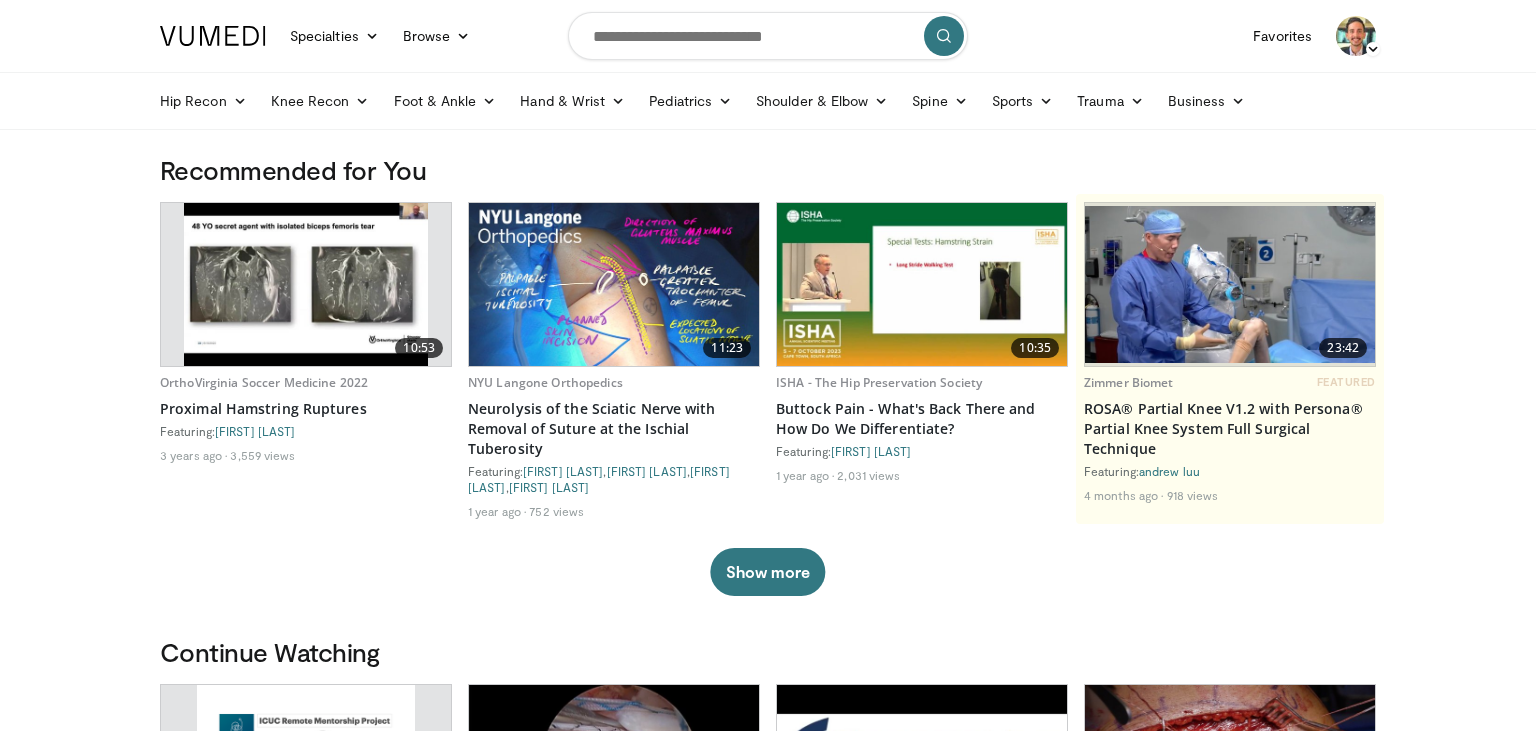 scroll, scrollTop: 0, scrollLeft: 0, axis: both 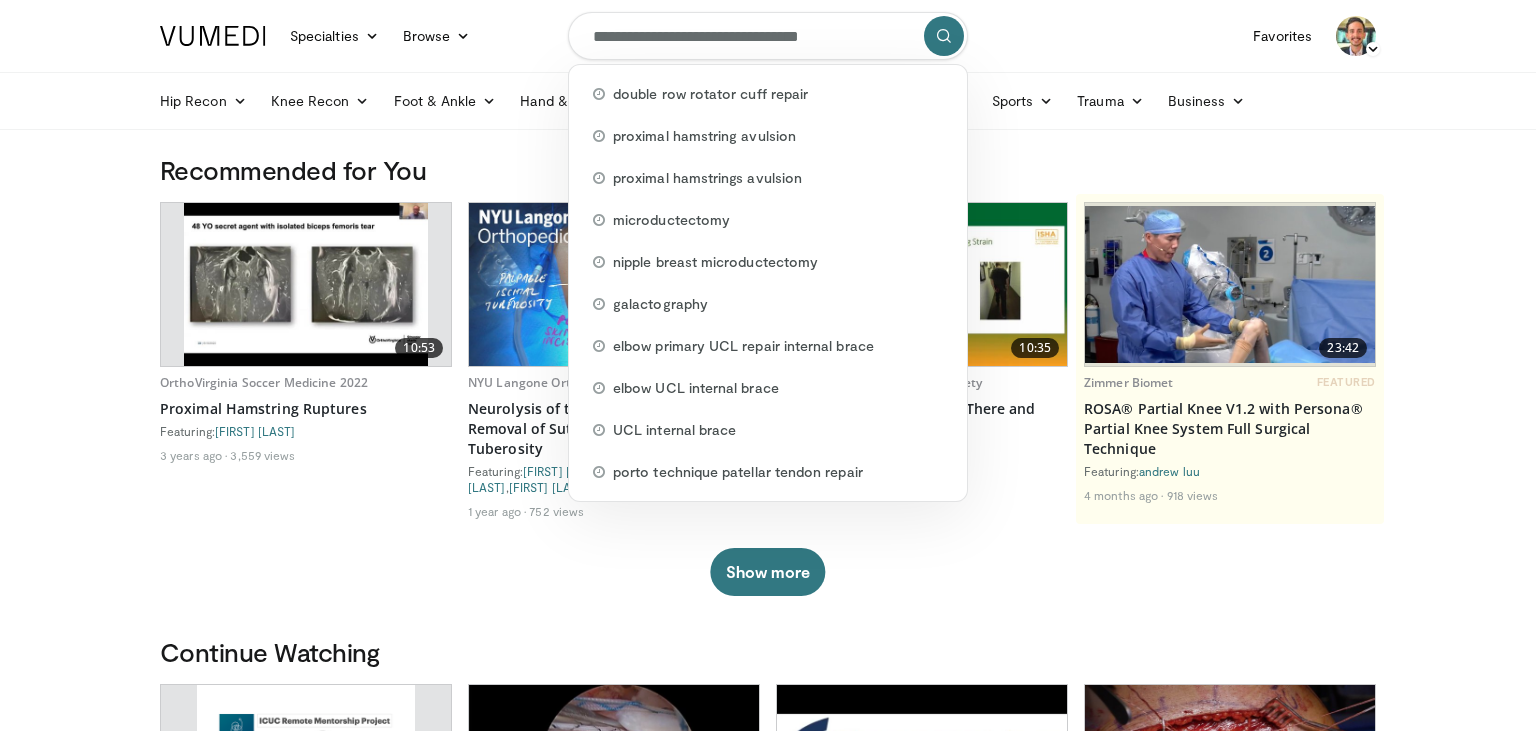 type on "**********" 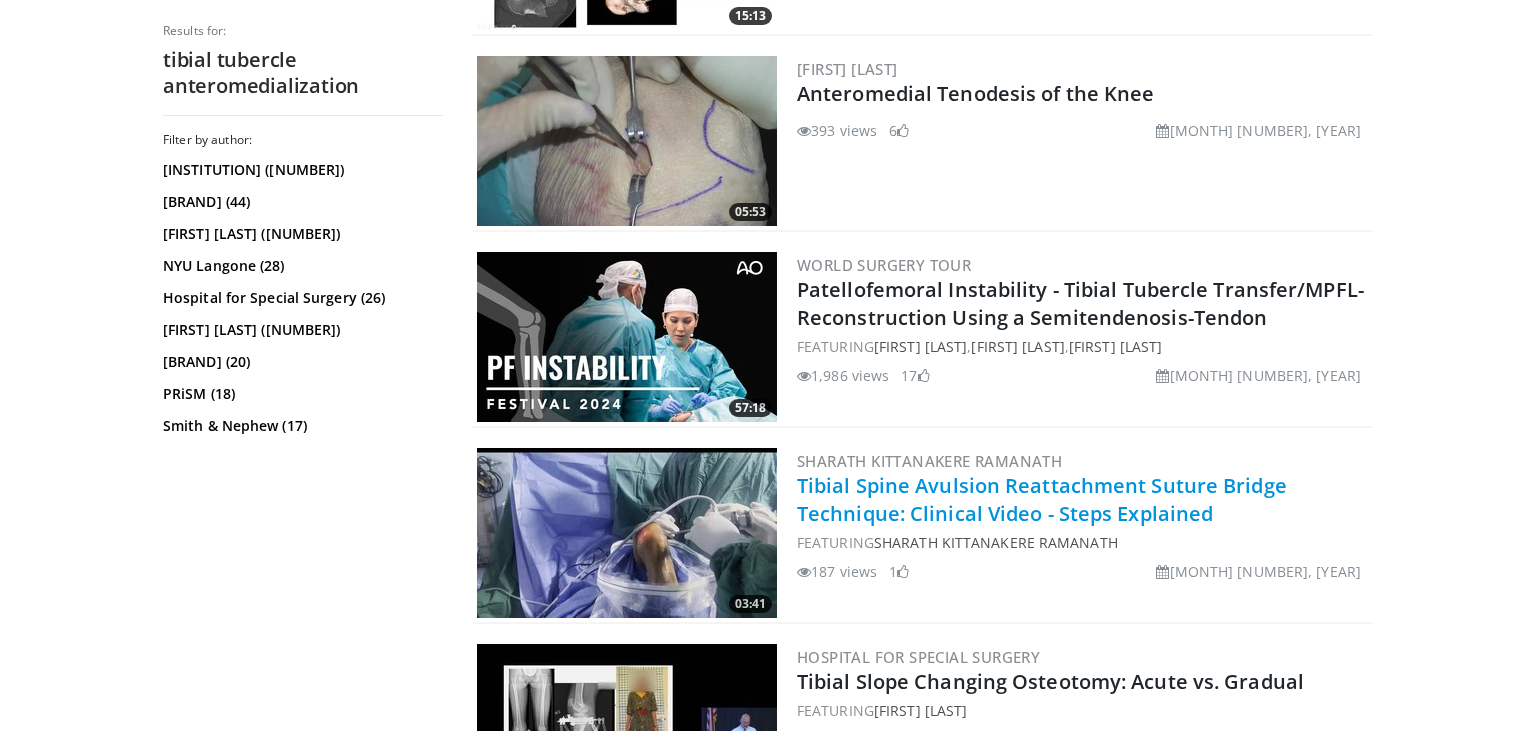 scroll, scrollTop: 1161, scrollLeft: 0, axis: vertical 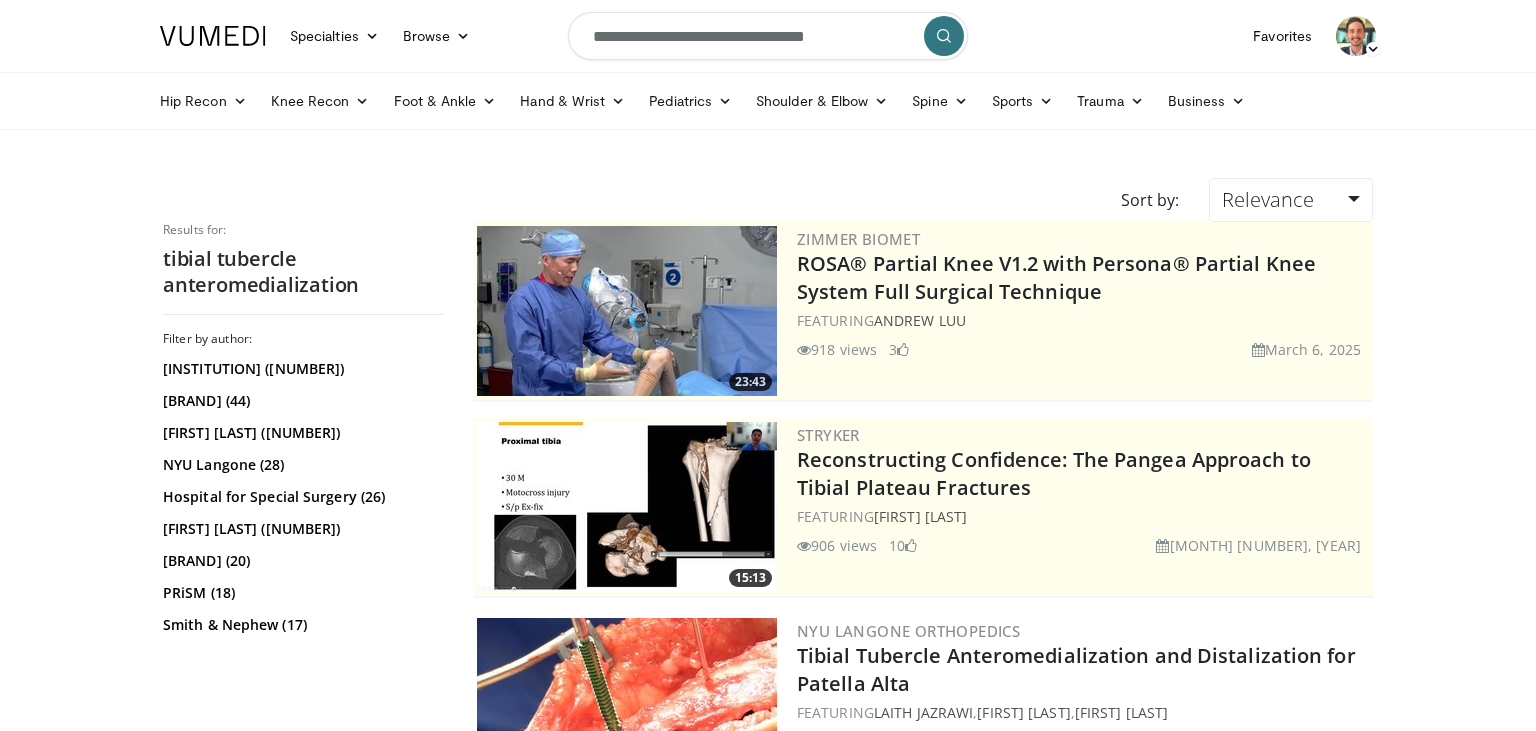 click on "**********" at bounding box center [768, 36] 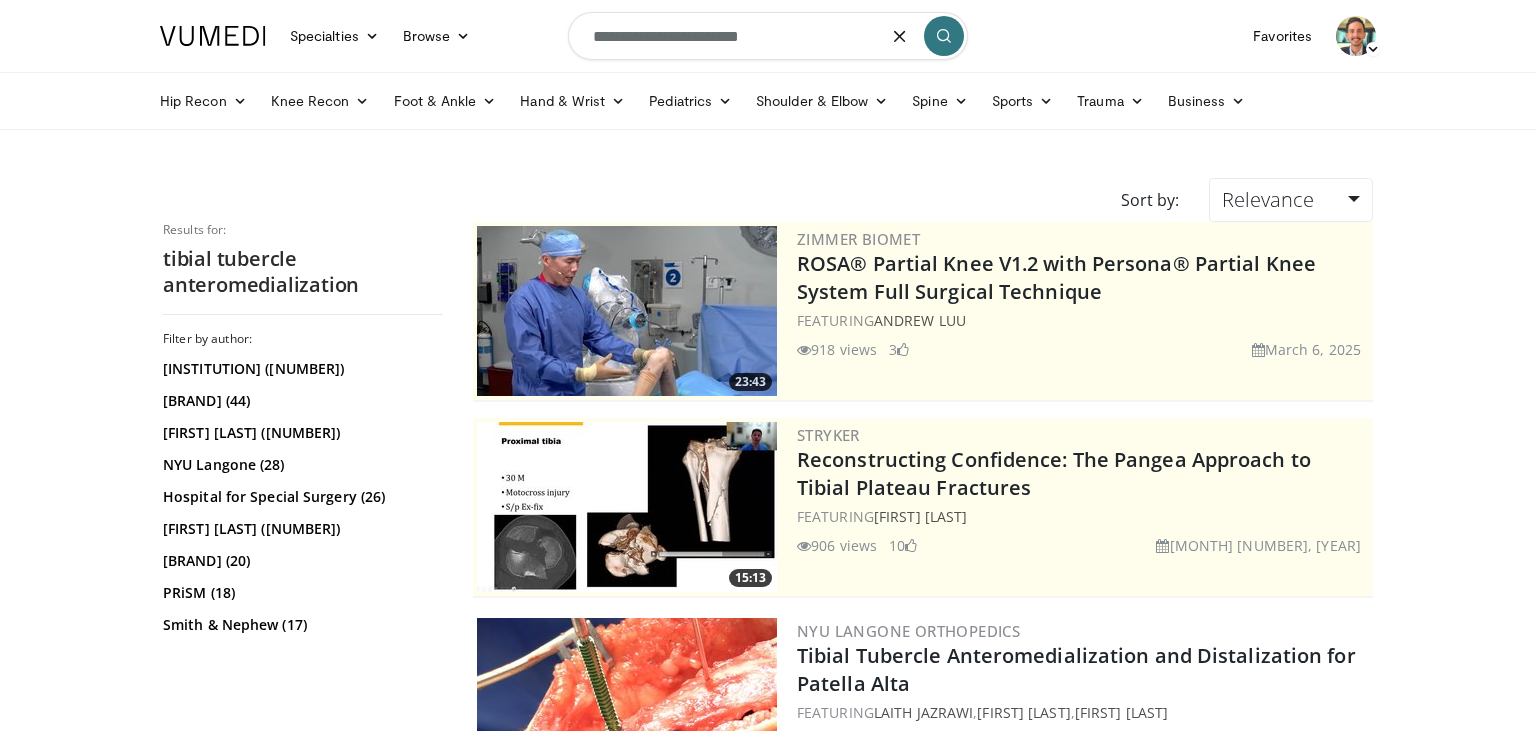 type on "**********" 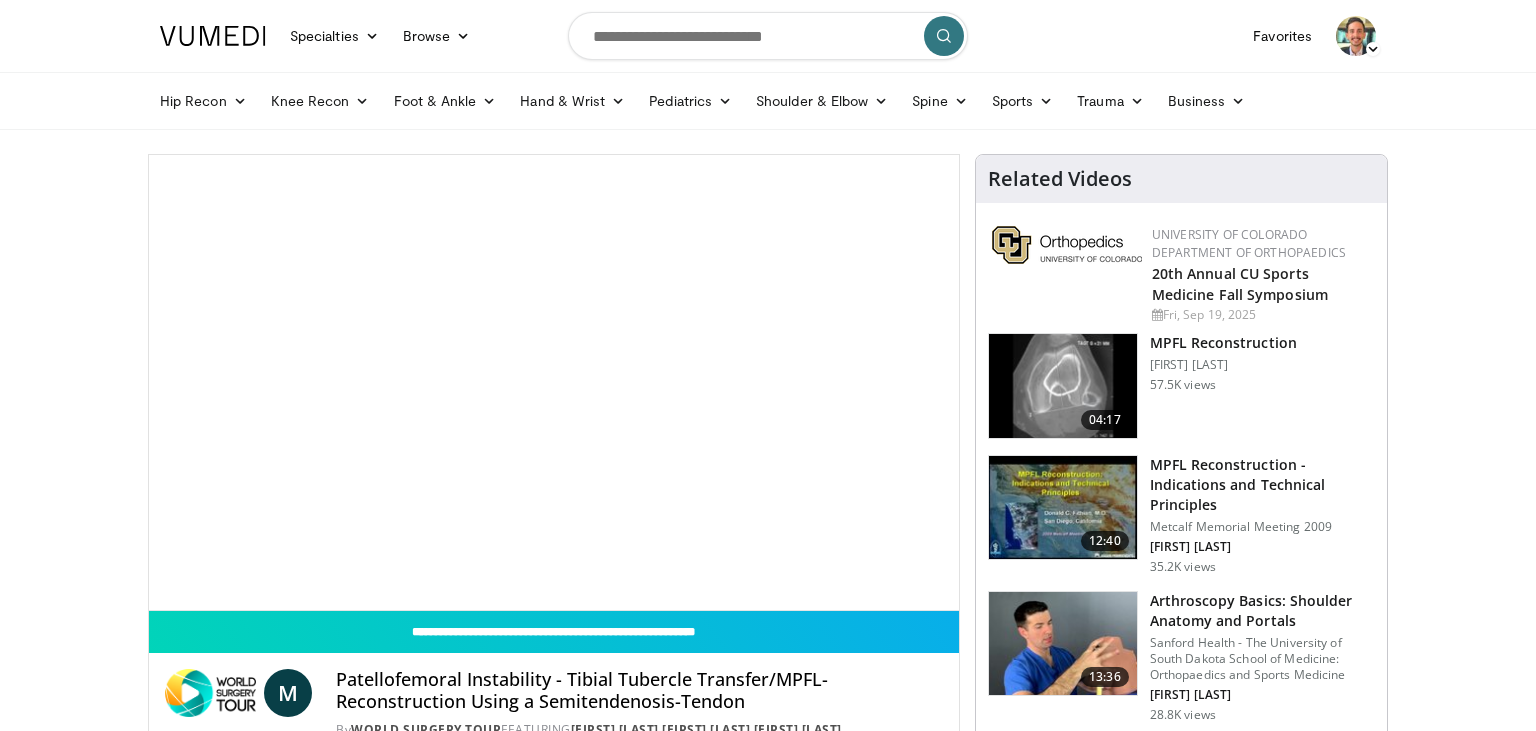 scroll, scrollTop: 0, scrollLeft: 0, axis: both 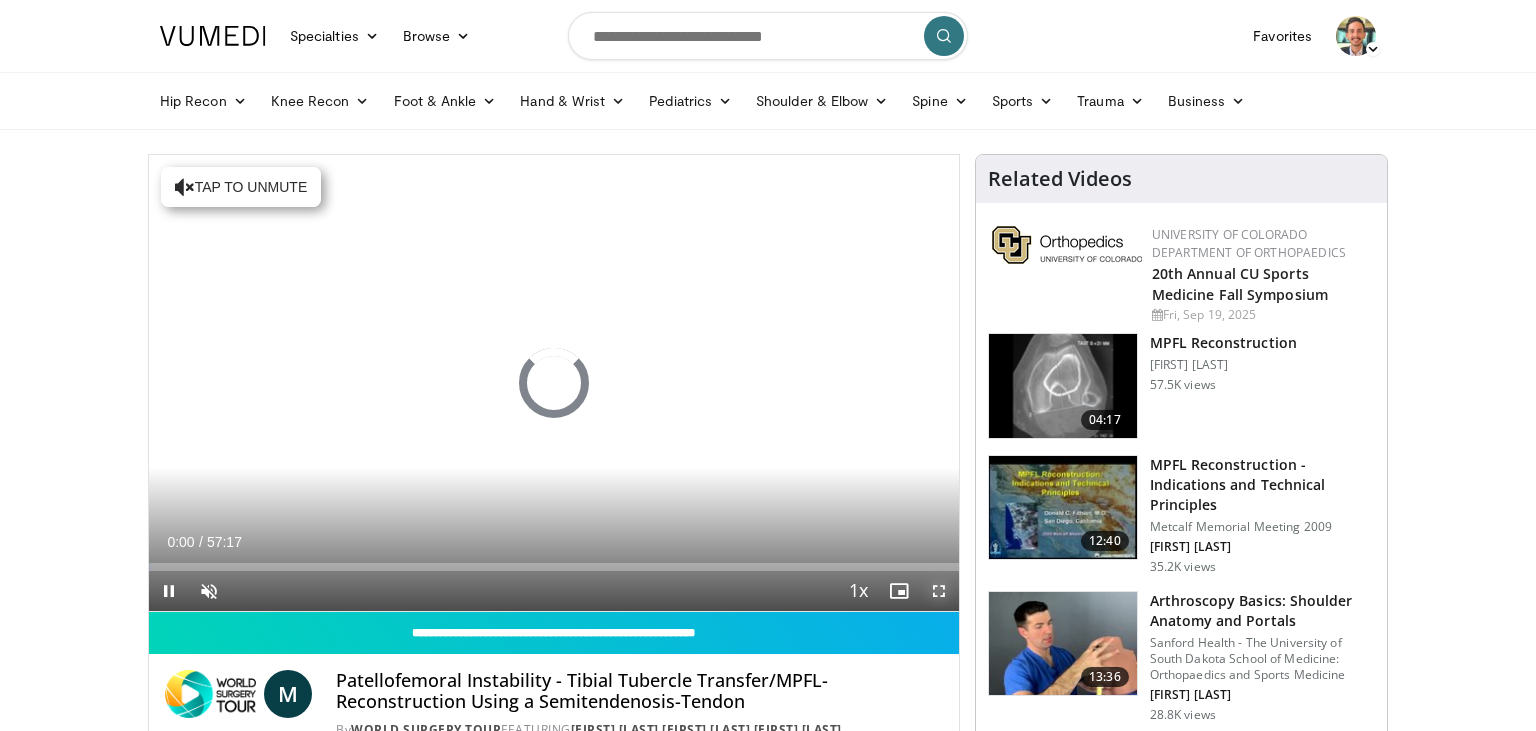 click at bounding box center (939, 591) 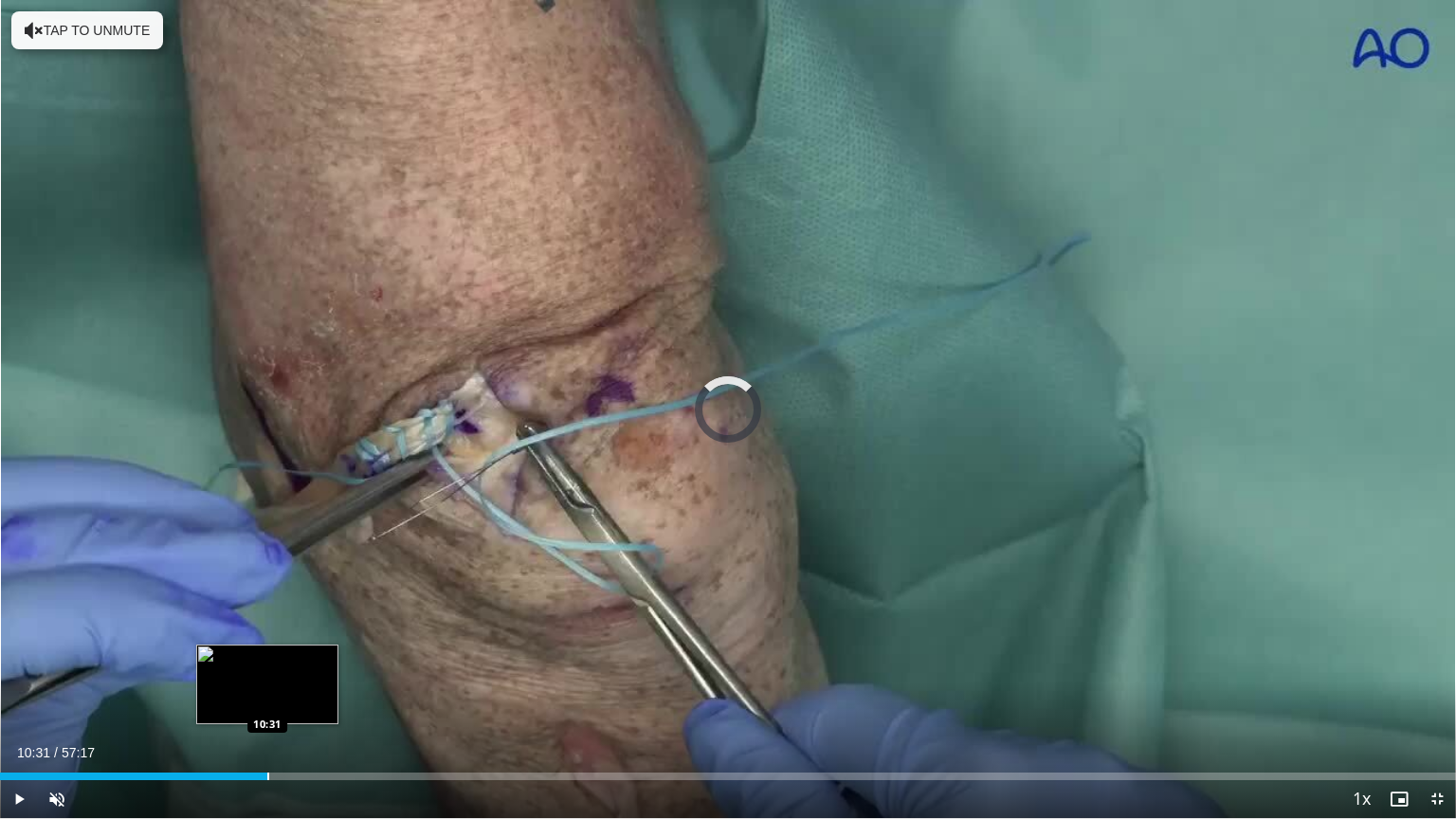 click at bounding box center [268, 776] 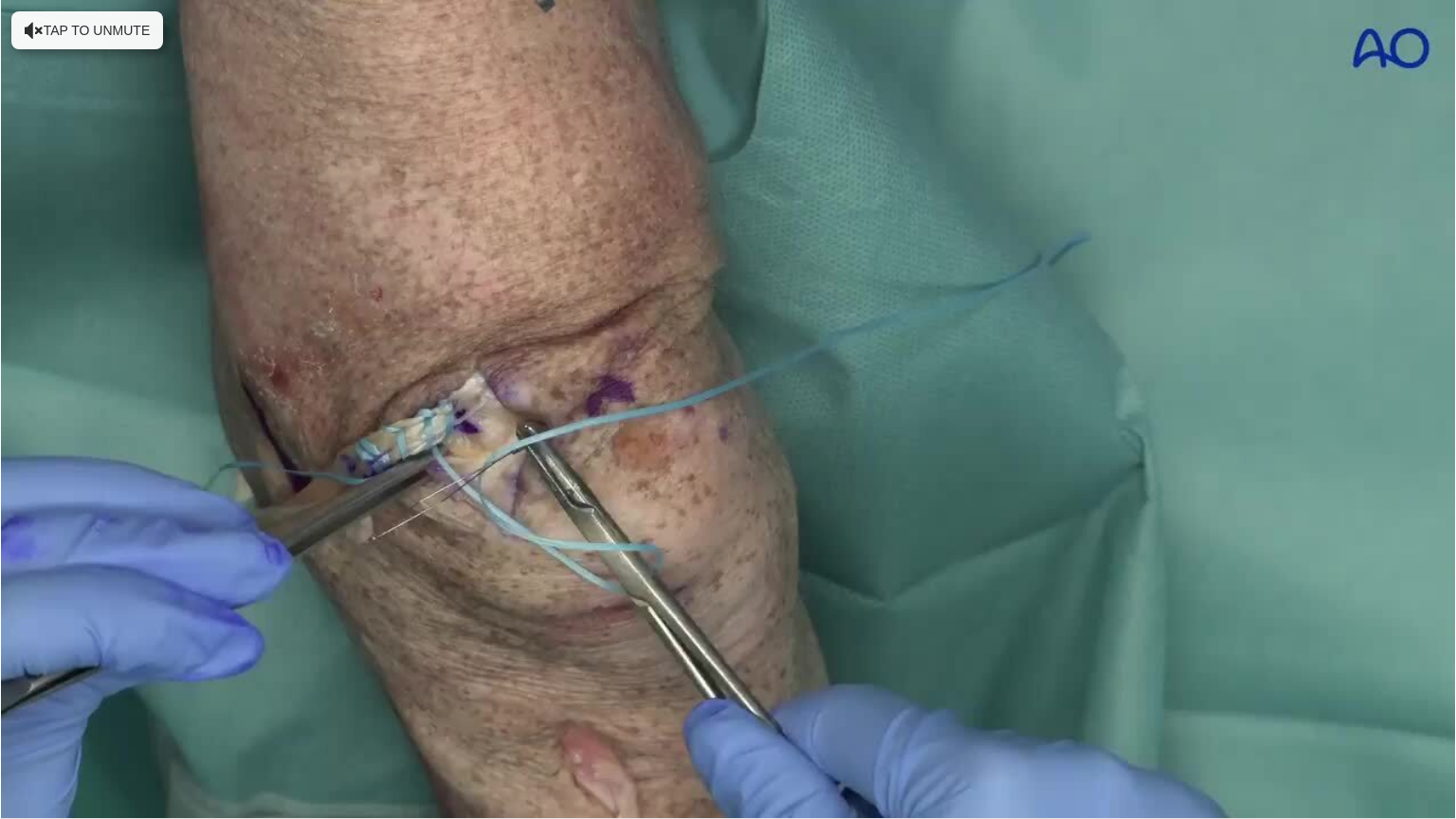 click on "**********" at bounding box center (728, 410) 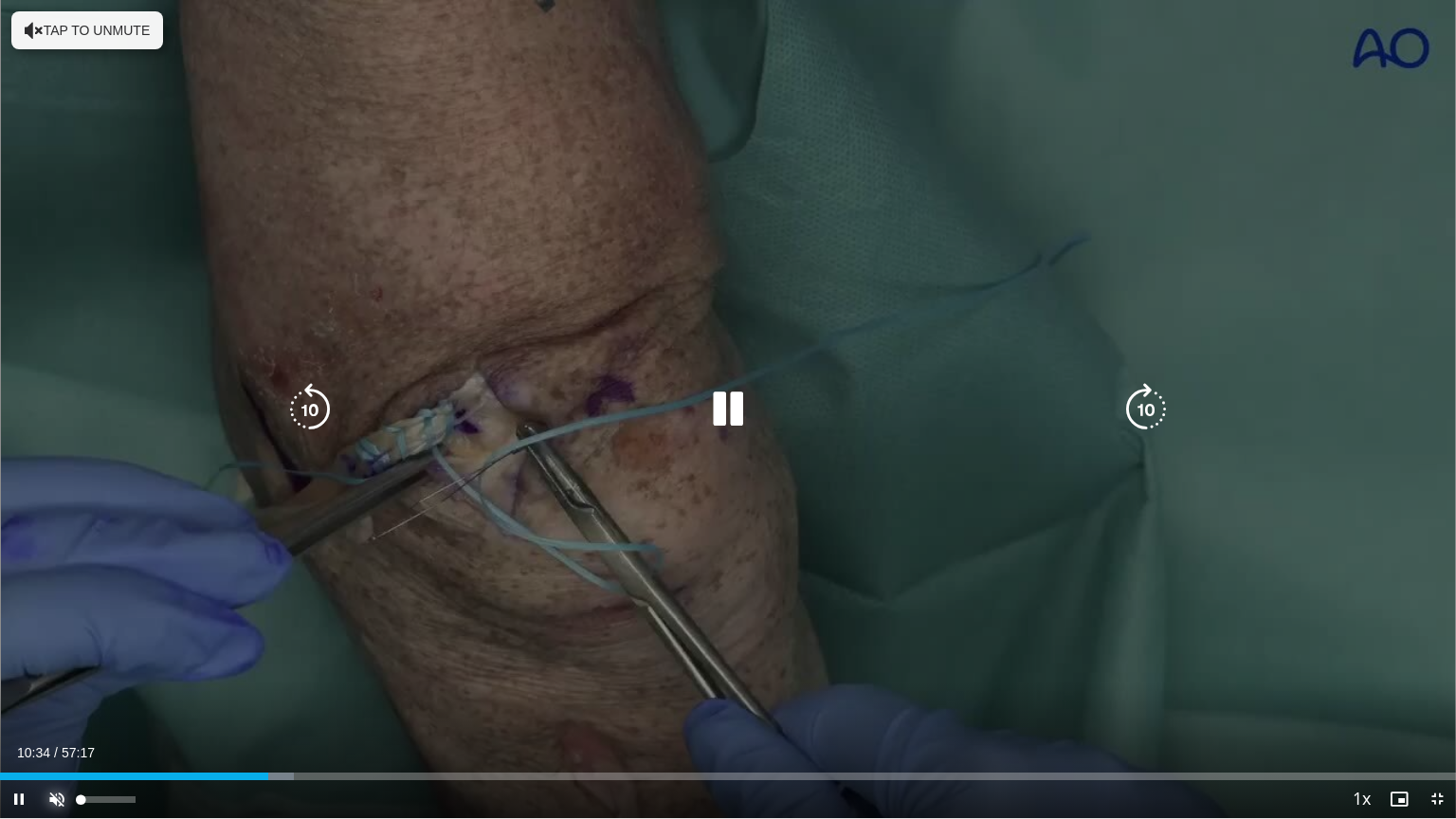 drag, startPoint x: 51, startPoint y: 796, endPoint x: 108, endPoint y: 794, distance: 57.035077 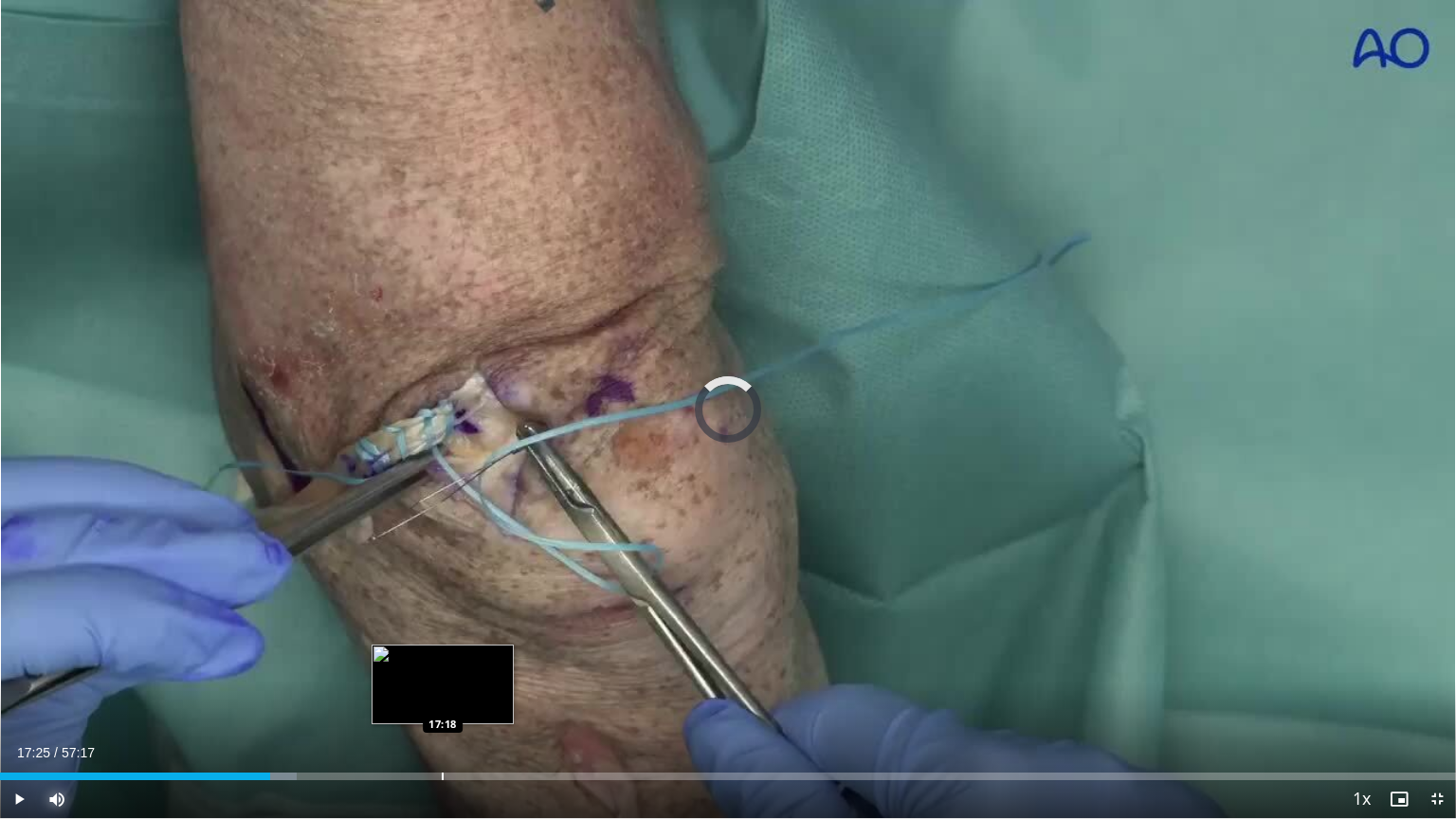 click on "Loaded :  20.36% 10:37 17:18" at bounding box center (728, 771) 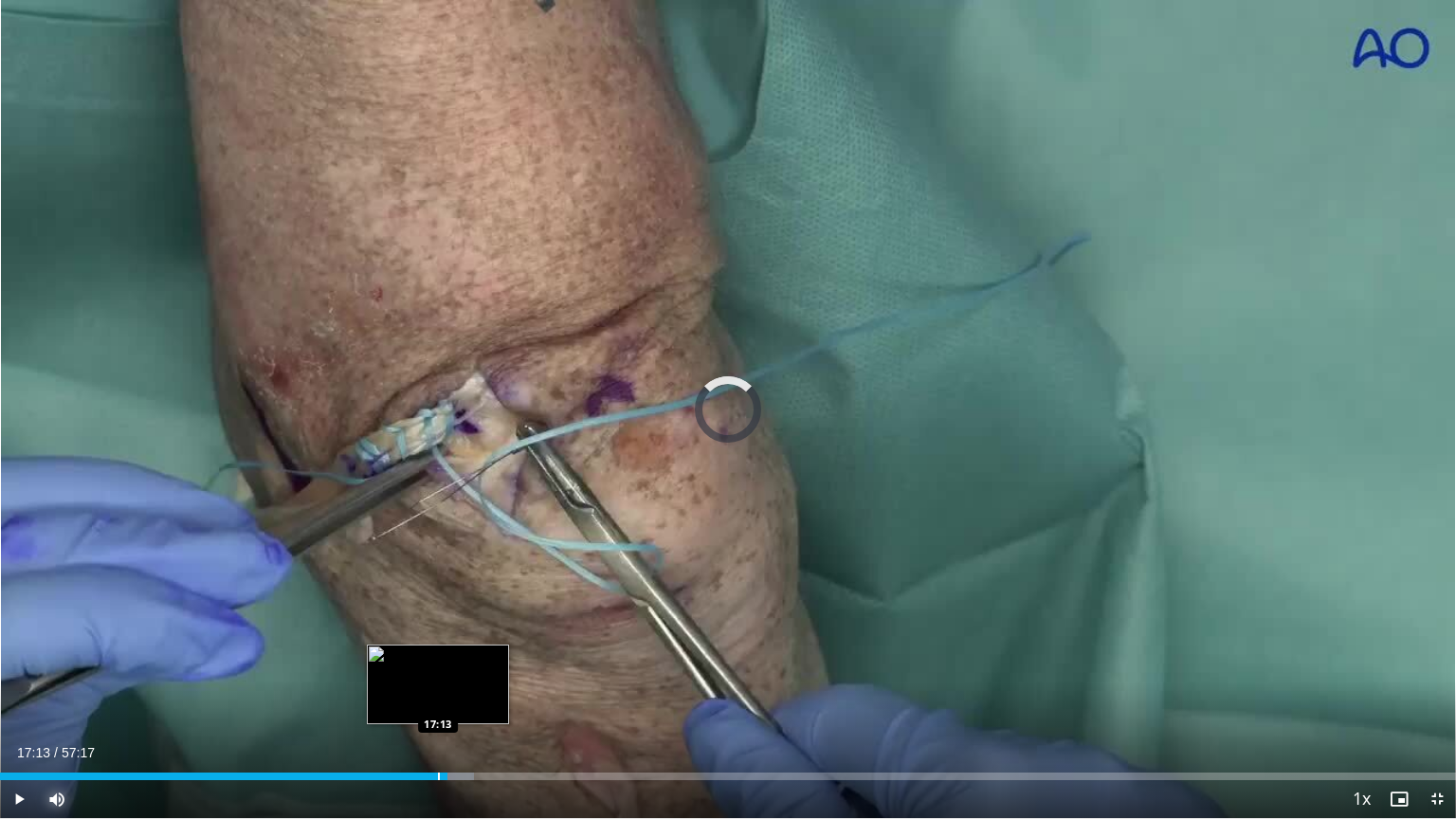 click at bounding box center [439, 776] 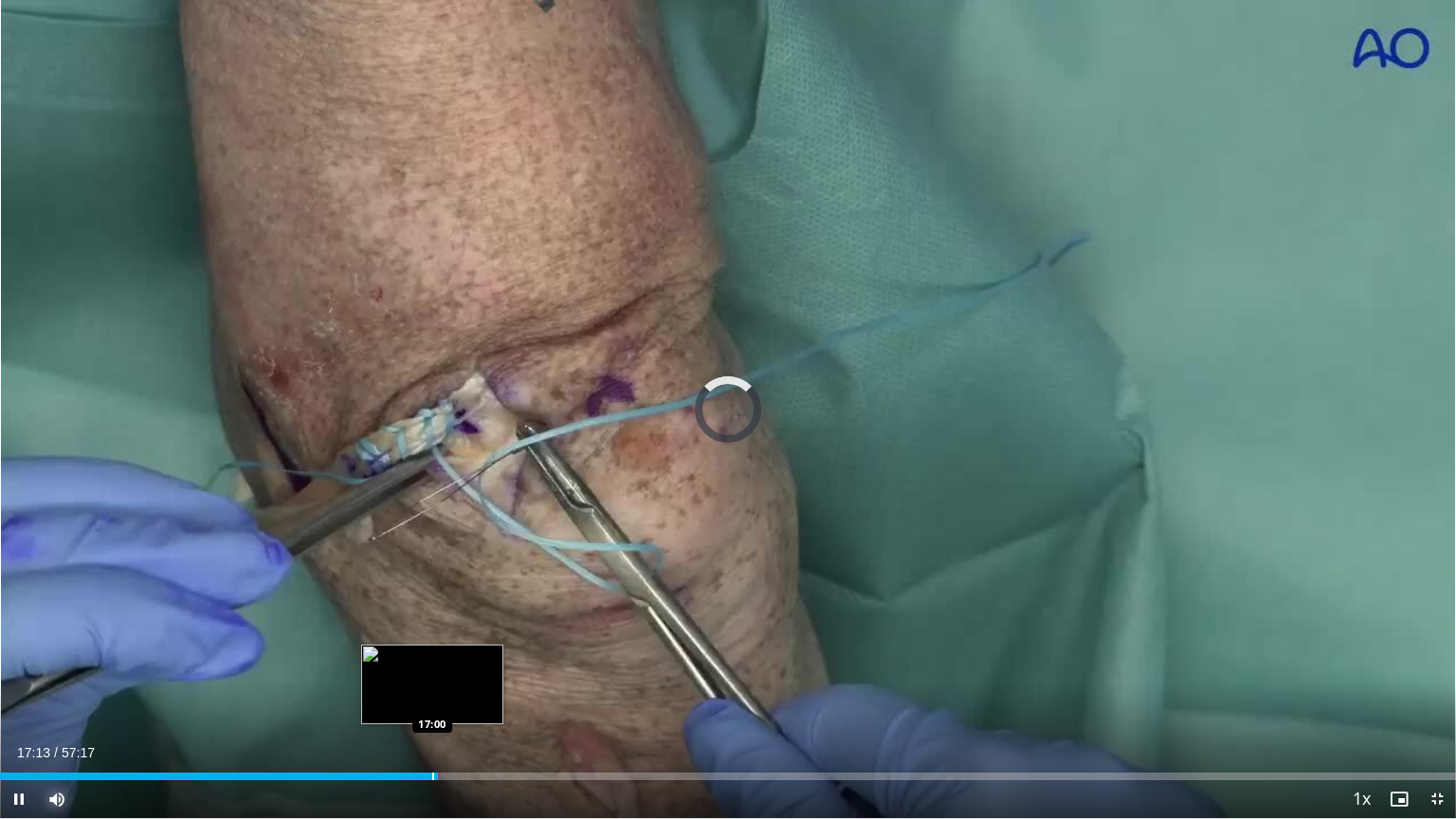 click on "Loaded :  0.00% 17:13 17:00" at bounding box center (728, 776) 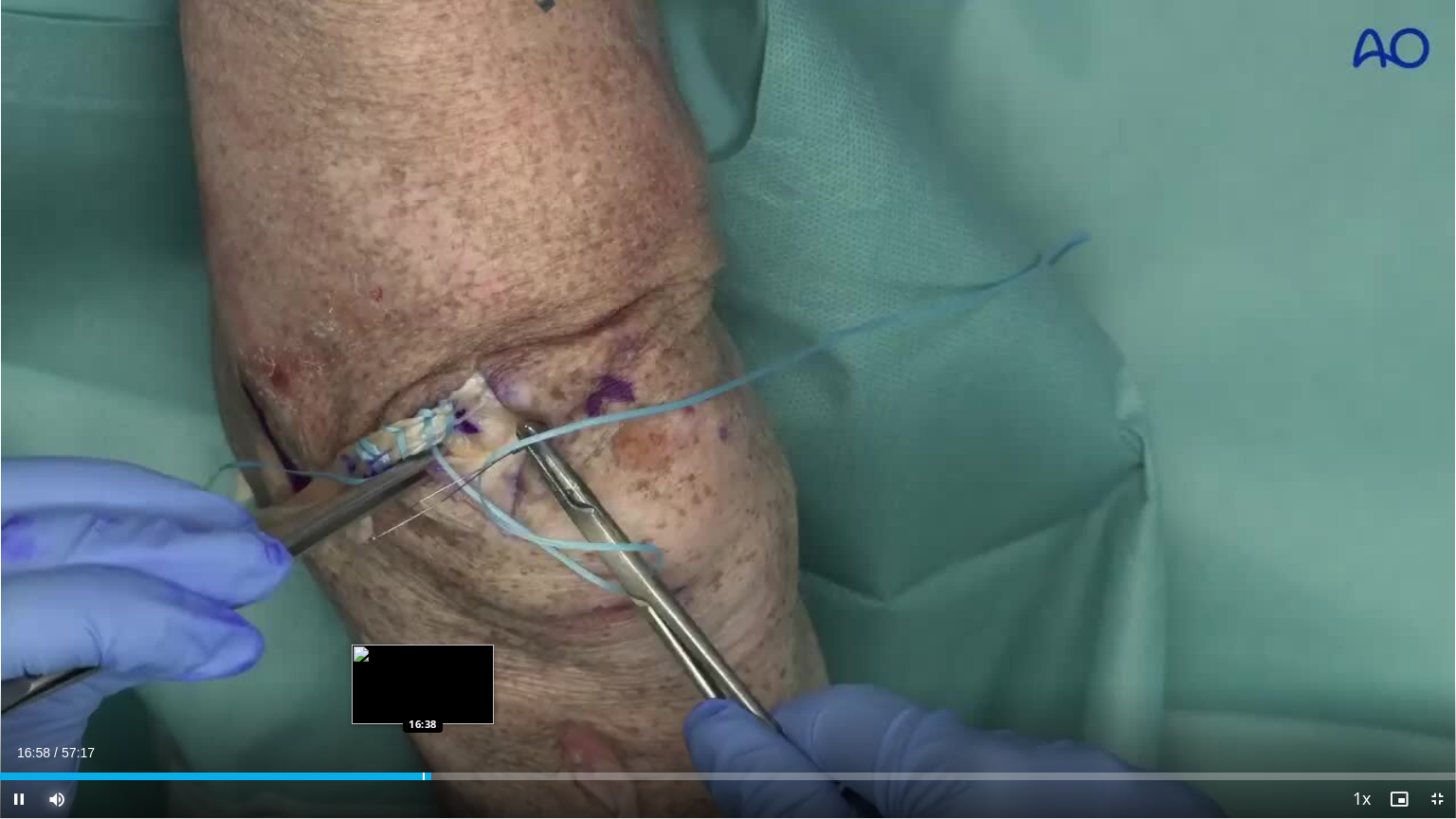 click on "16:58" at bounding box center (215, 776) 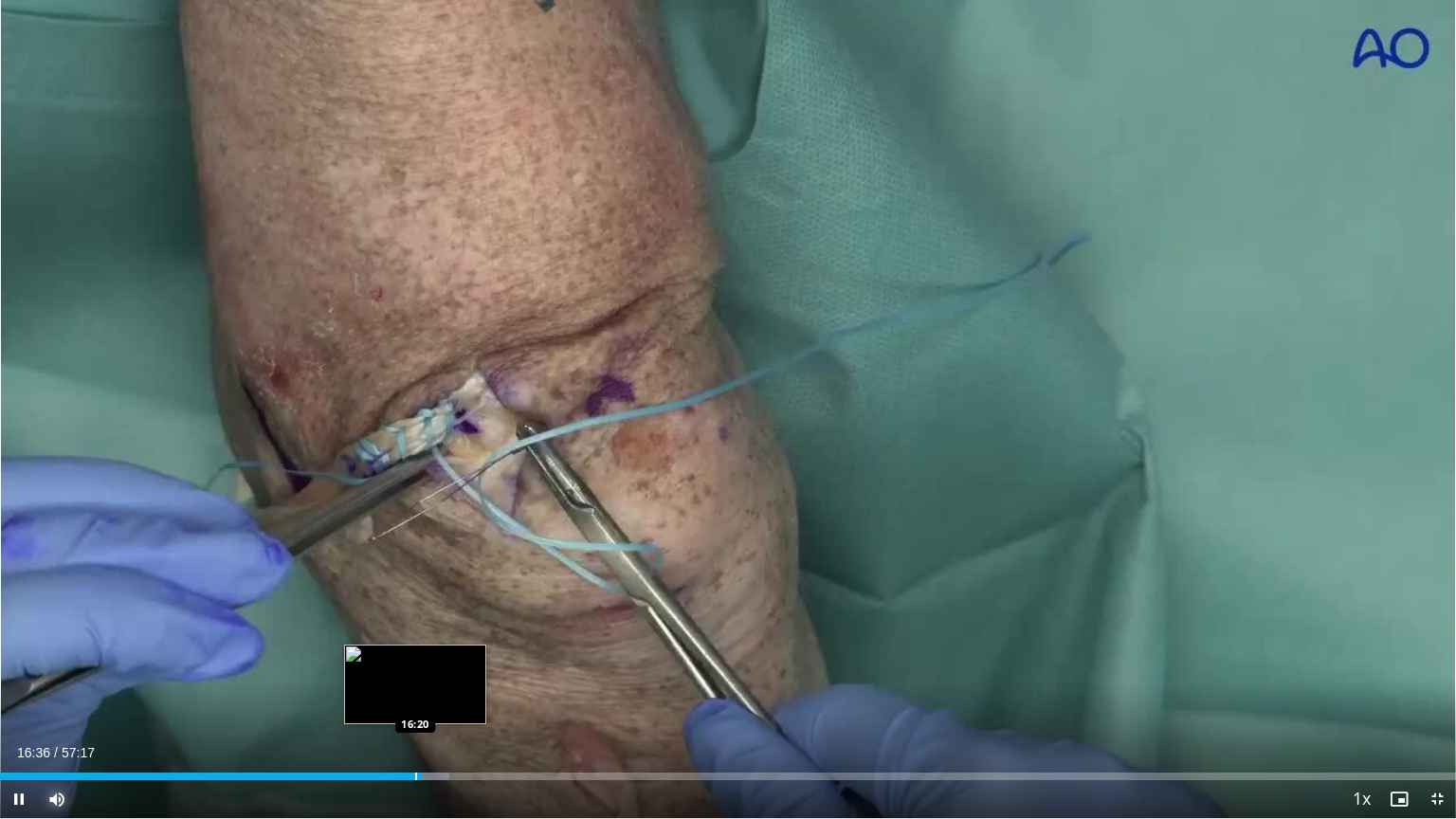 click on "16:36" at bounding box center [210, 776] 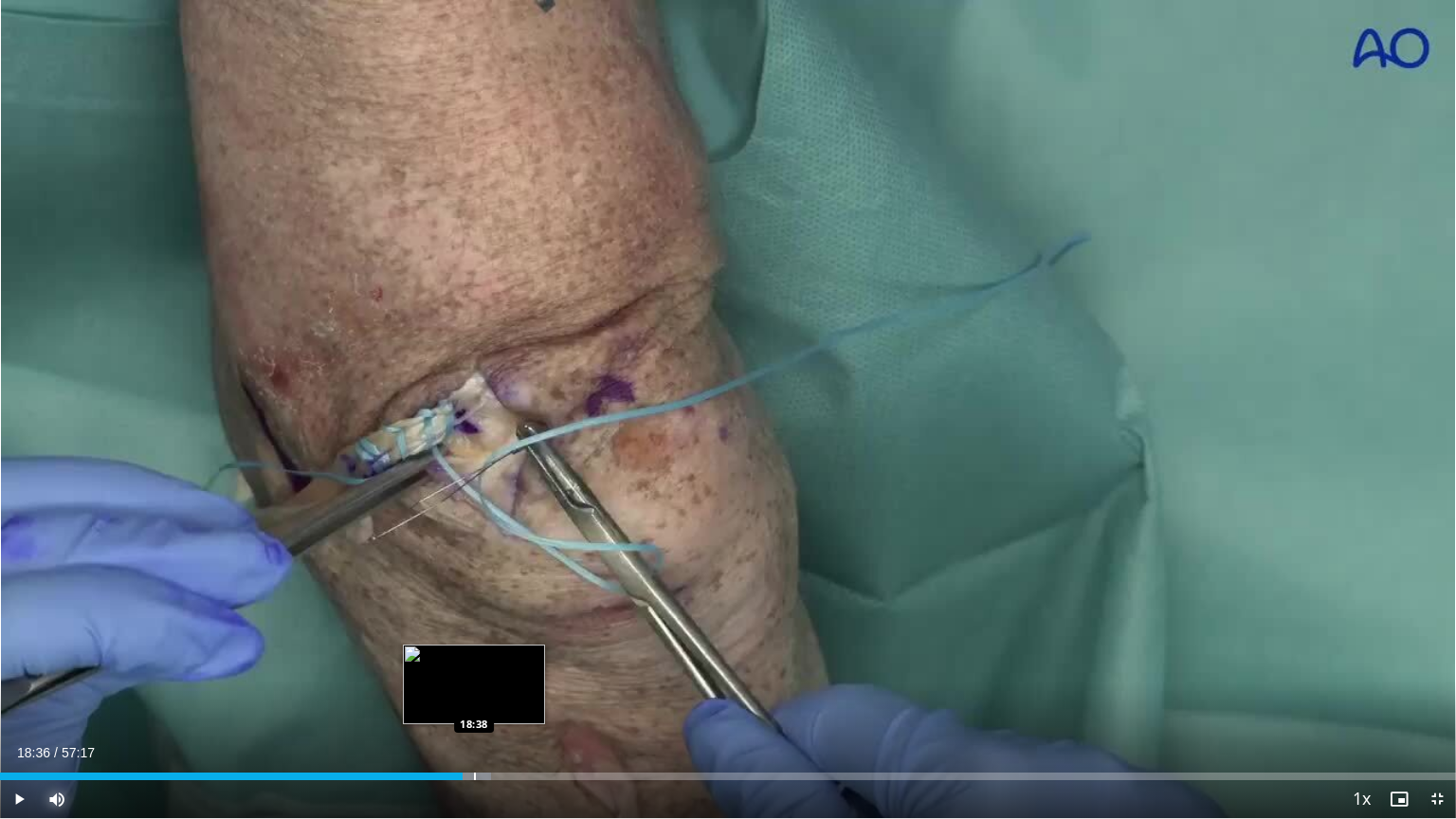 click at bounding box center [471, 776] 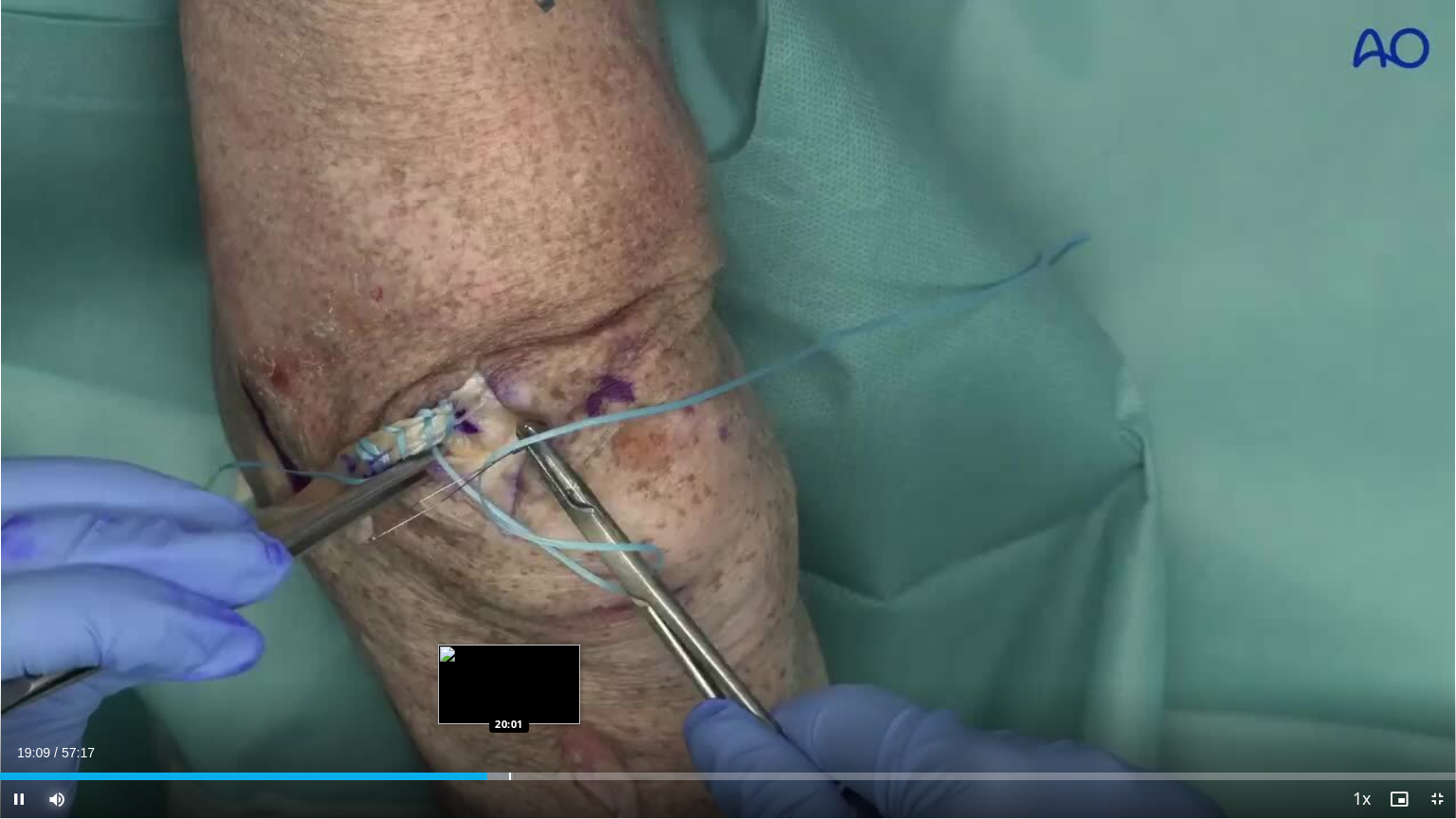 click on "Loaded :  35.20% 19:09 20:01" at bounding box center (728, 776) 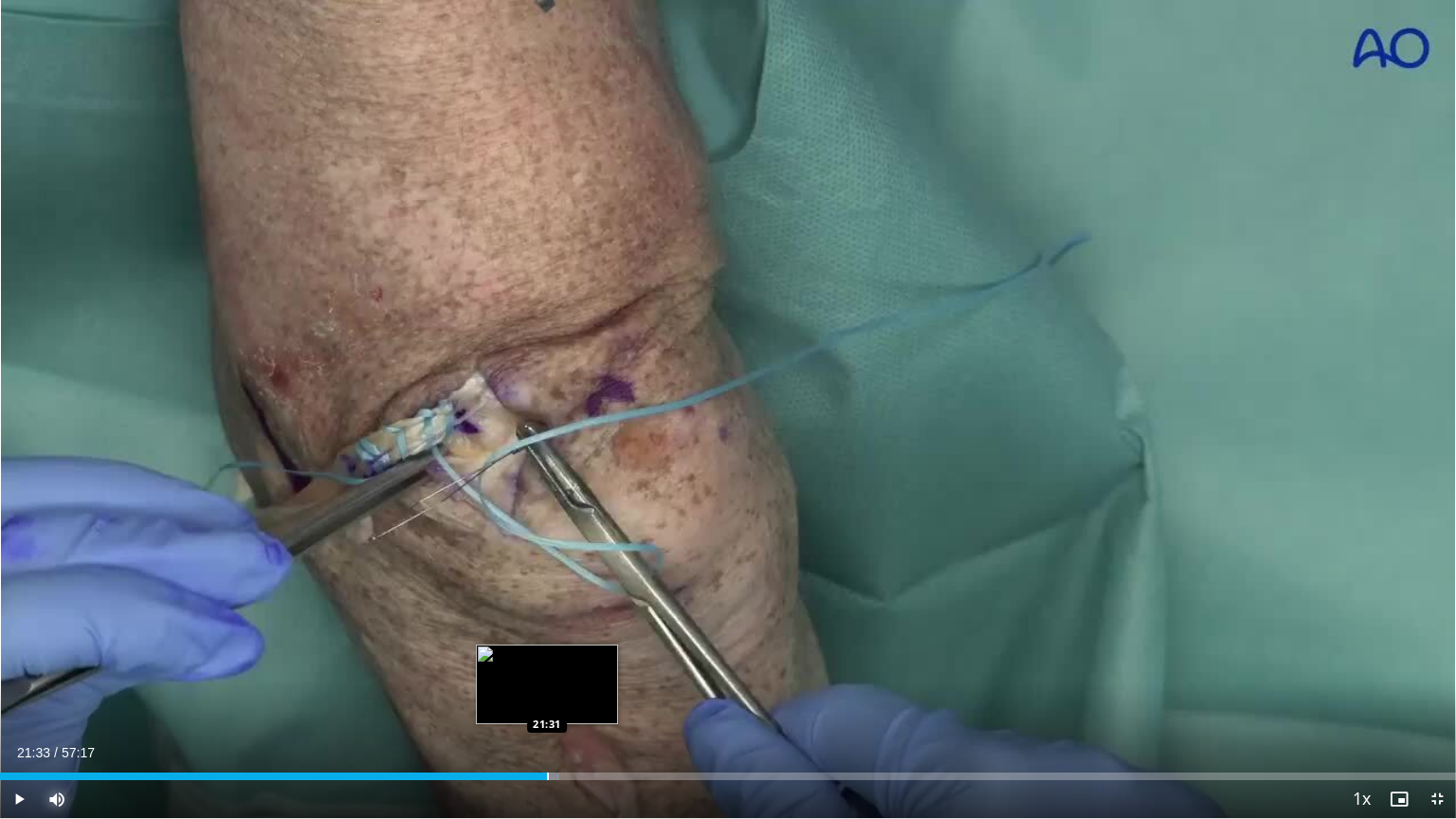 click at bounding box center (548, 776) 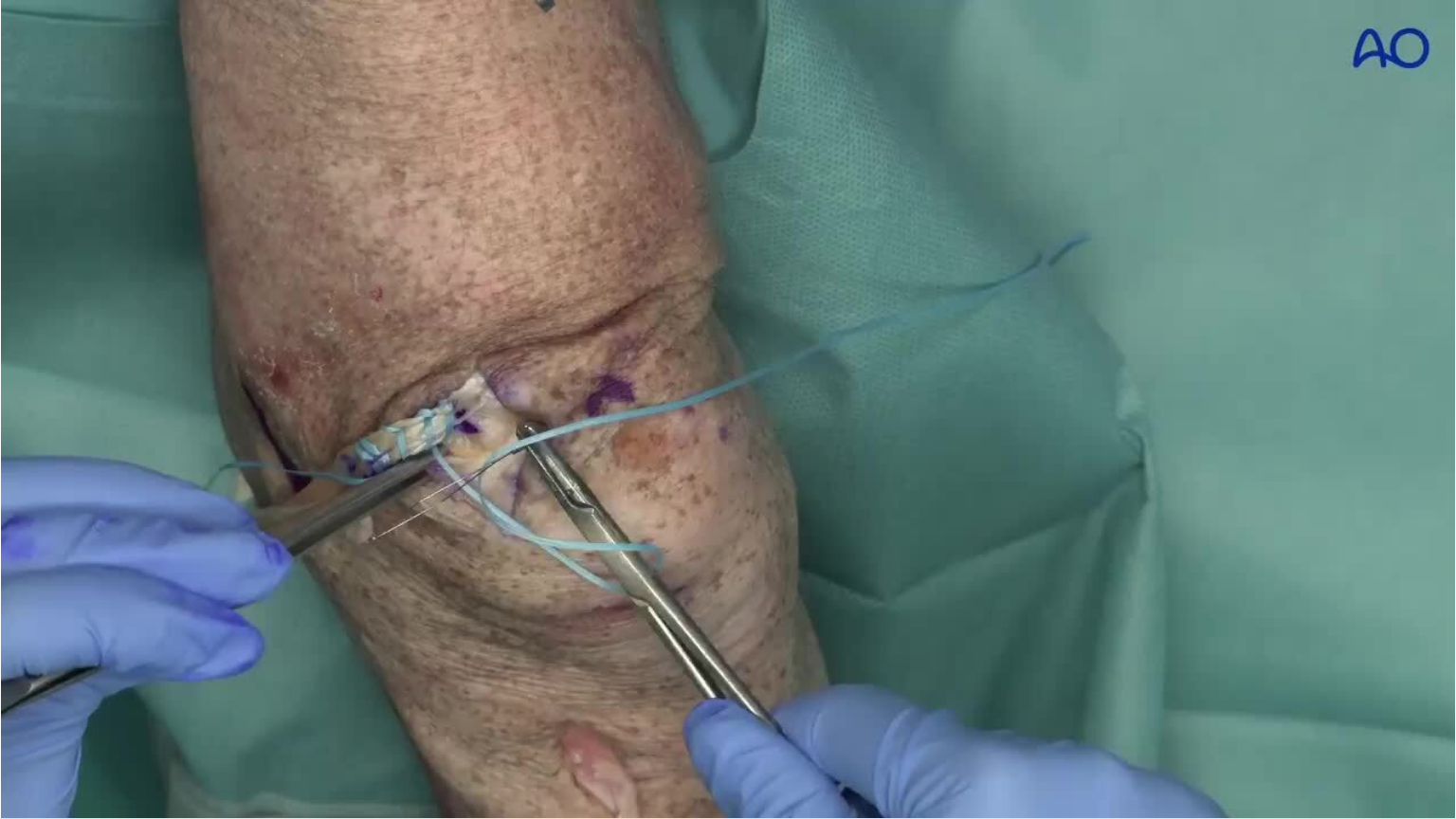click on "10 seconds
Tap to unmute" at bounding box center (728, 409) 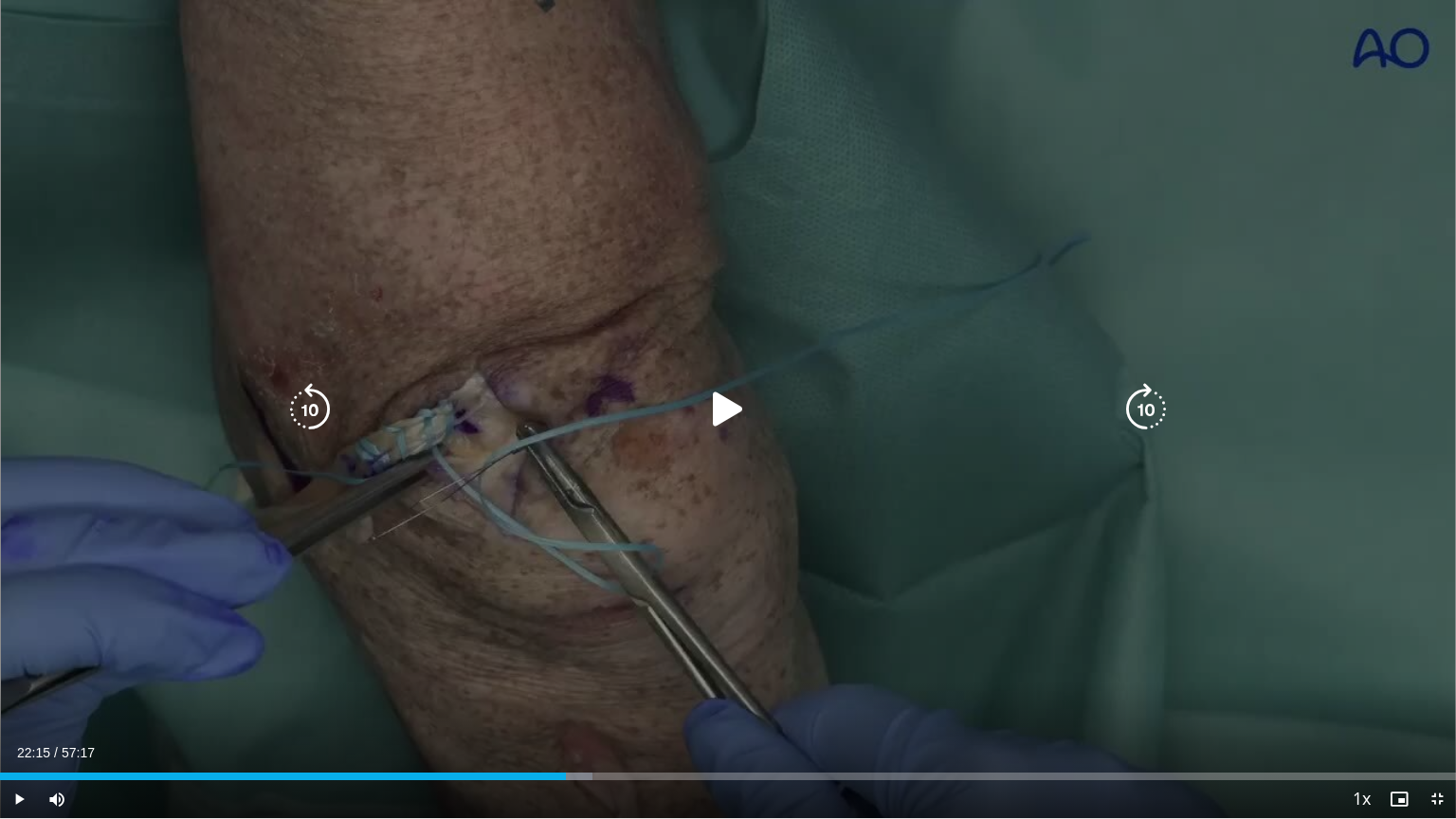 click on "10 seconds
Tap to unmute" at bounding box center [728, 409] 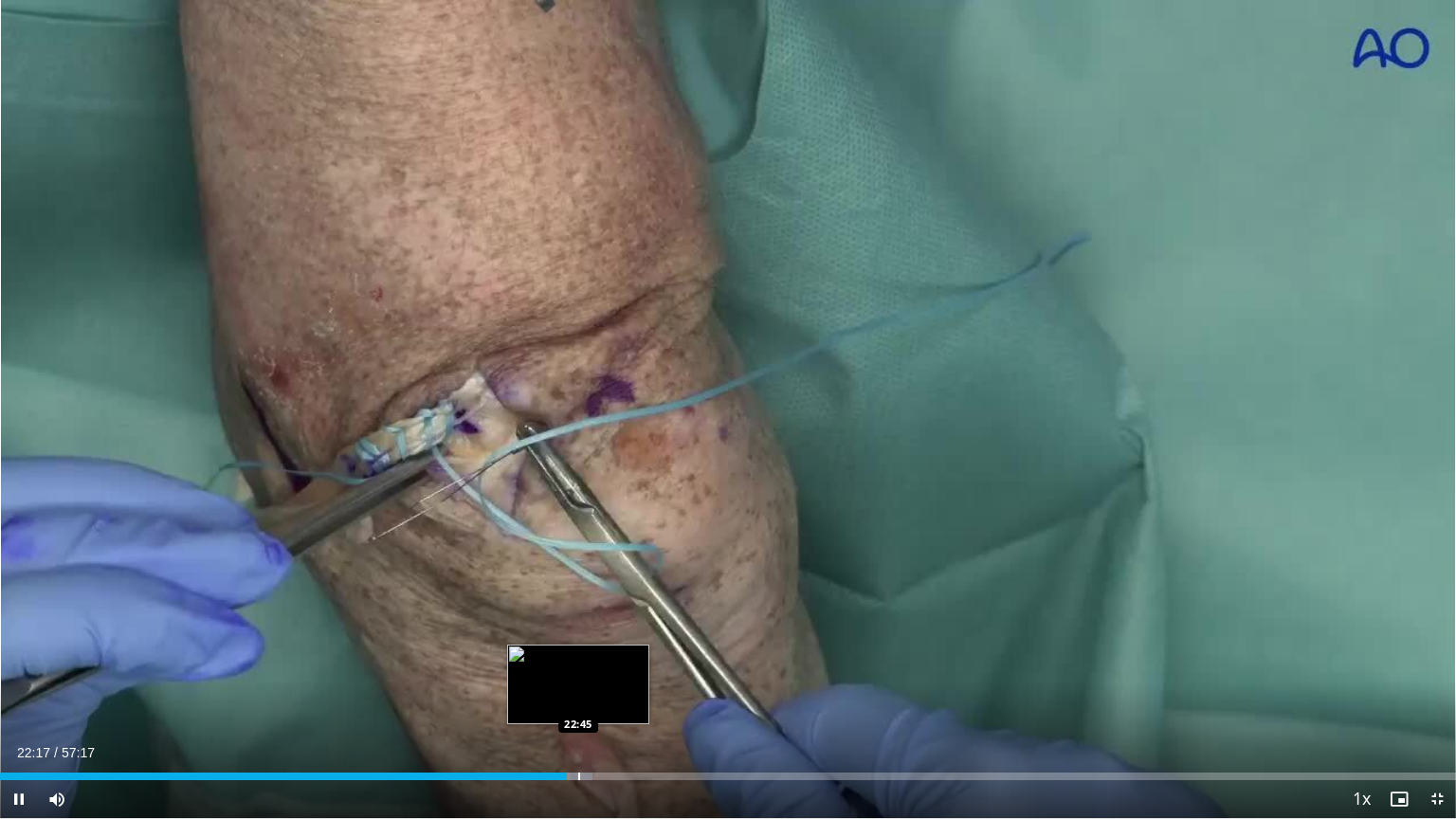 click at bounding box center [579, 776] 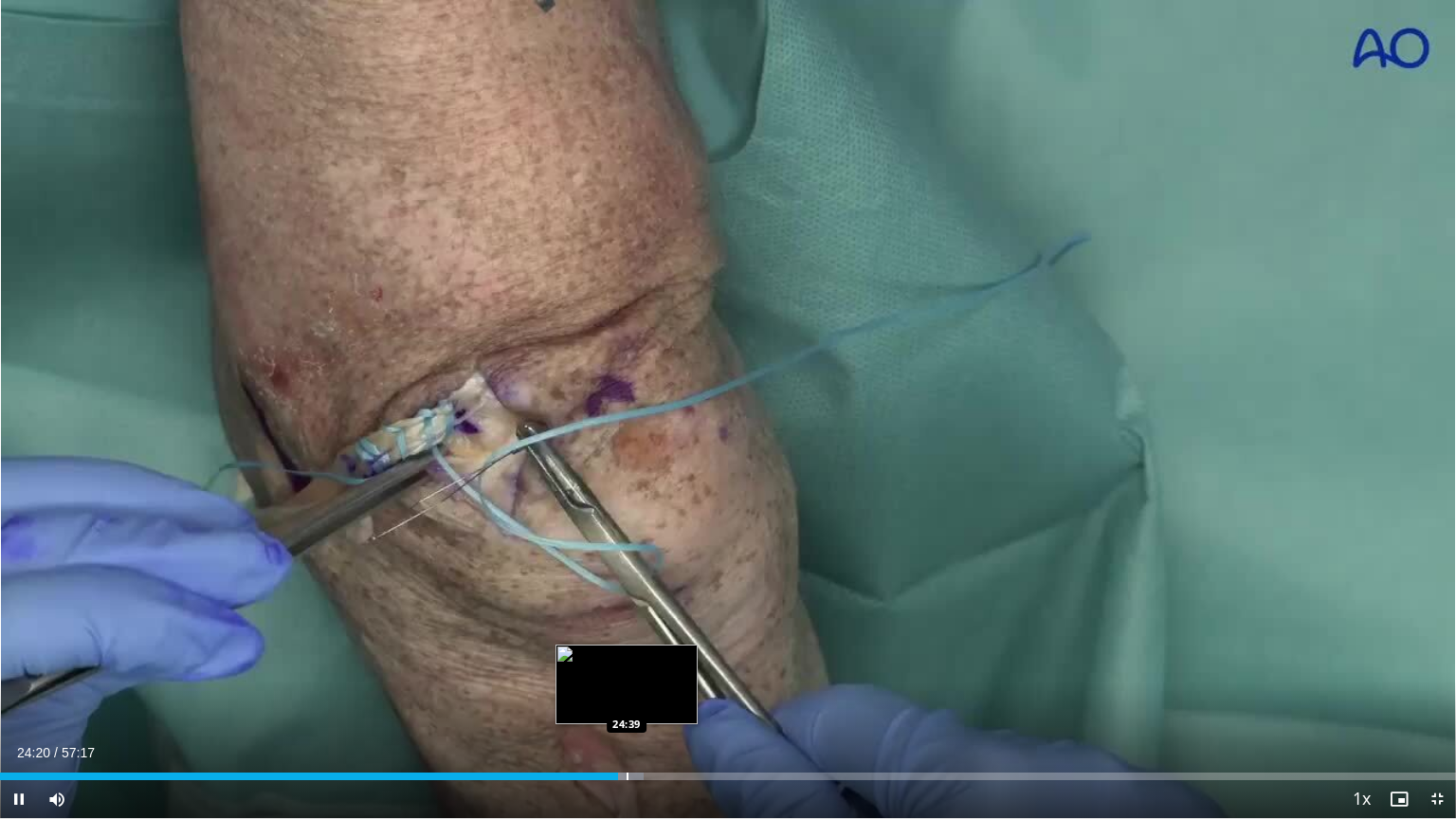 click on "Loaded :  44.22% 24:20 24:39" at bounding box center (728, 776) 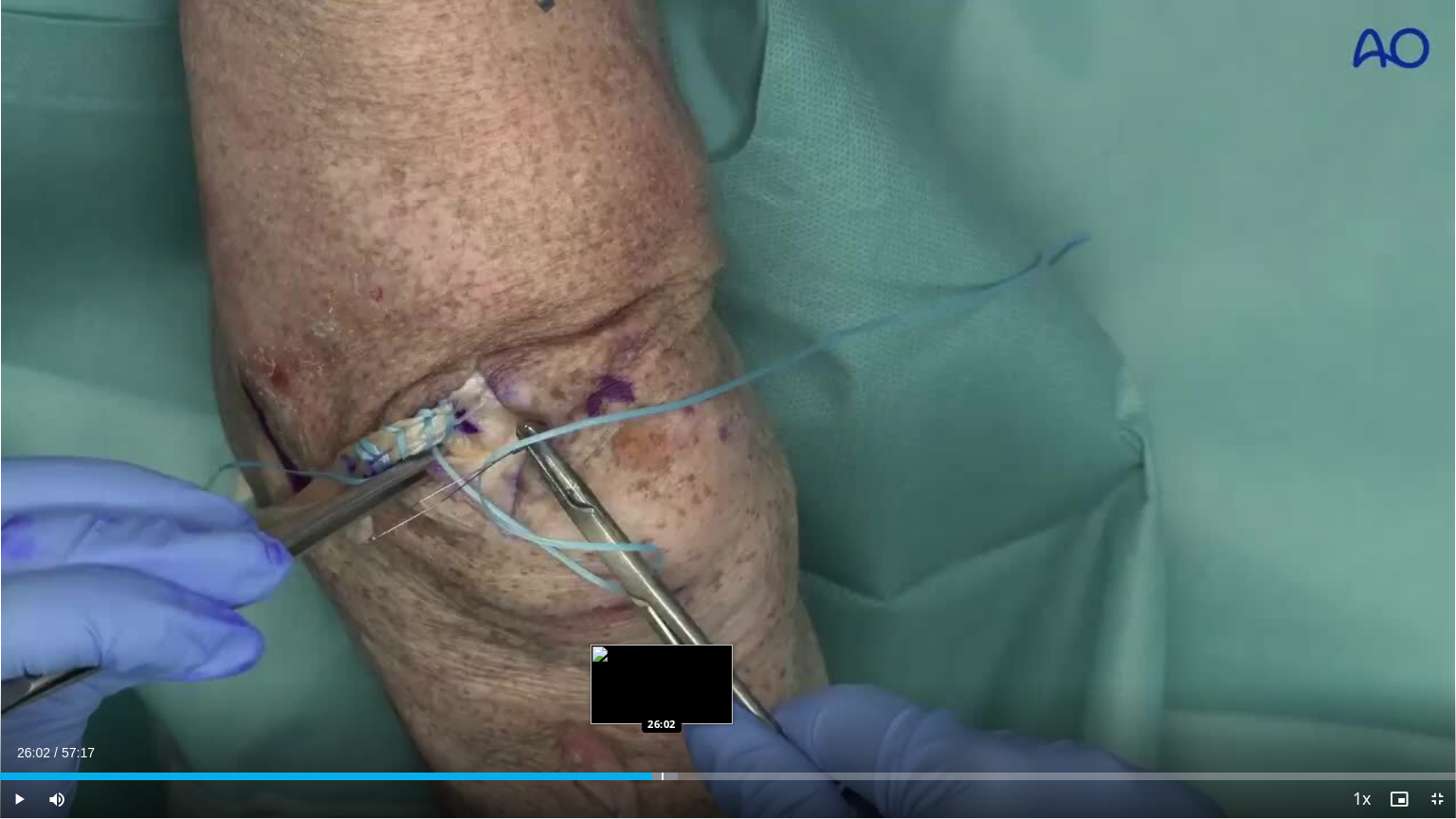click at bounding box center [658, 776] 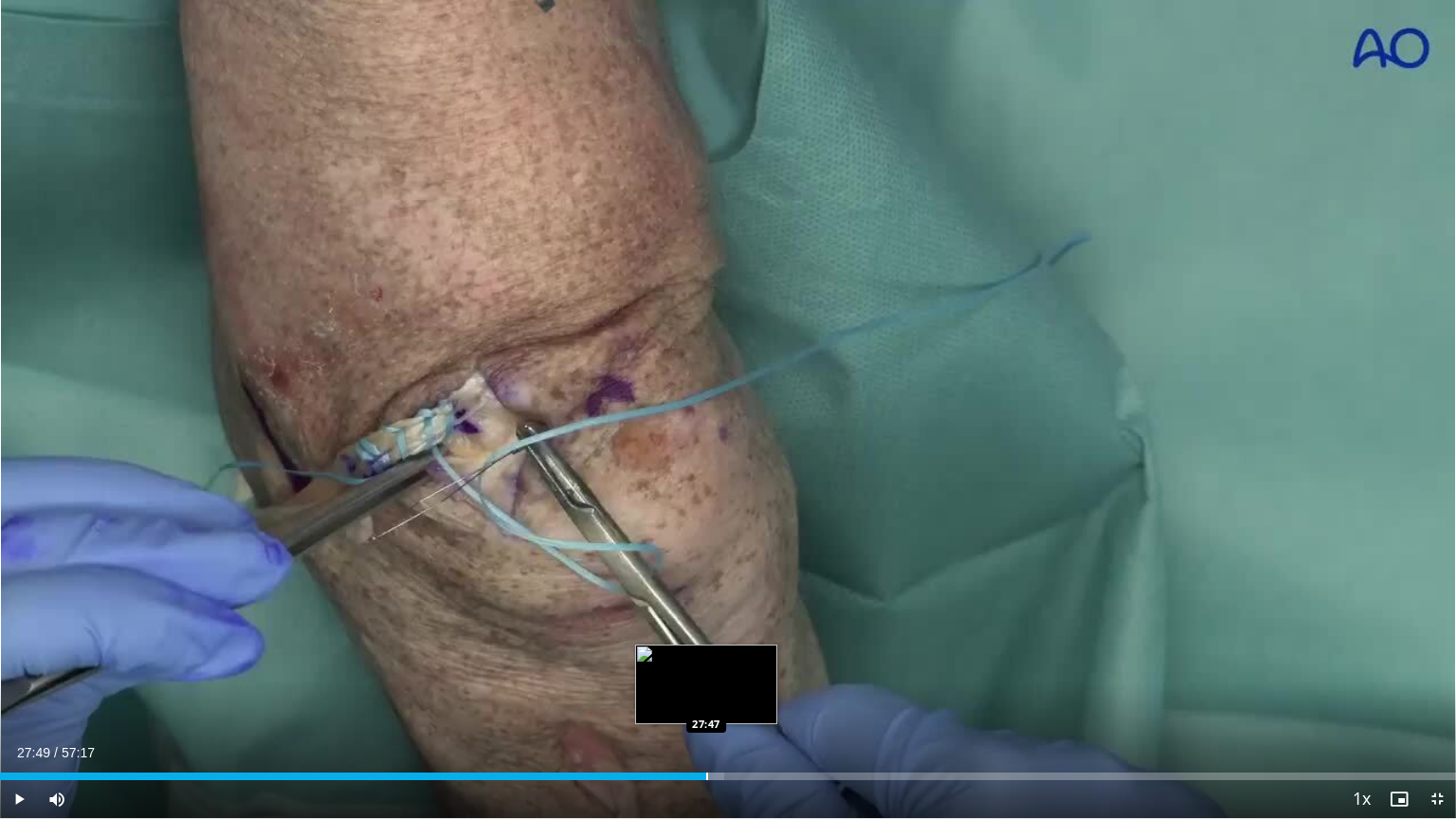 click on "Loaded :  49.75% 27:49 27:47" at bounding box center (728, 771) 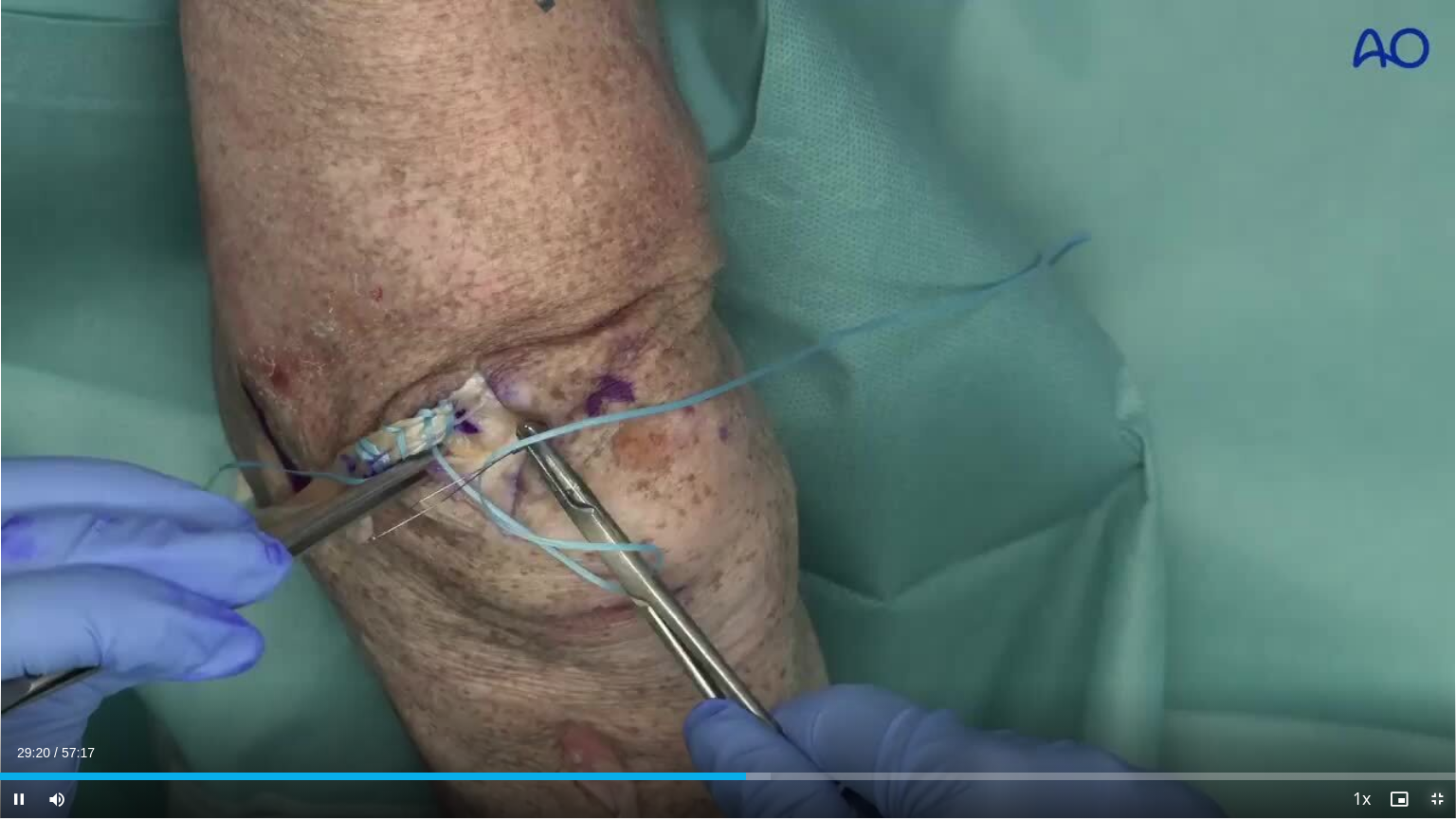 click at bounding box center [1437, 799] 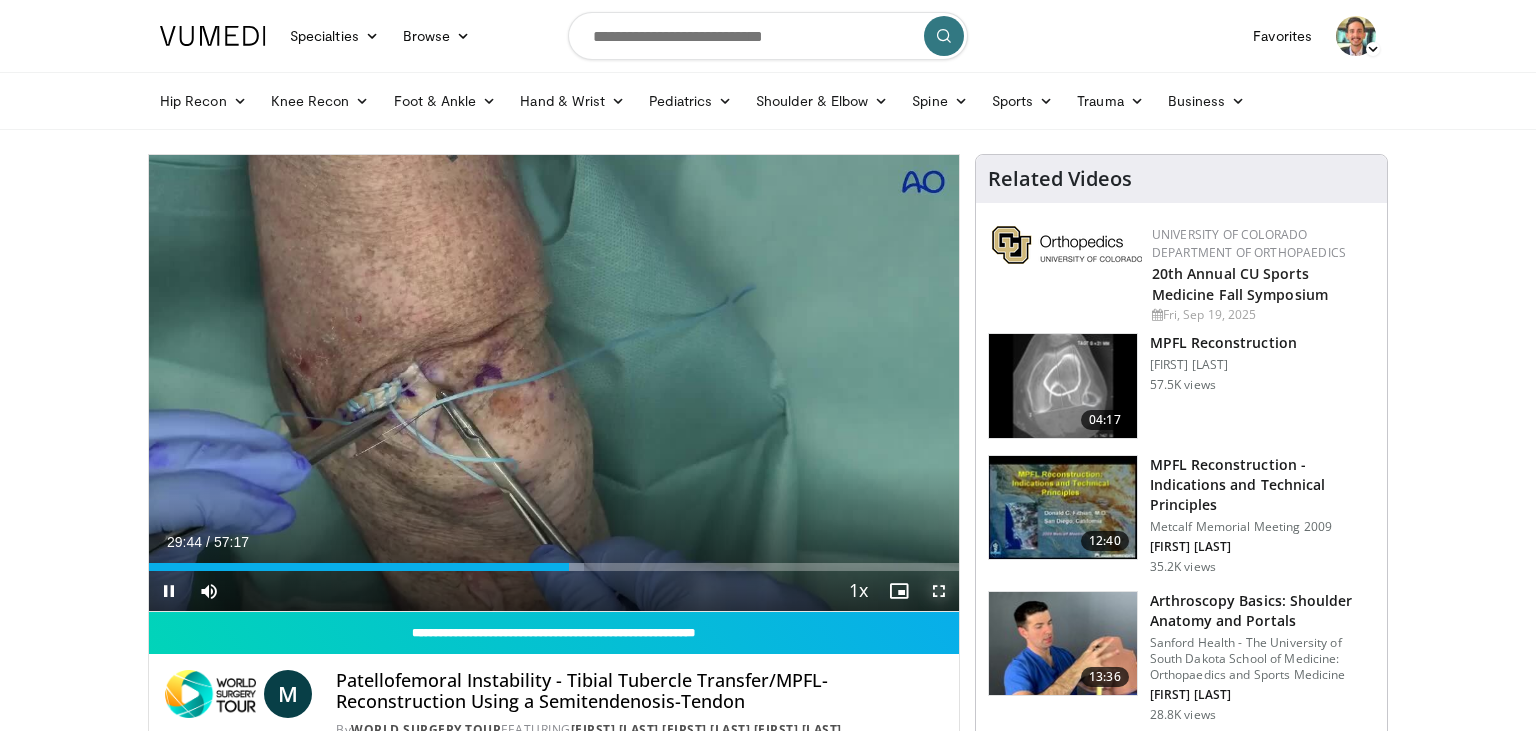 click at bounding box center (939, 591) 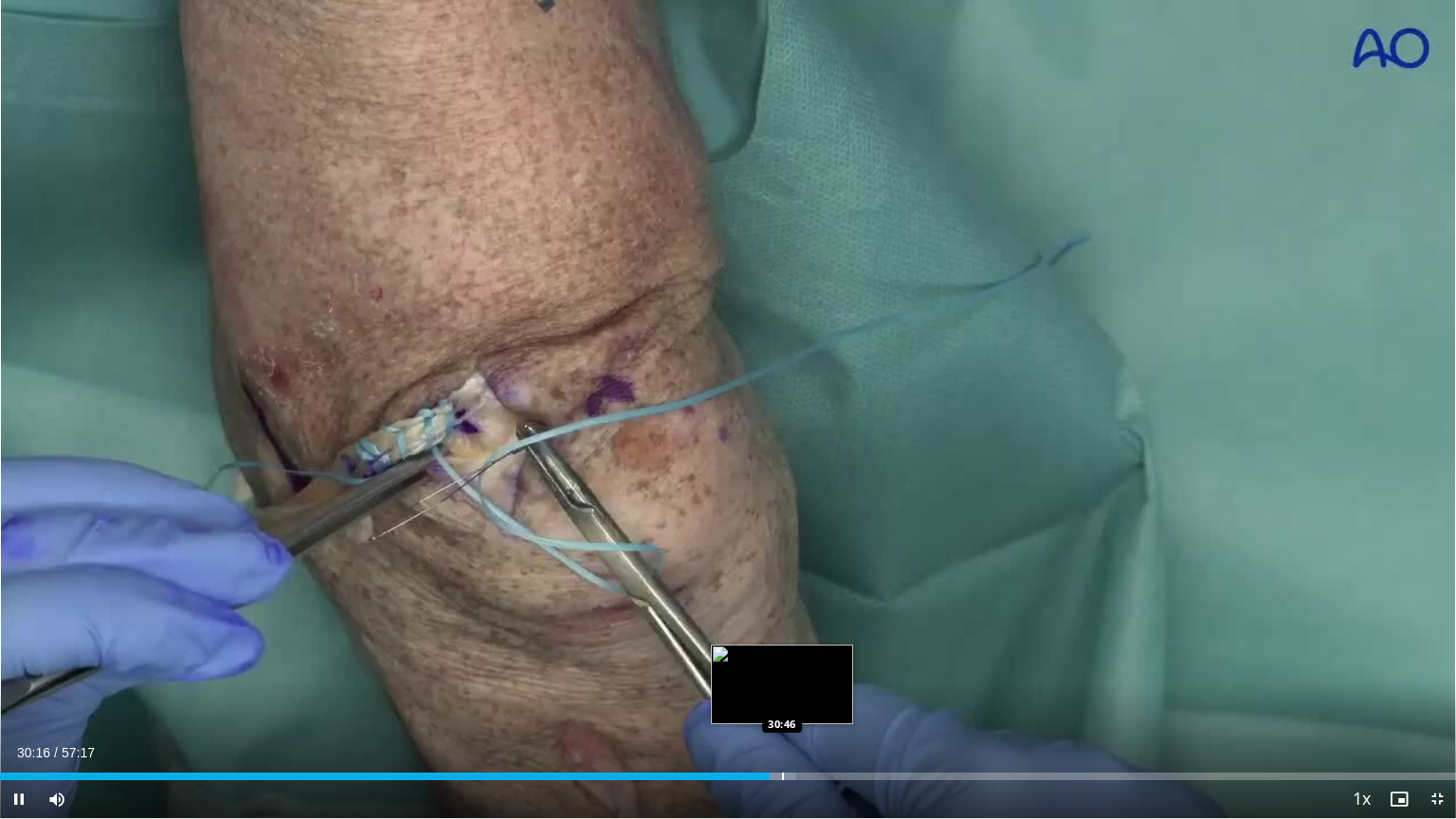 click on "Loaded :  54.69% 30:17 30:46" at bounding box center [728, 776] 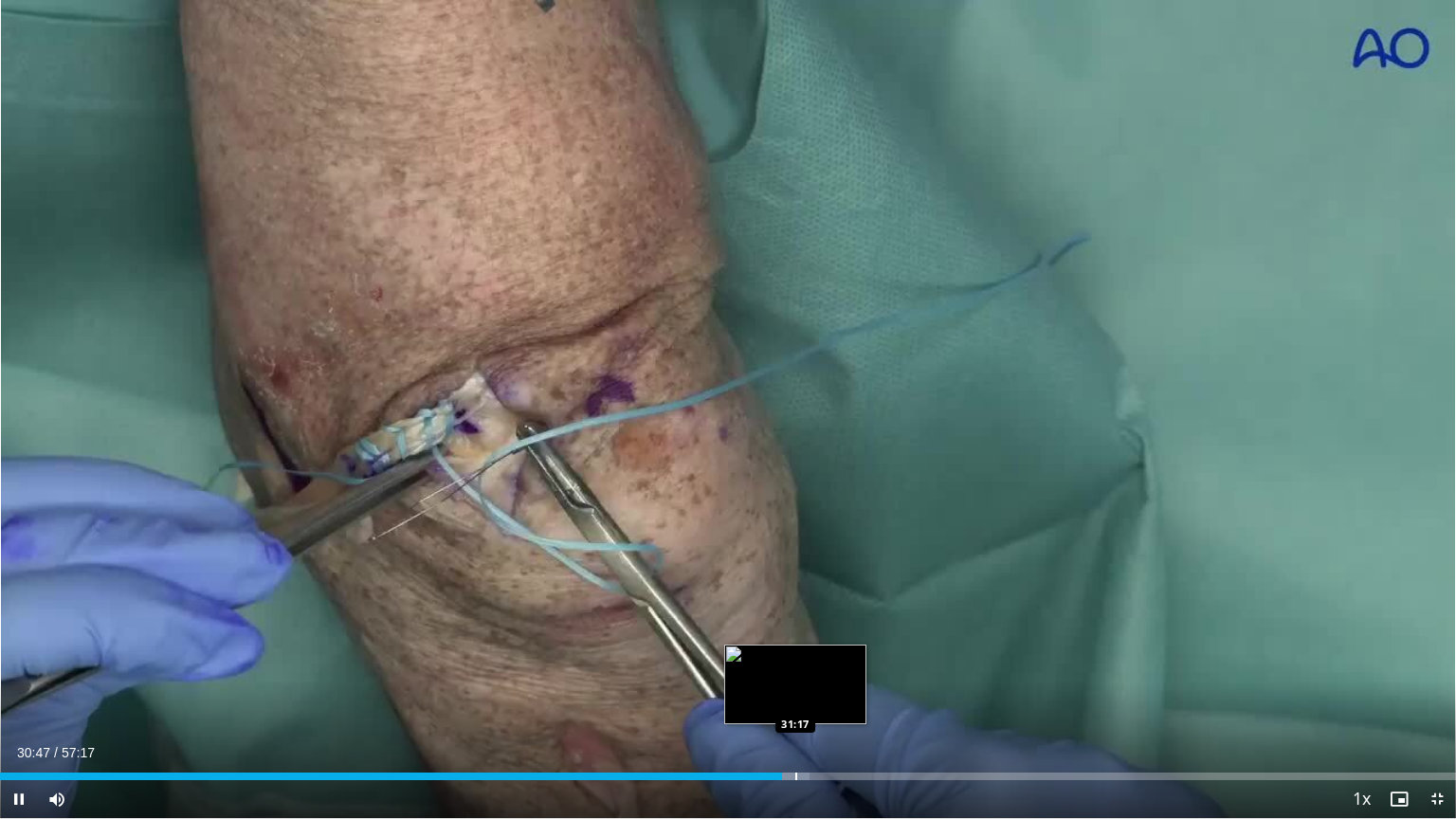 click at bounding box center [796, 776] 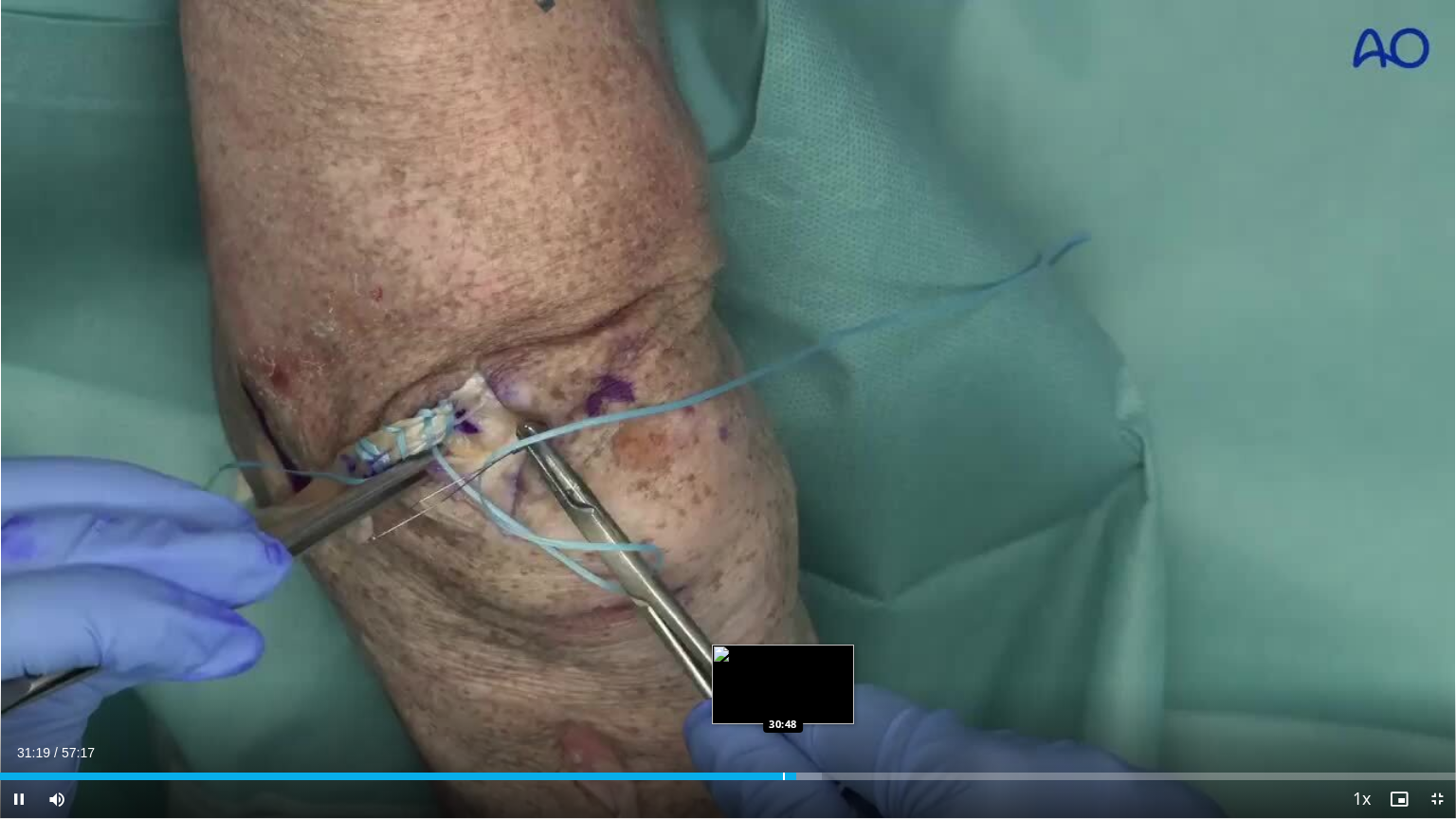 click on "31:20" at bounding box center [398, 776] 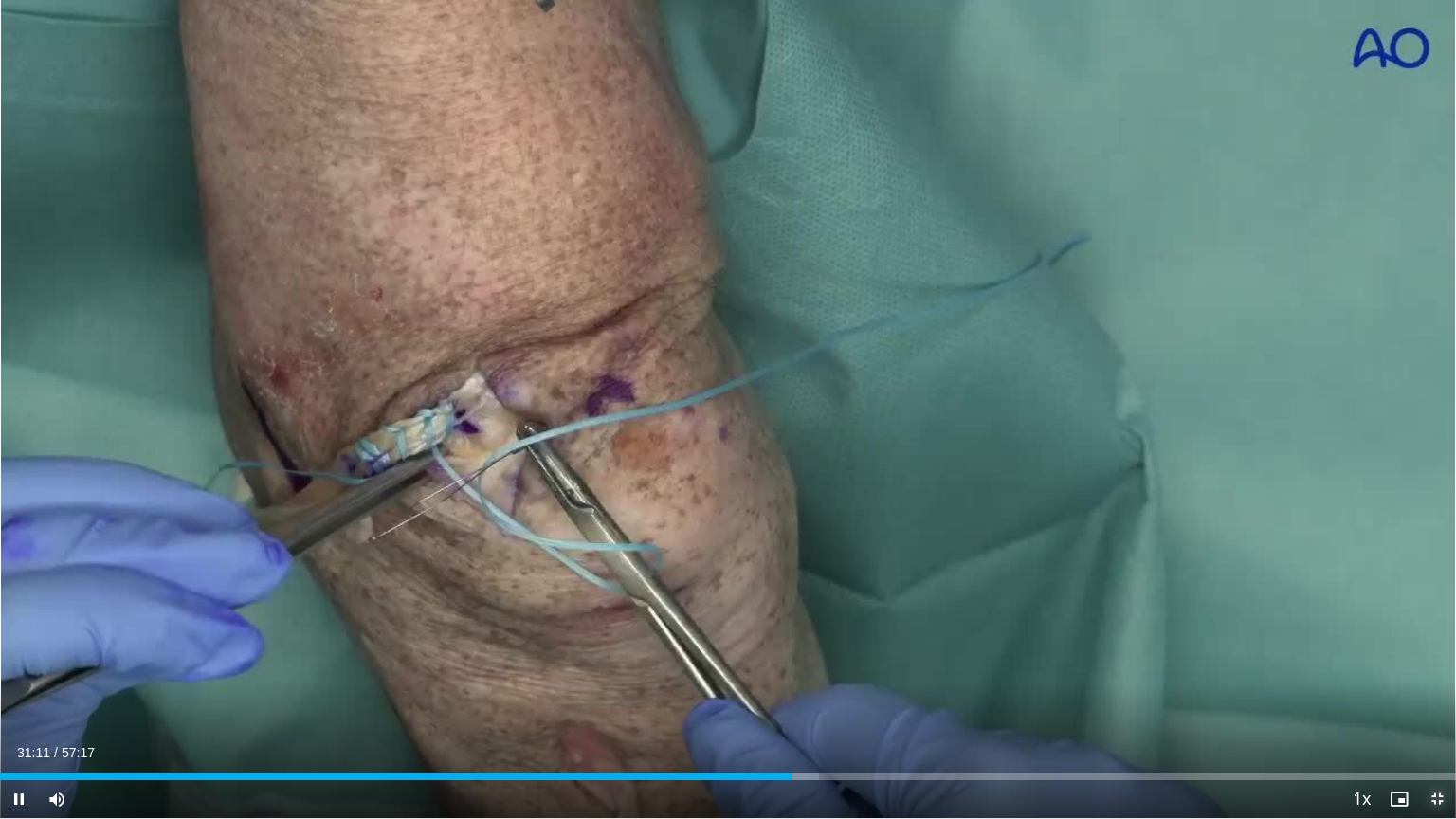 click at bounding box center [1437, 799] 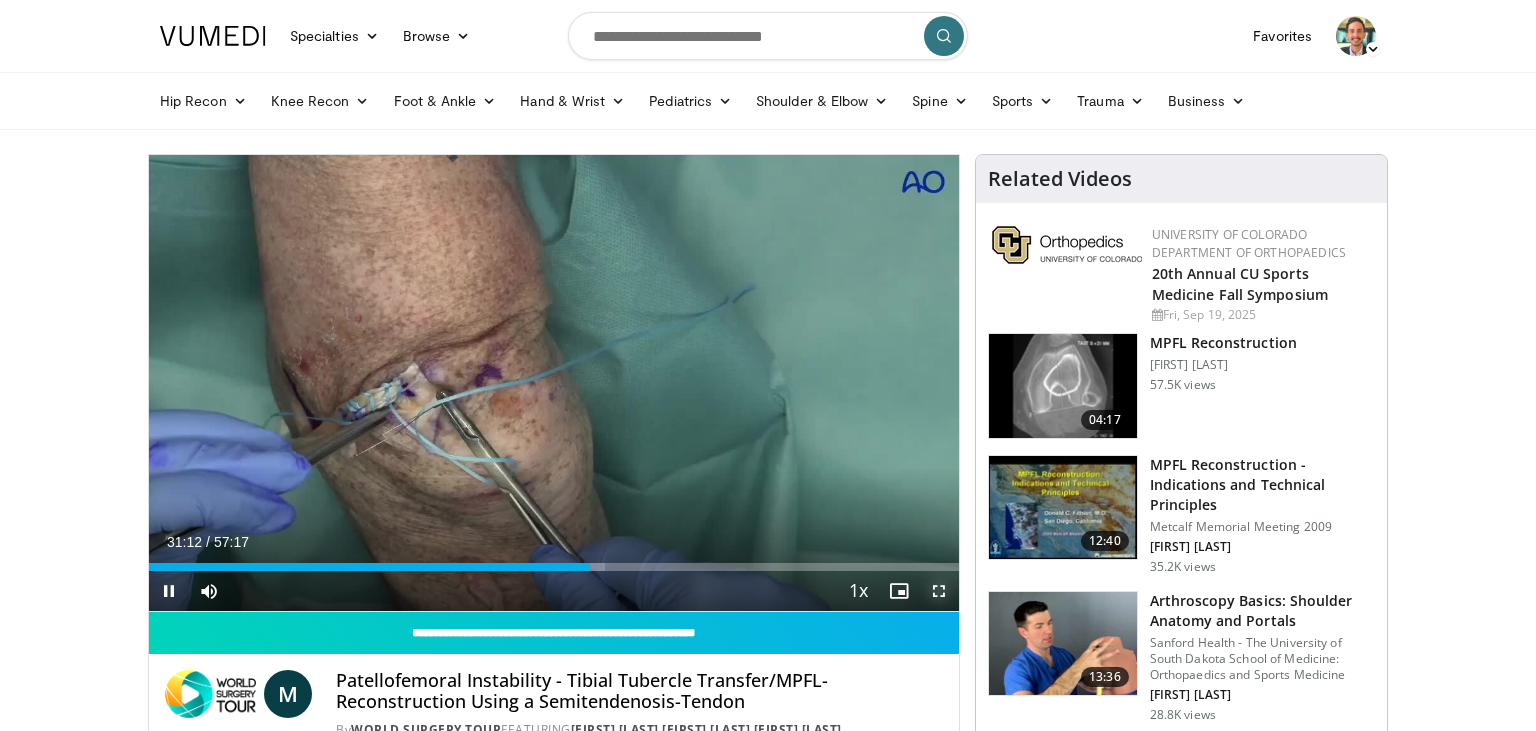 click at bounding box center [939, 591] 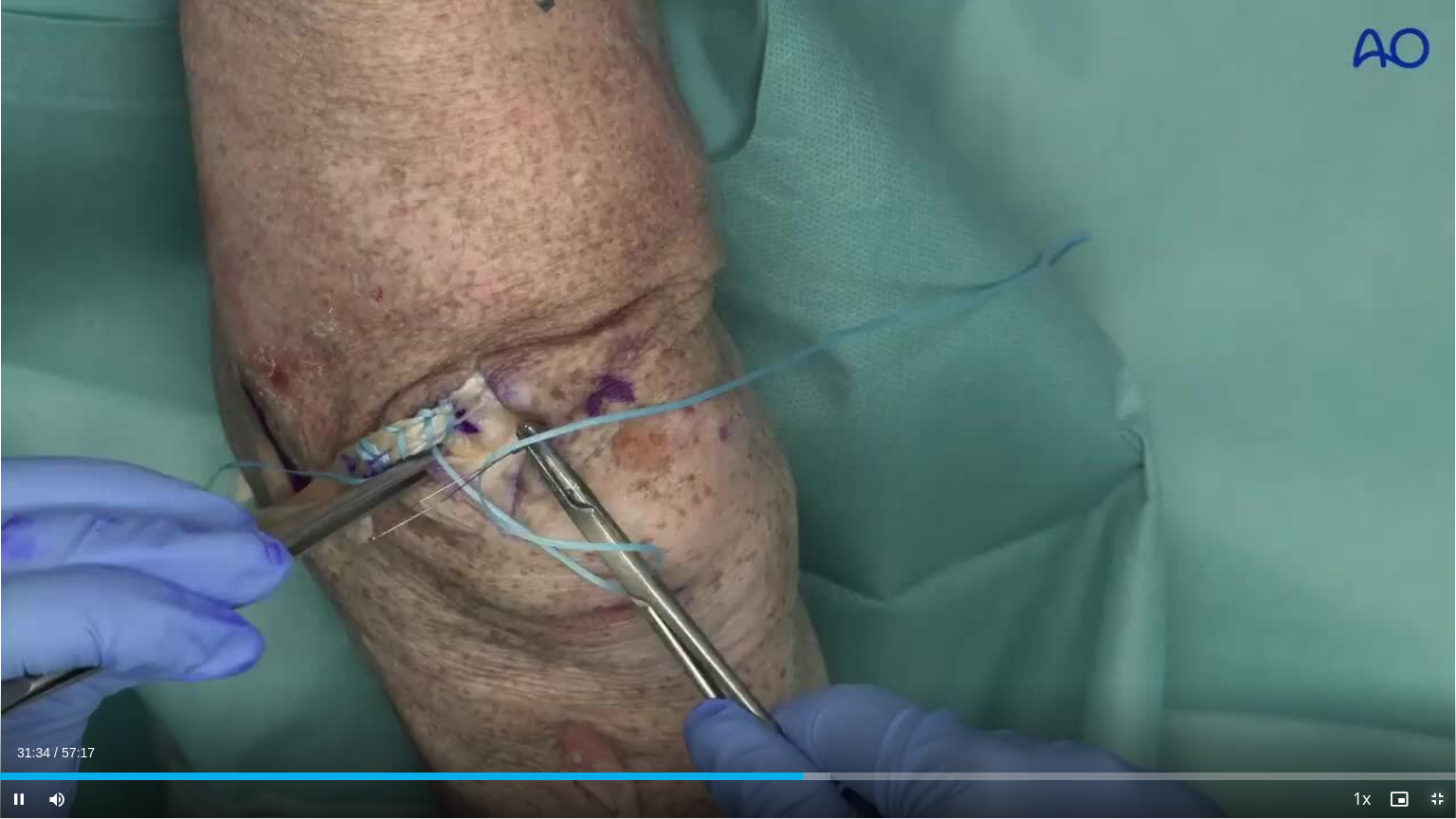 click at bounding box center (1437, 799) 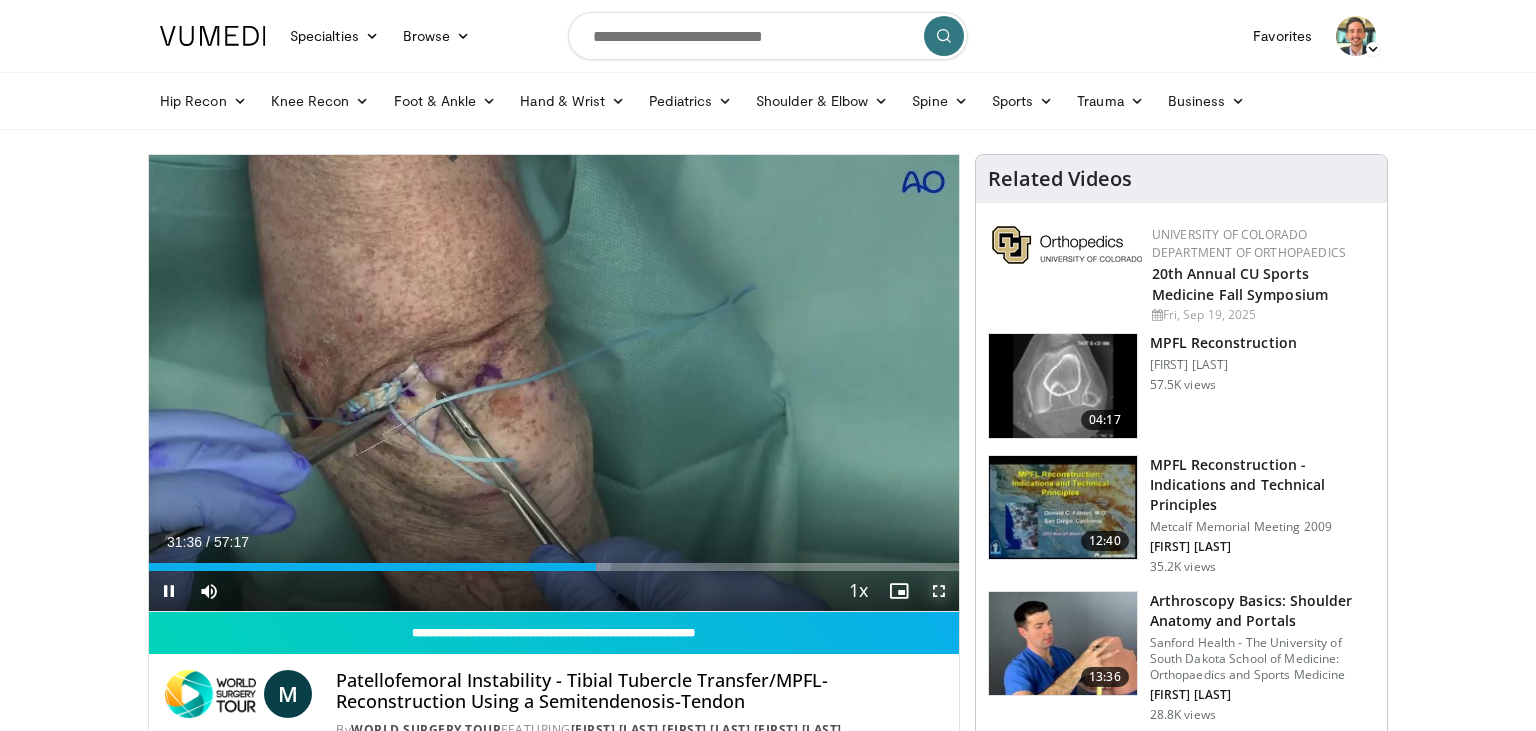 click at bounding box center (939, 591) 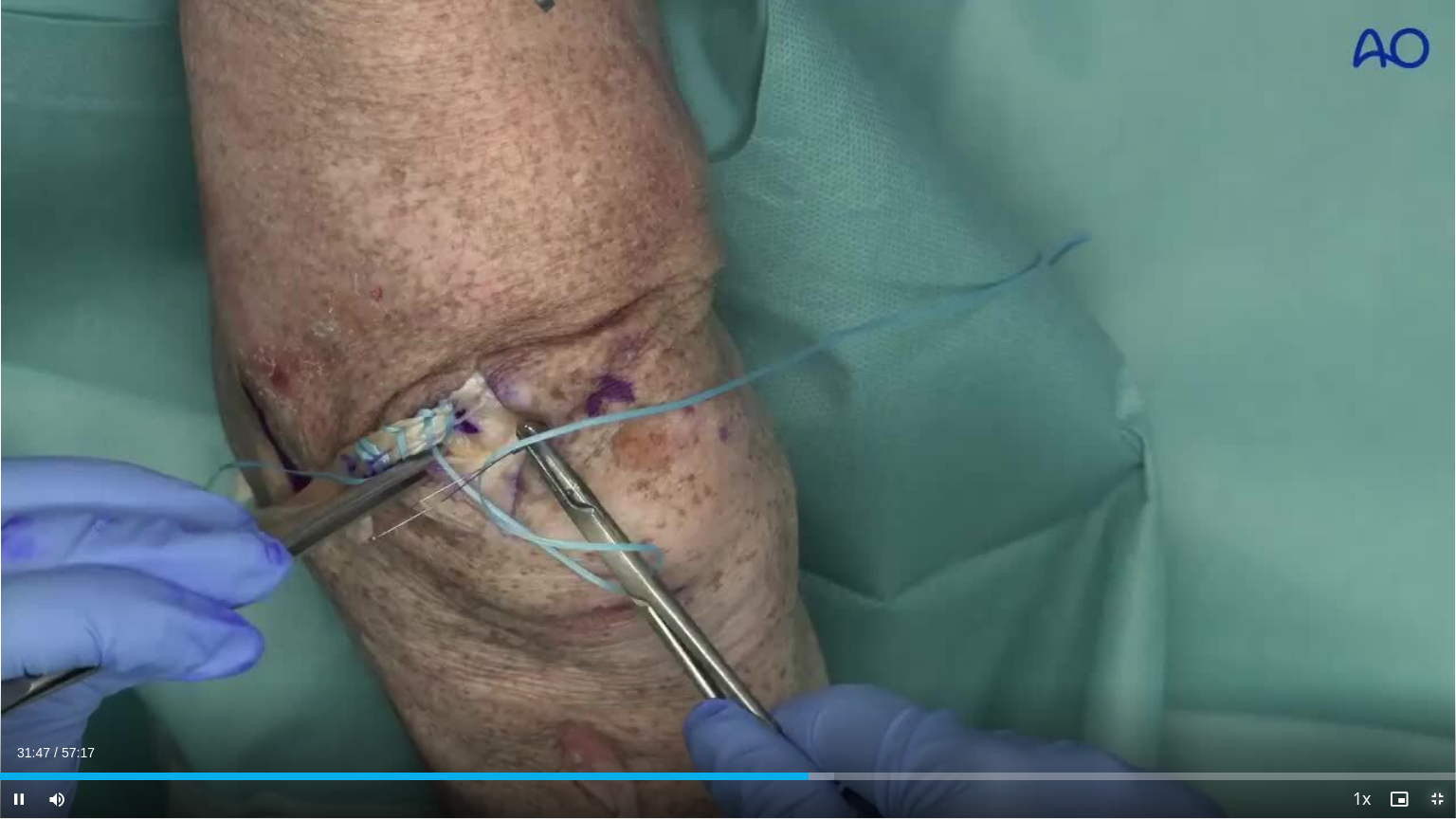 click at bounding box center (1437, 799) 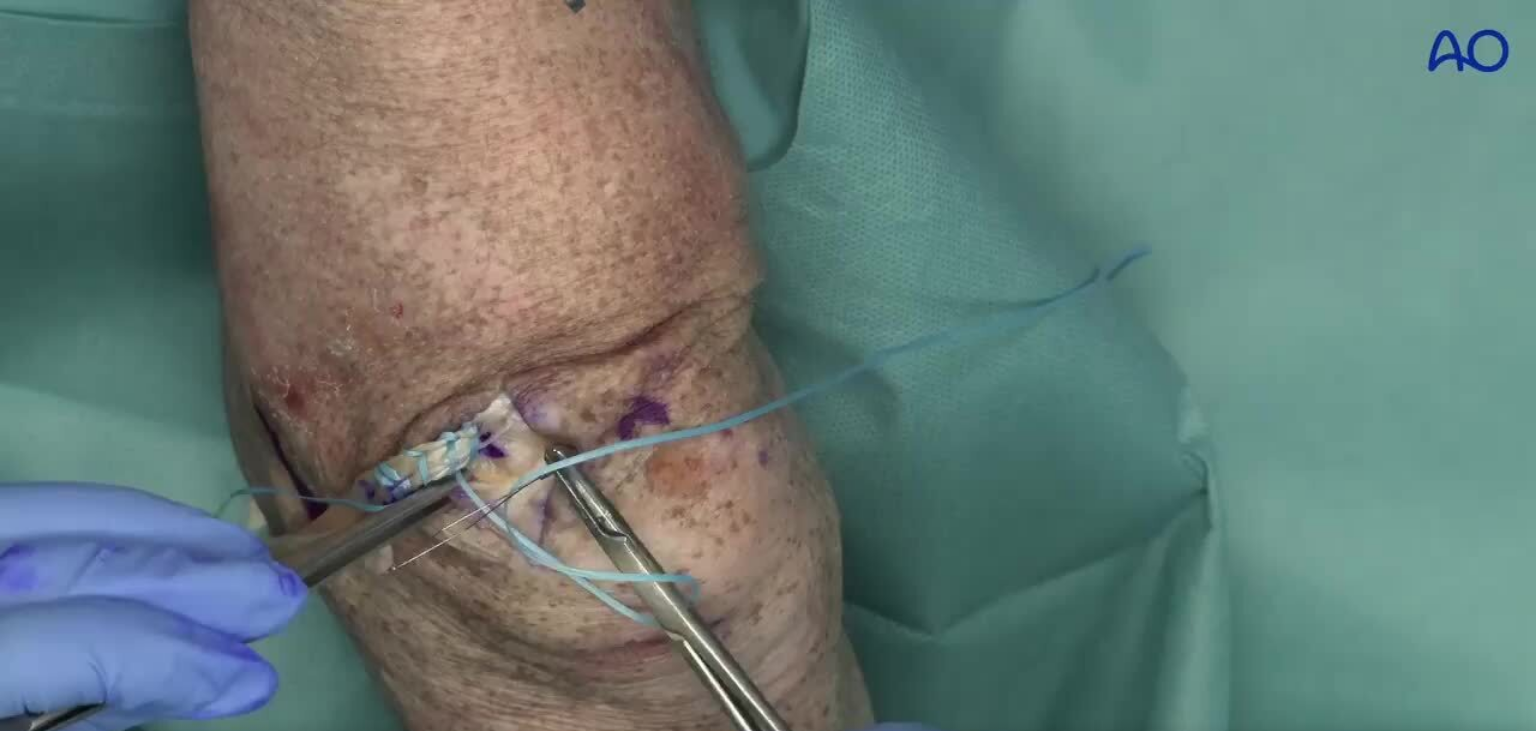 scroll, scrollTop: 105, scrollLeft: 0, axis: vertical 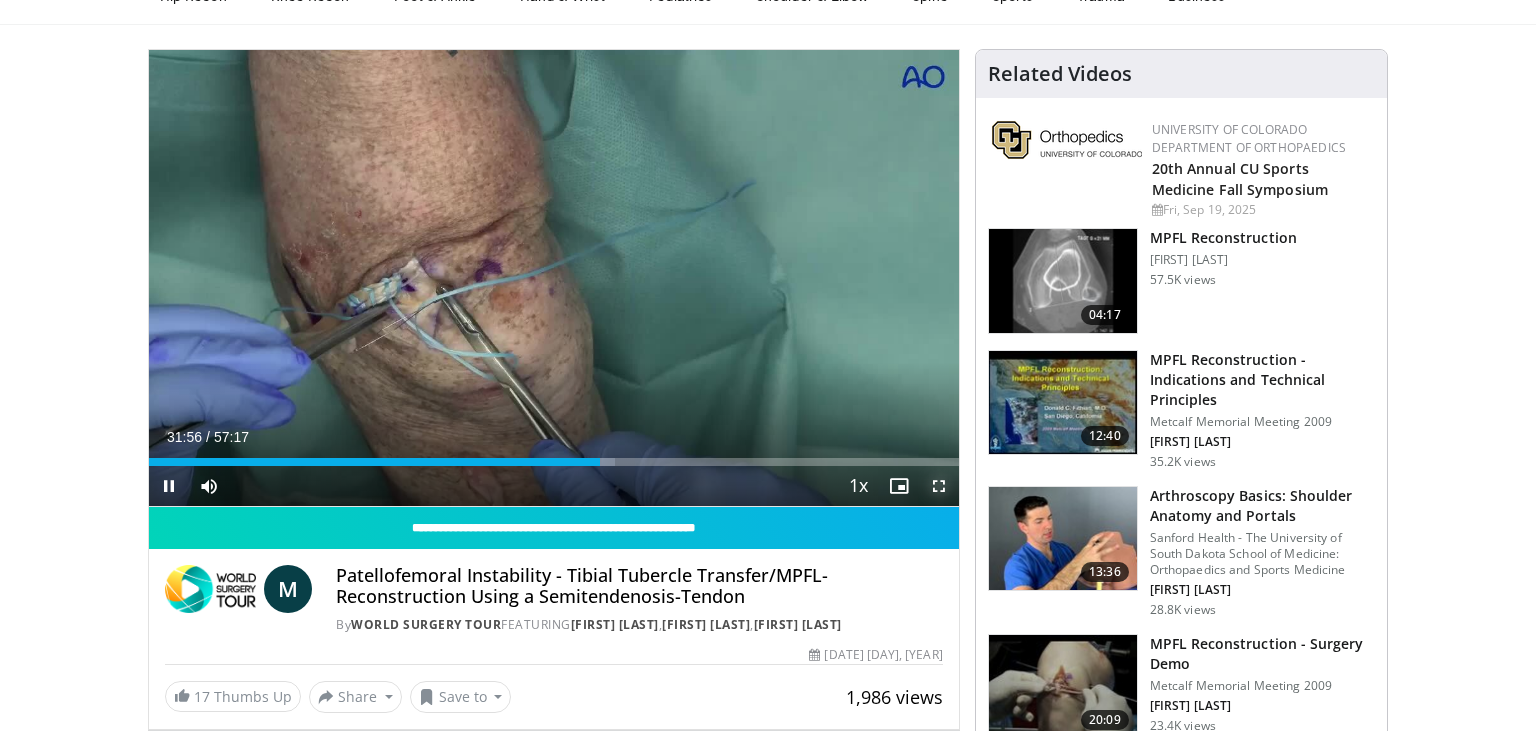 click at bounding box center [939, 486] 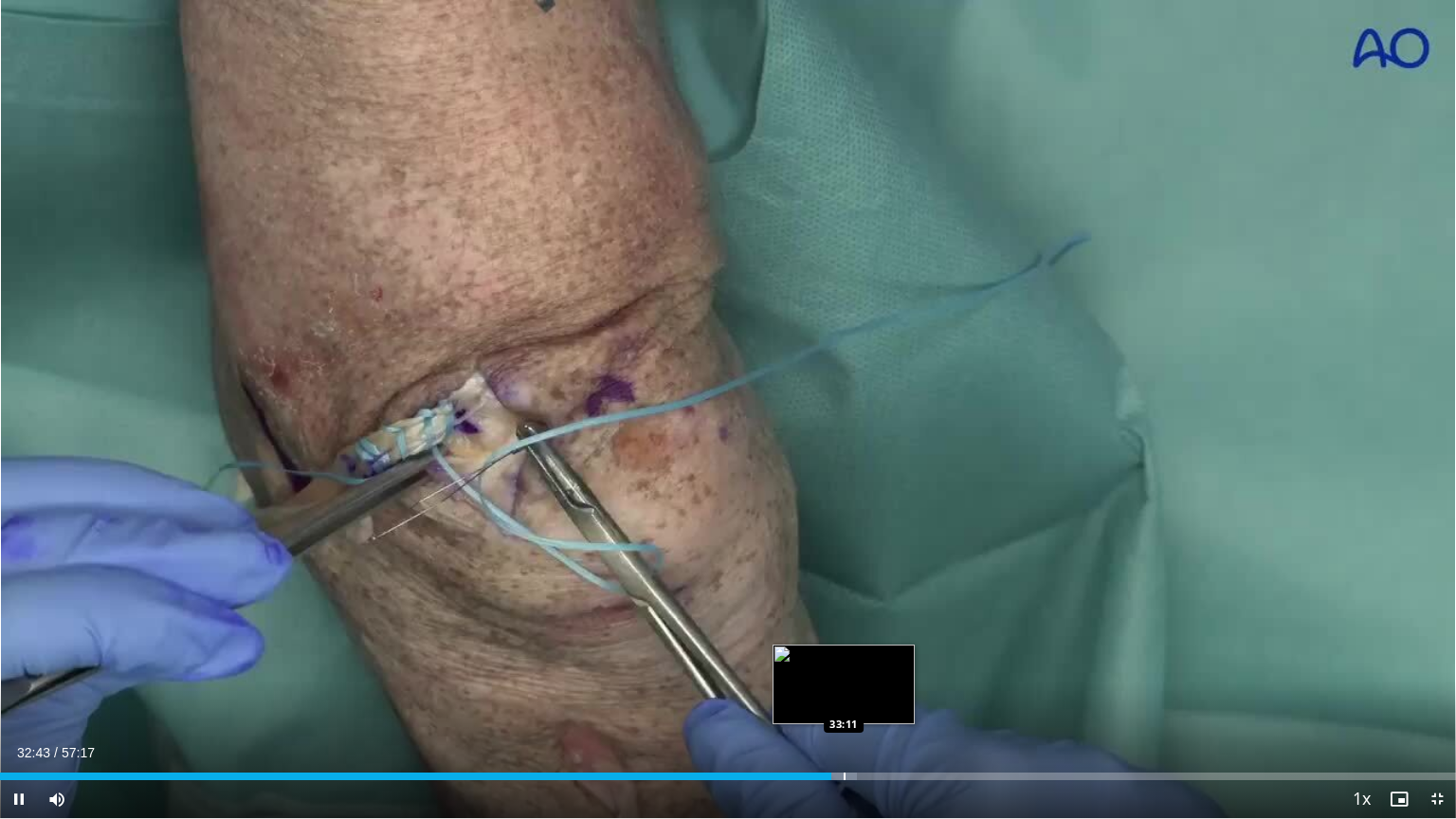 click at bounding box center (845, 776) 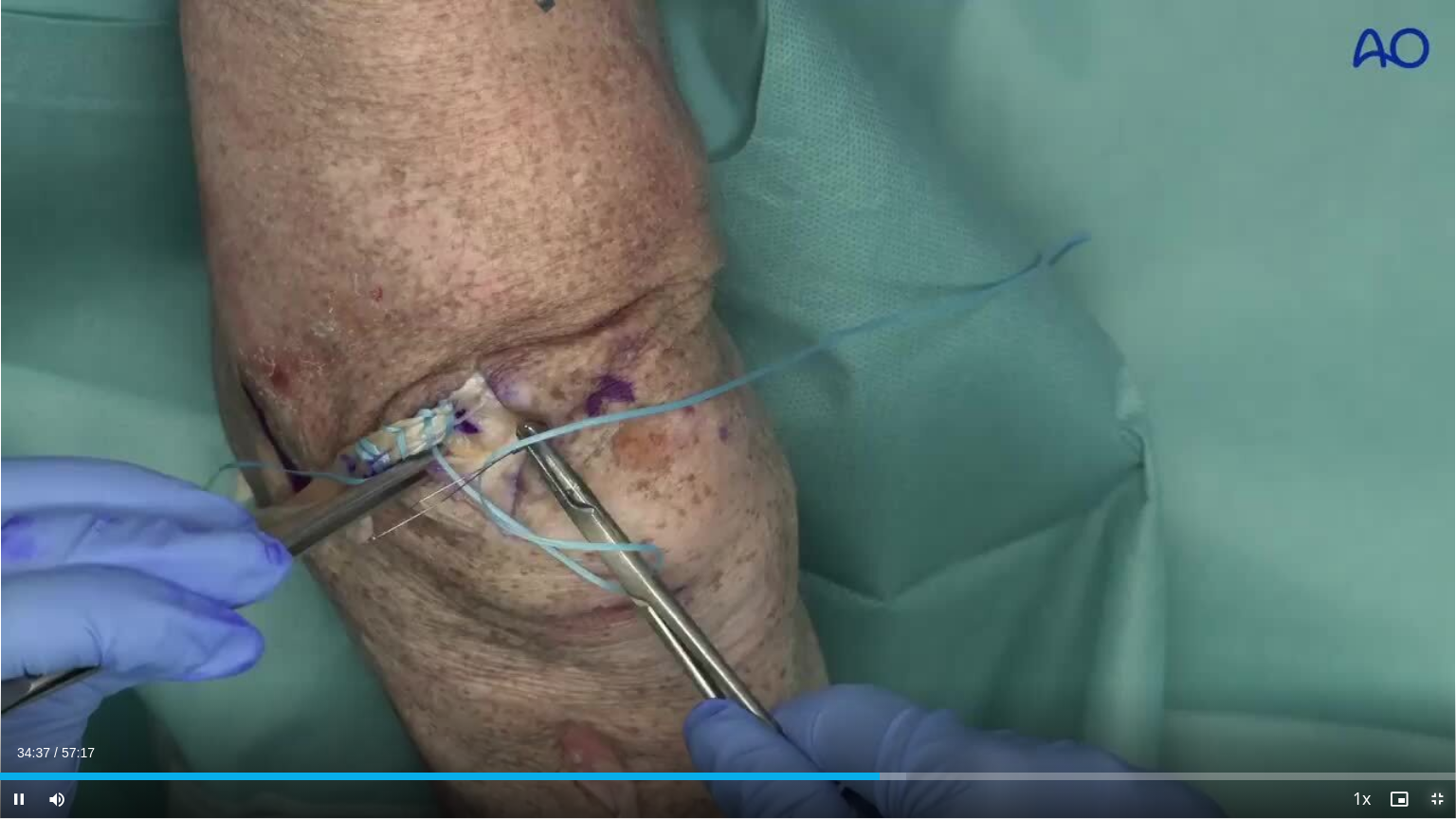 click at bounding box center (1437, 799) 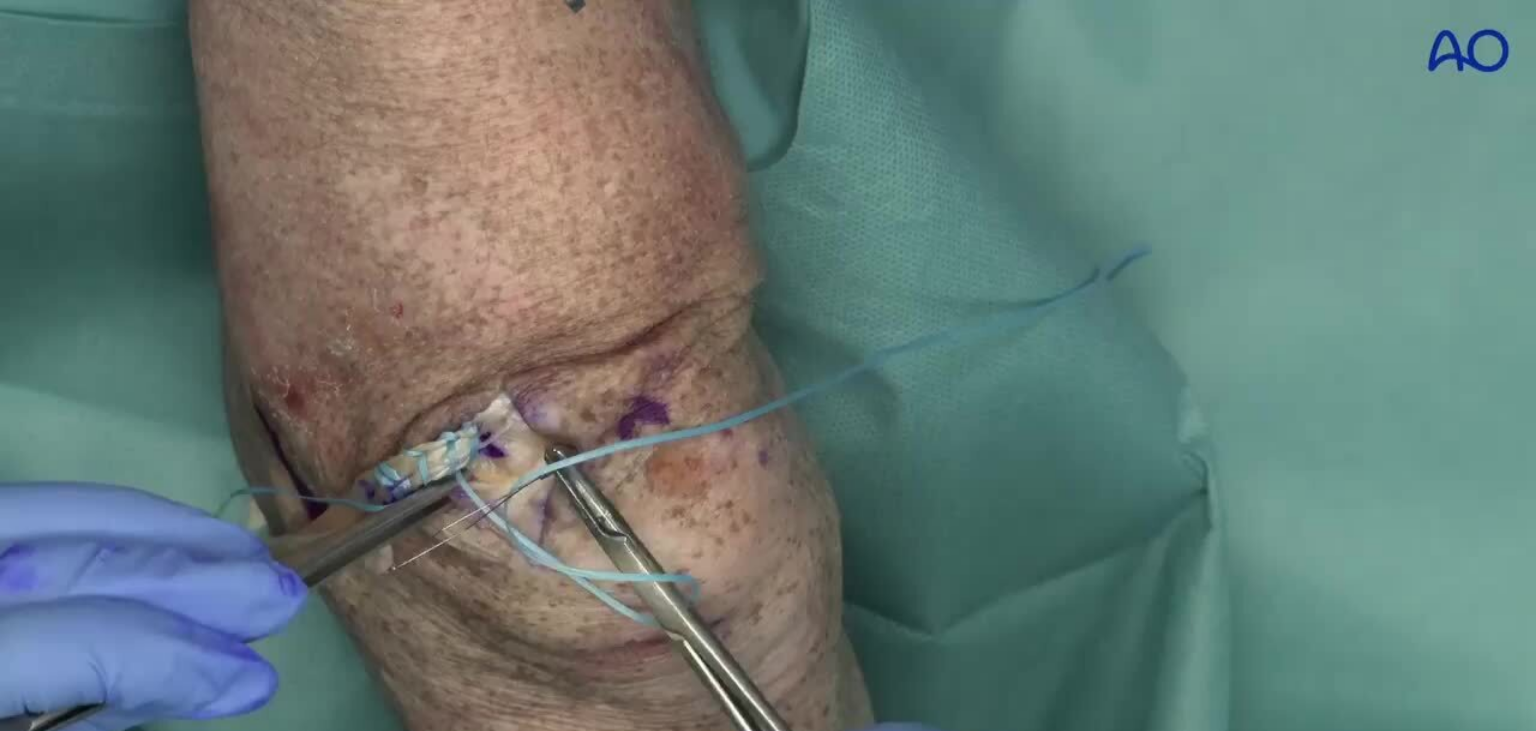 scroll, scrollTop: 0, scrollLeft: 0, axis: both 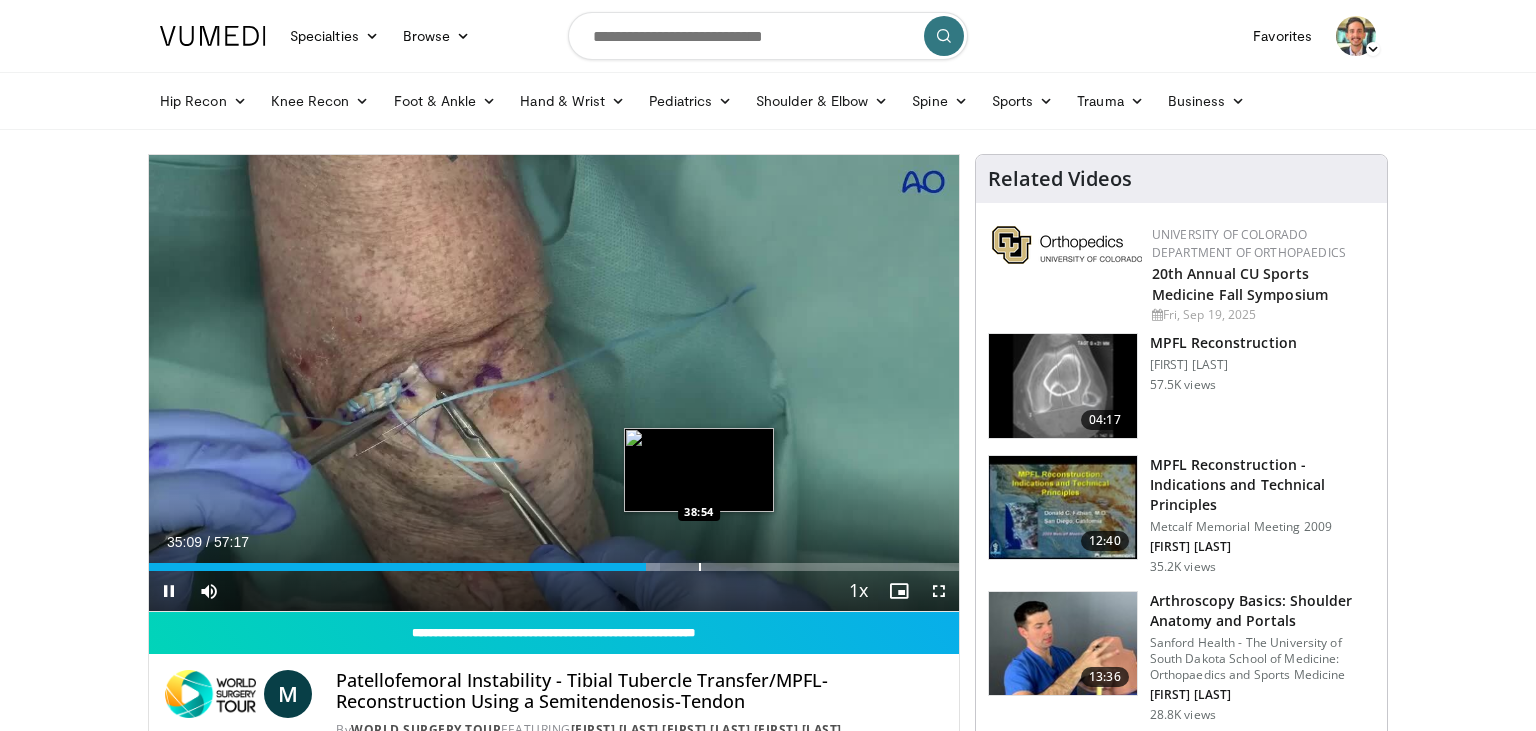 click on "Loaded :  63.13% 35:09 38:54" at bounding box center (554, 561) 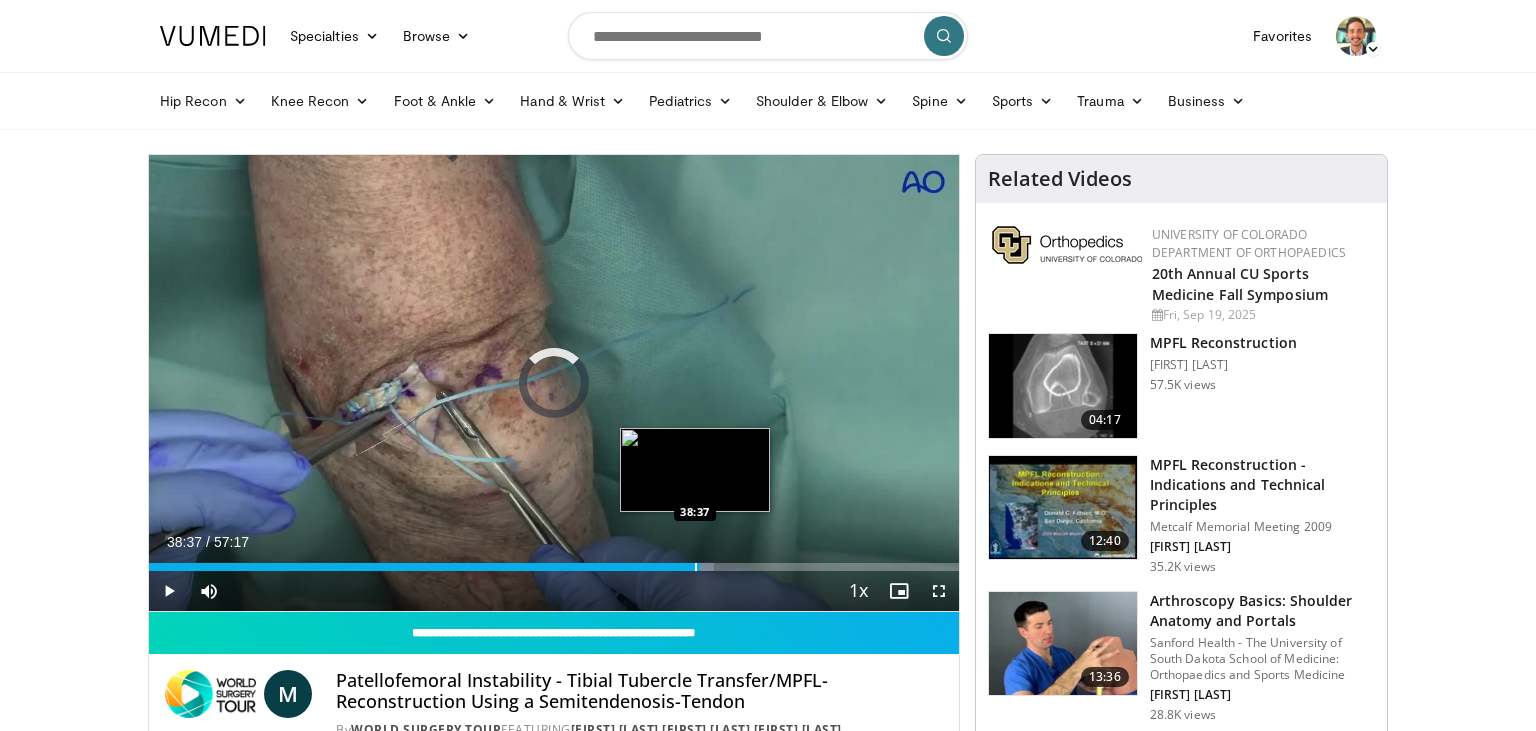 click on "Loaded :  69.82% 38:57 38:37" at bounding box center (554, 561) 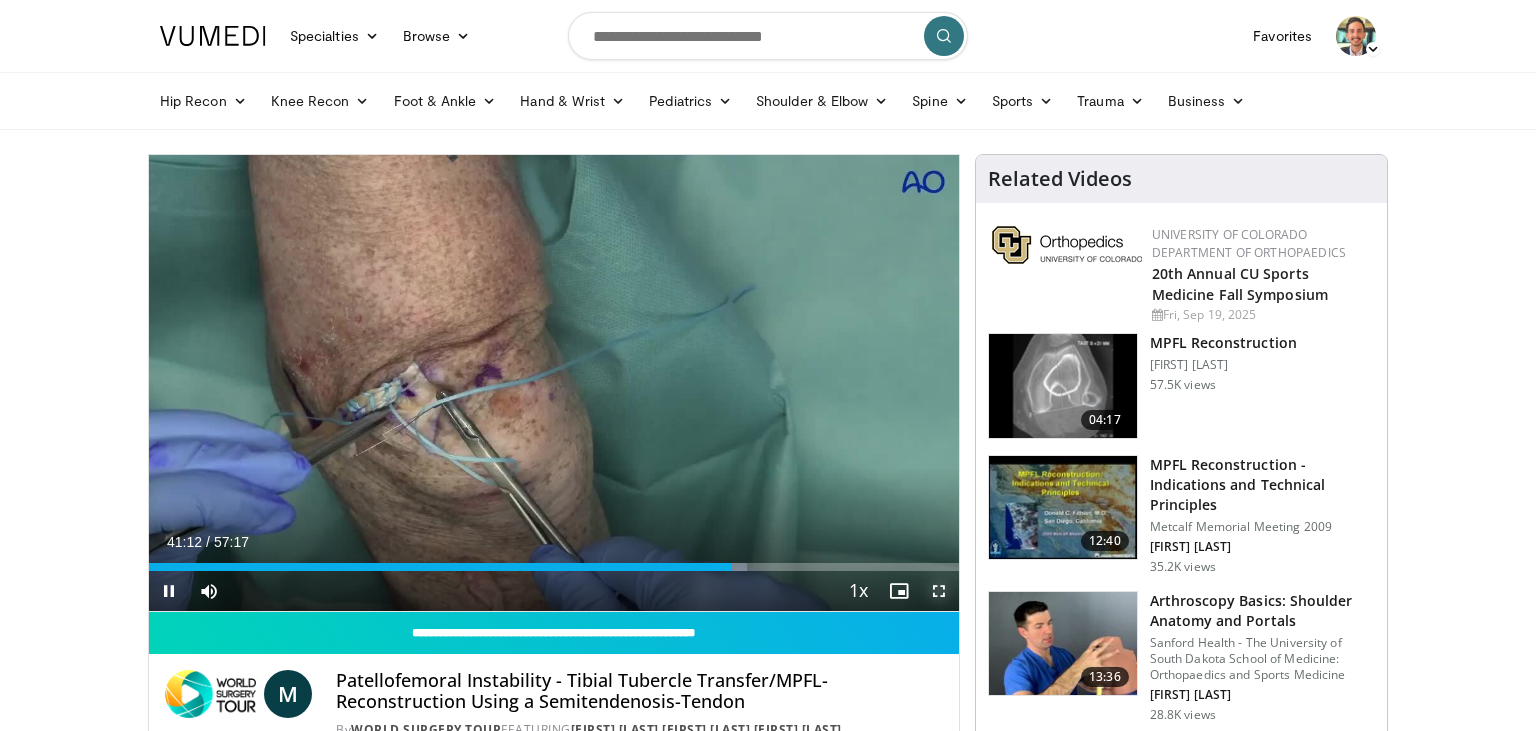 click at bounding box center [939, 591] 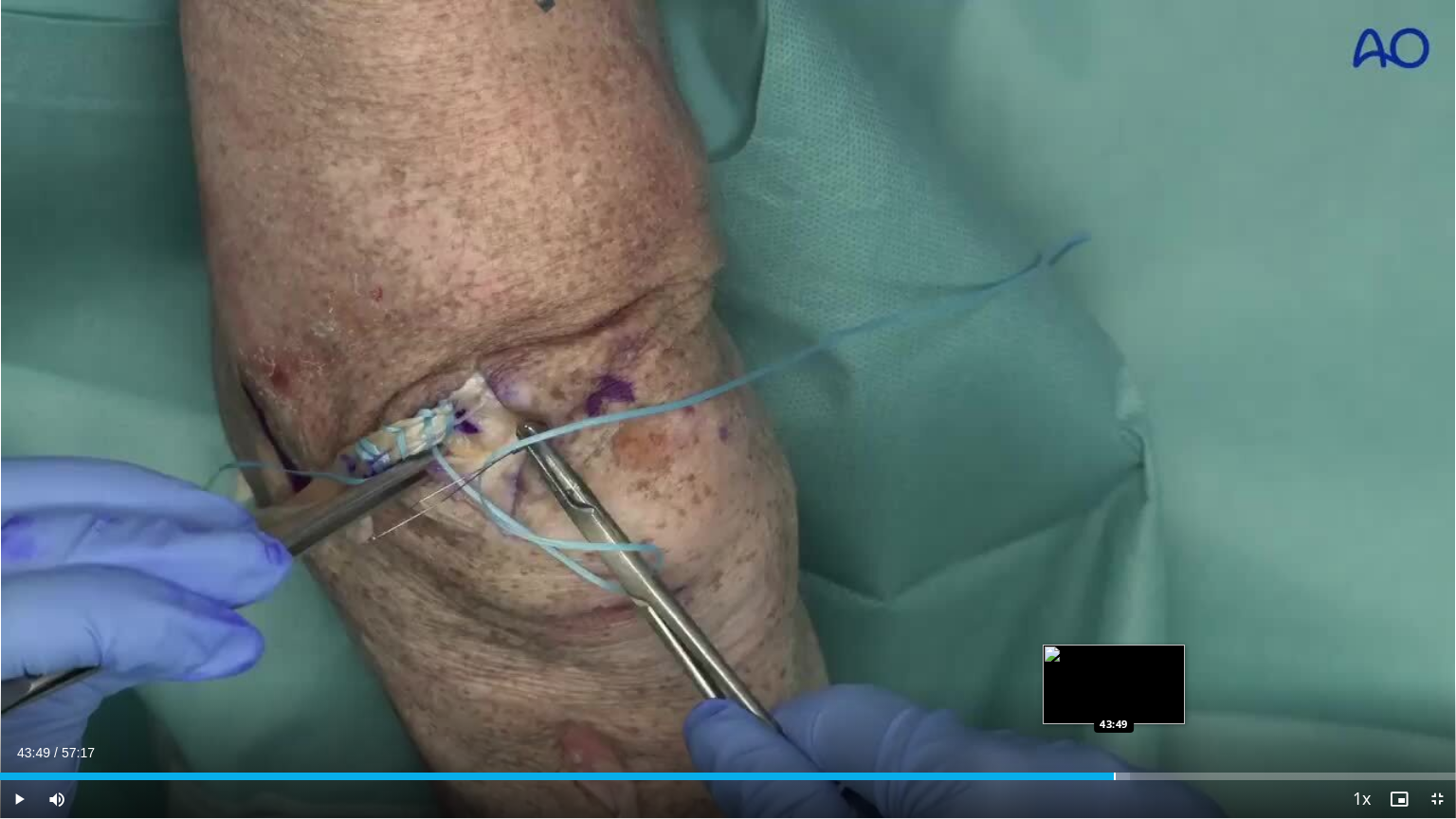 click on "Loaded :  77.63% 43:49 43:49" at bounding box center [728, 771] 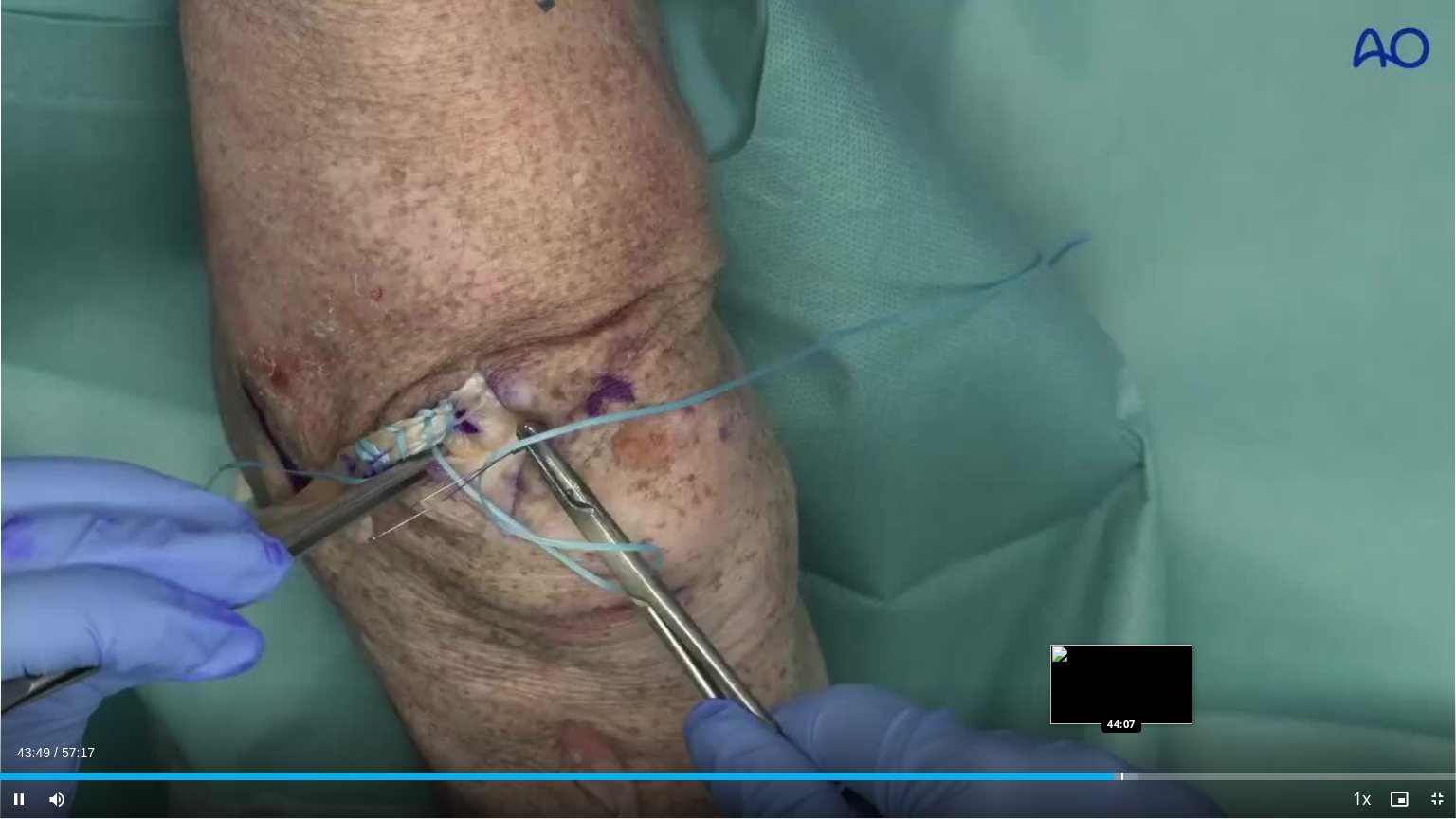 click at bounding box center [1122, 776] 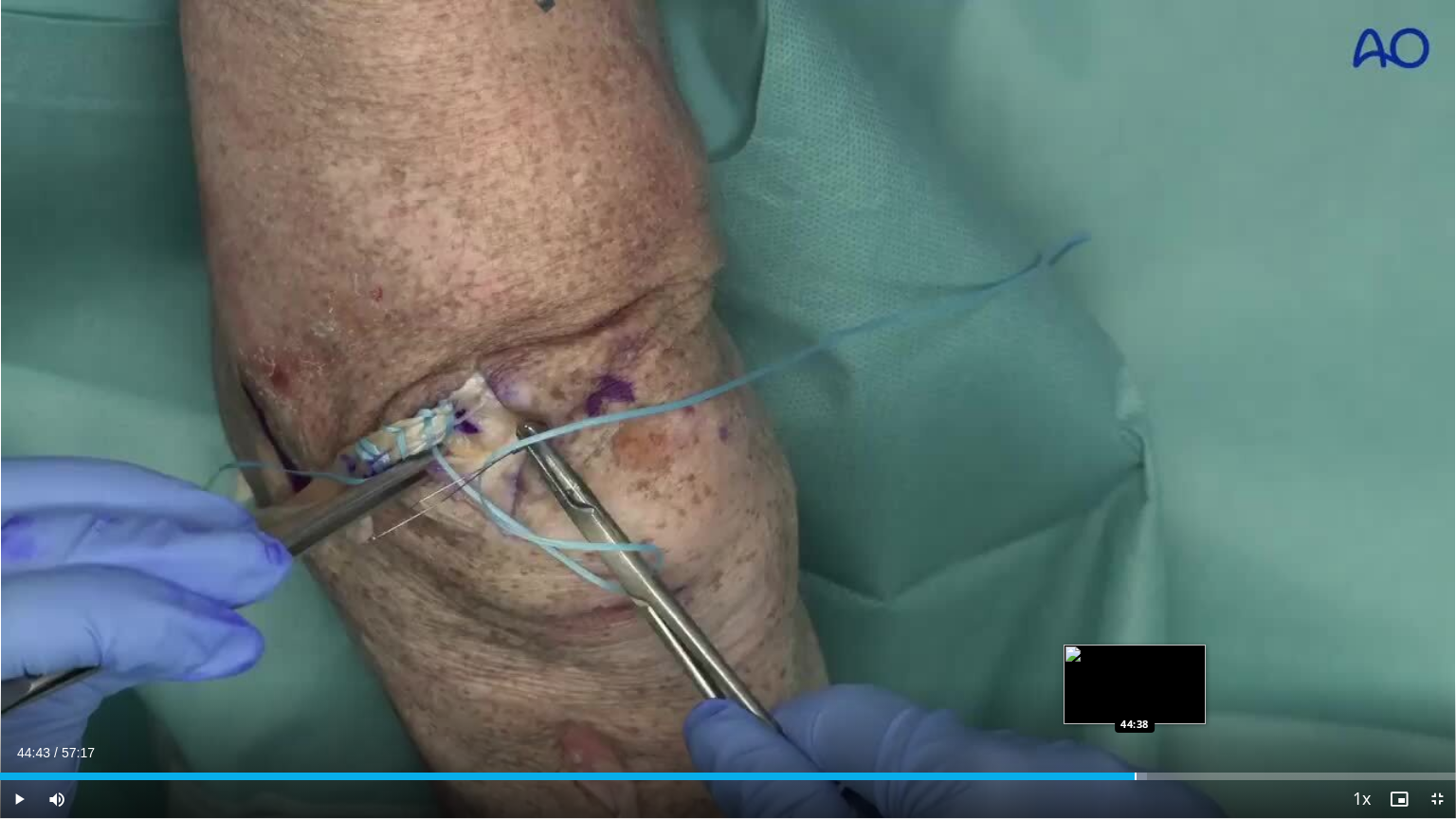 click at bounding box center (1128, 776) 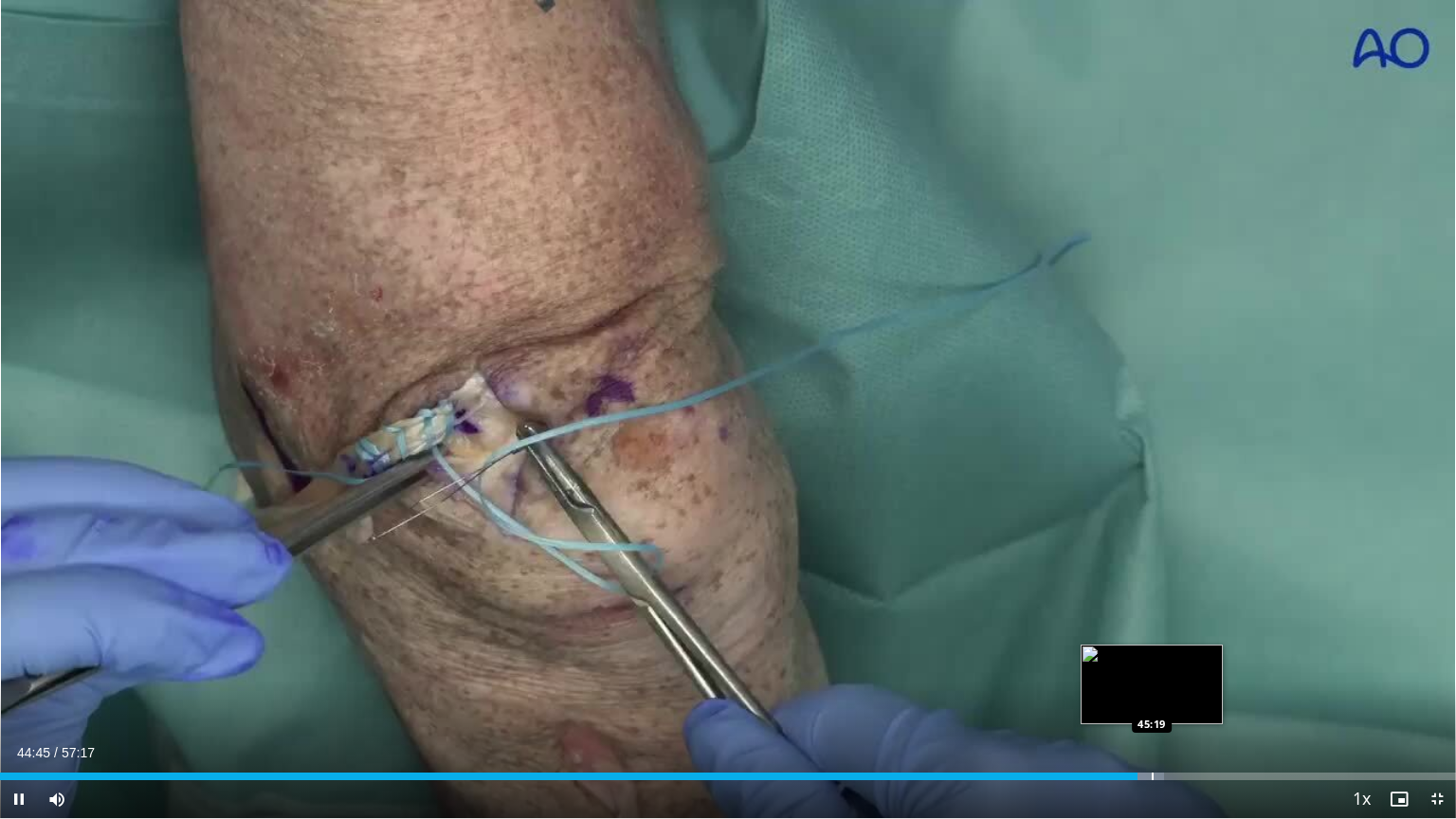 click on "**********" at bounding box center (728, 410) 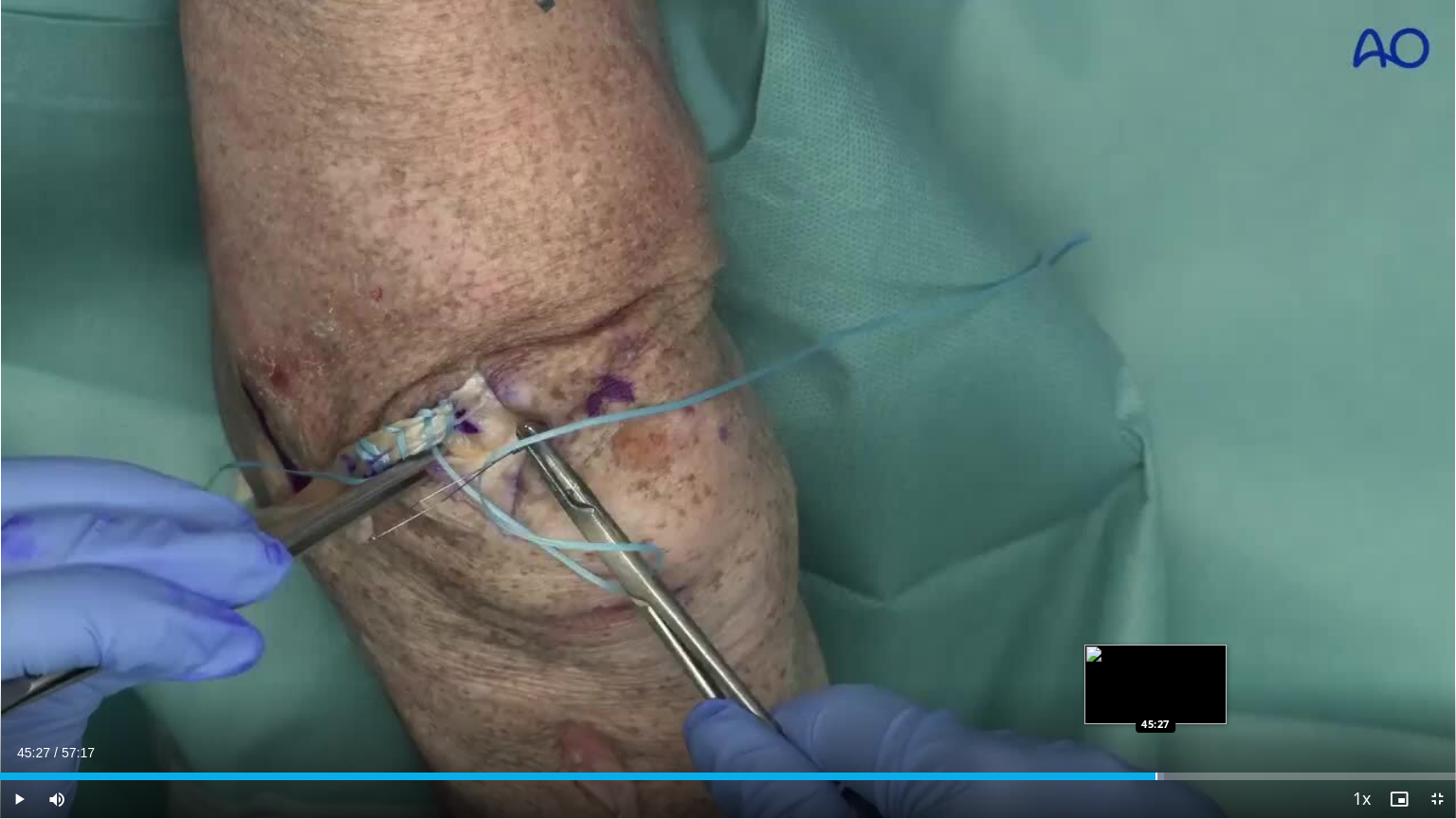 click at bounding box center [1156, 776] 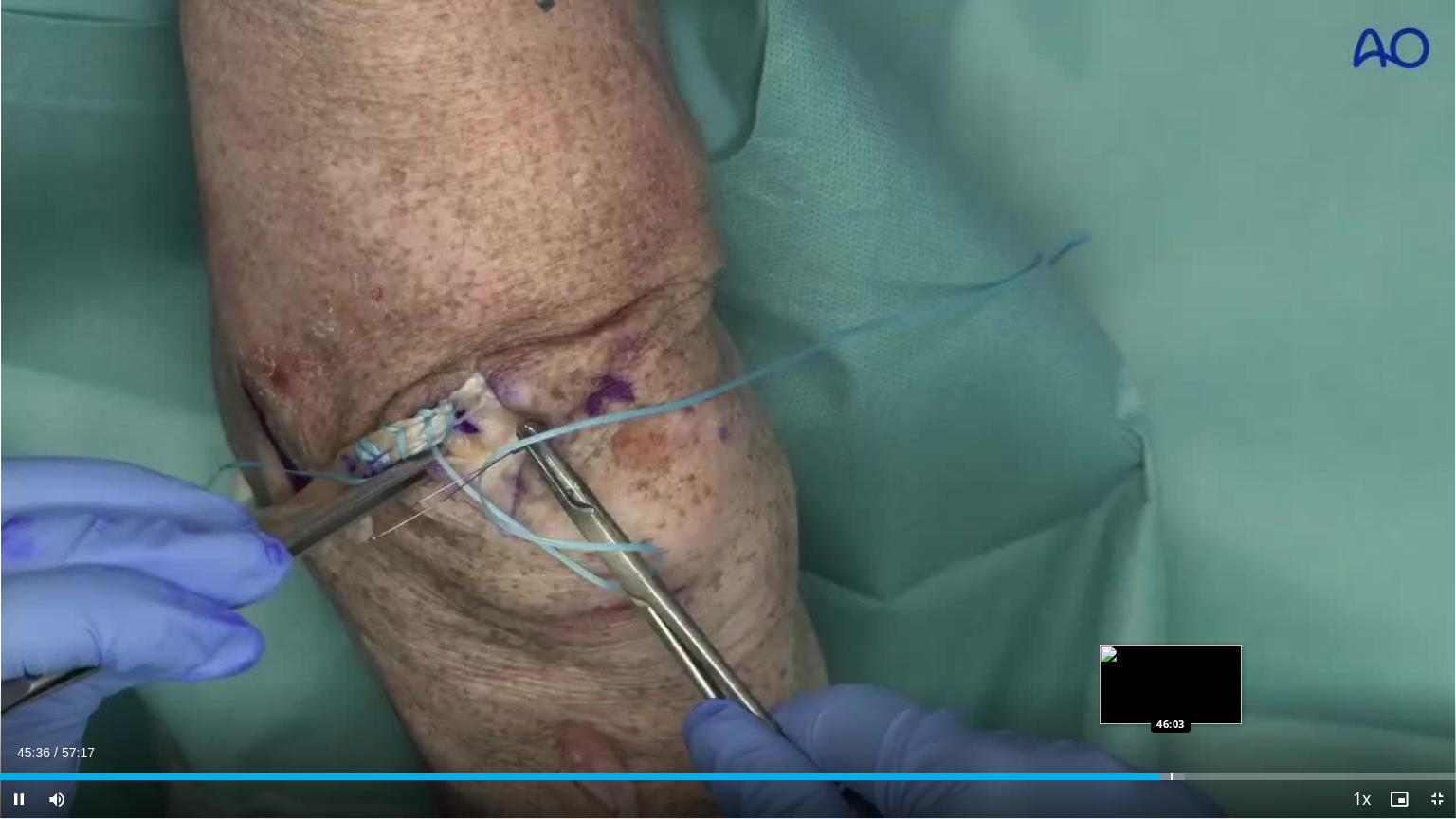 click at bounding box center [1164, 776] 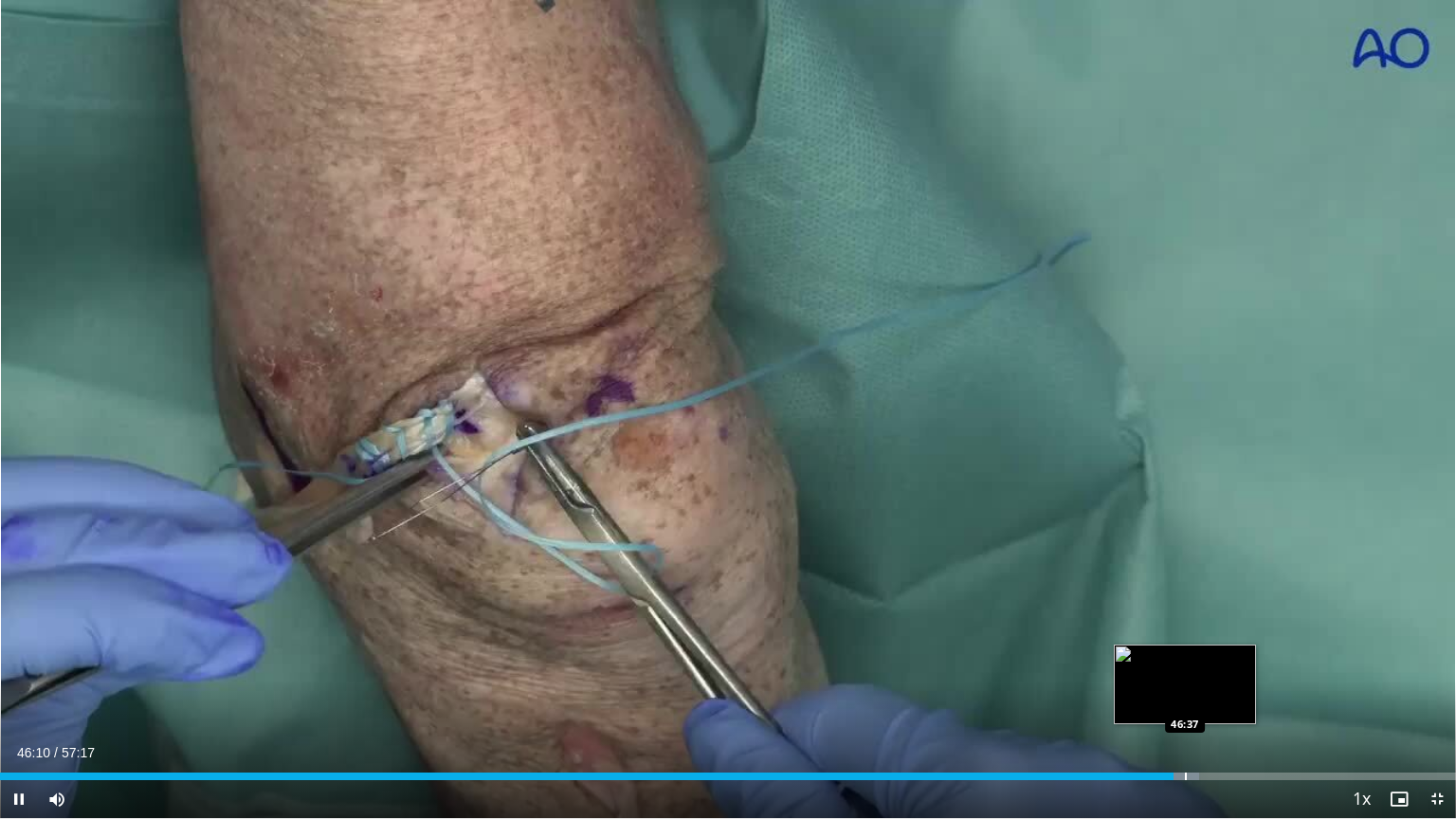 click on "Loaded :  82.33% 46:10 46:37" at bounding box center (728, 771) 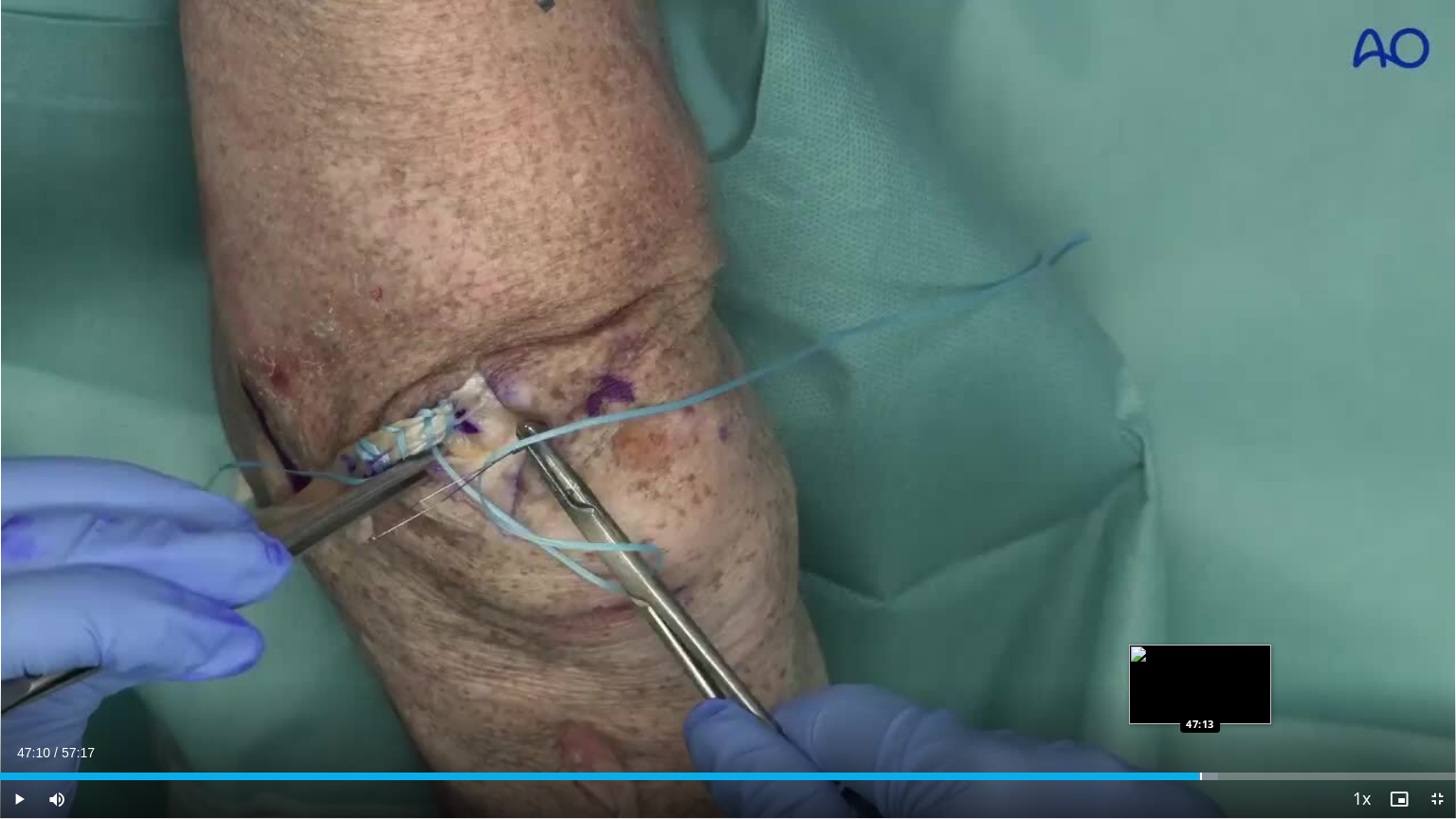 click on "Loaded :  83.69% 47:10 47:13" at bounding box center [728, 771] 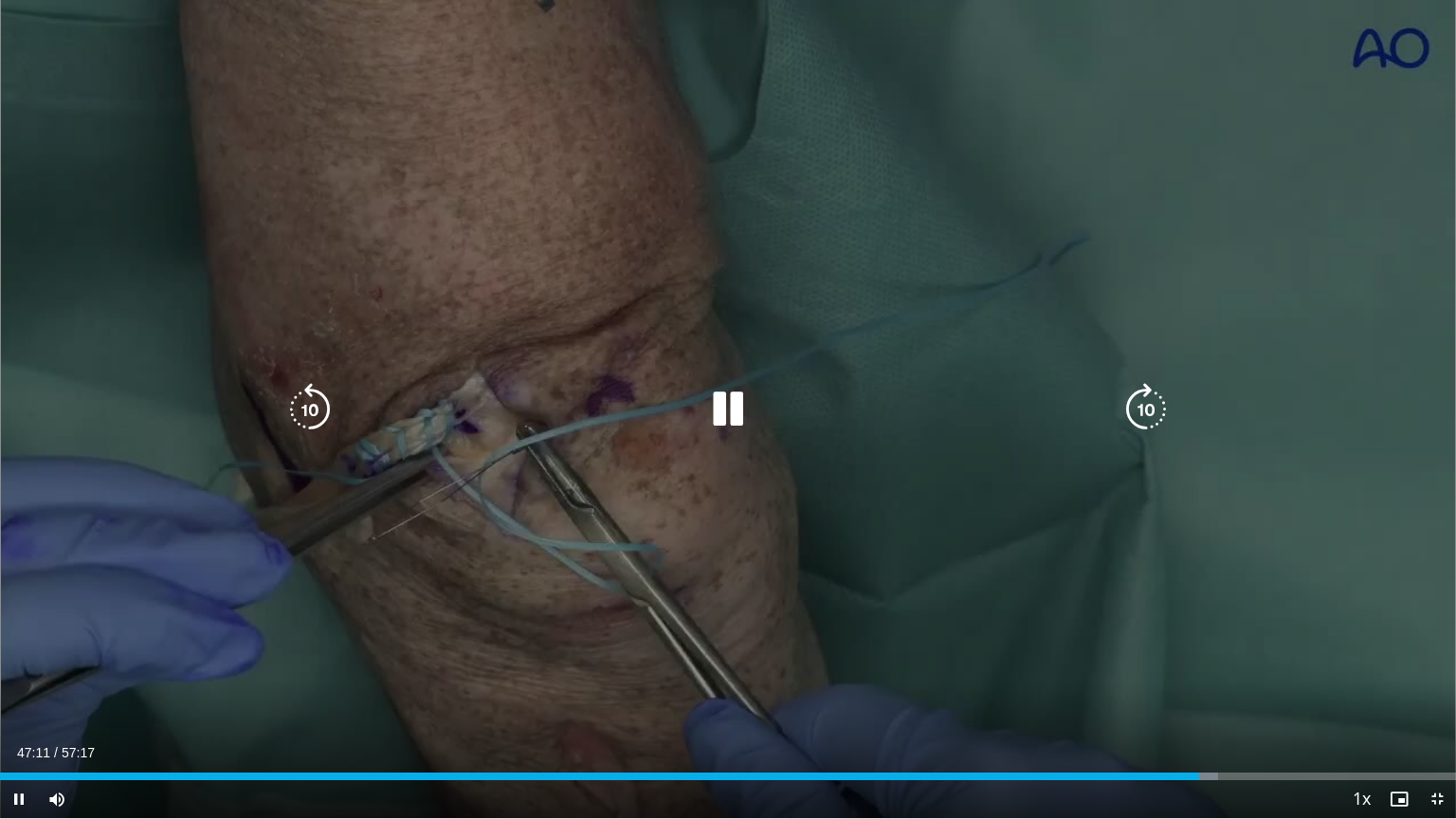 click on "Loaded :  83.69% 47:11 47:13" at bounding box center [728, 771] 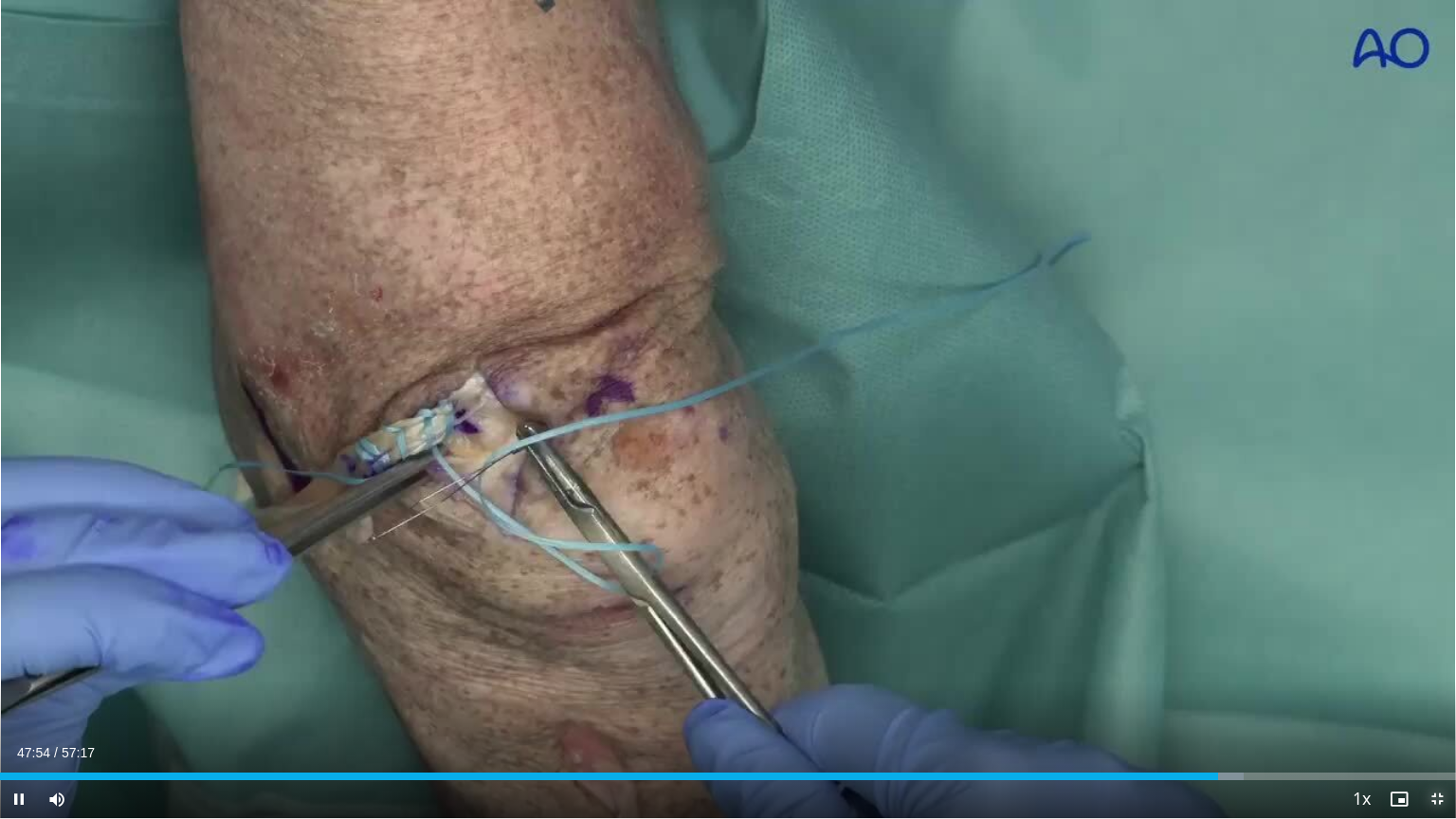click at bounding box center [1437, 799] 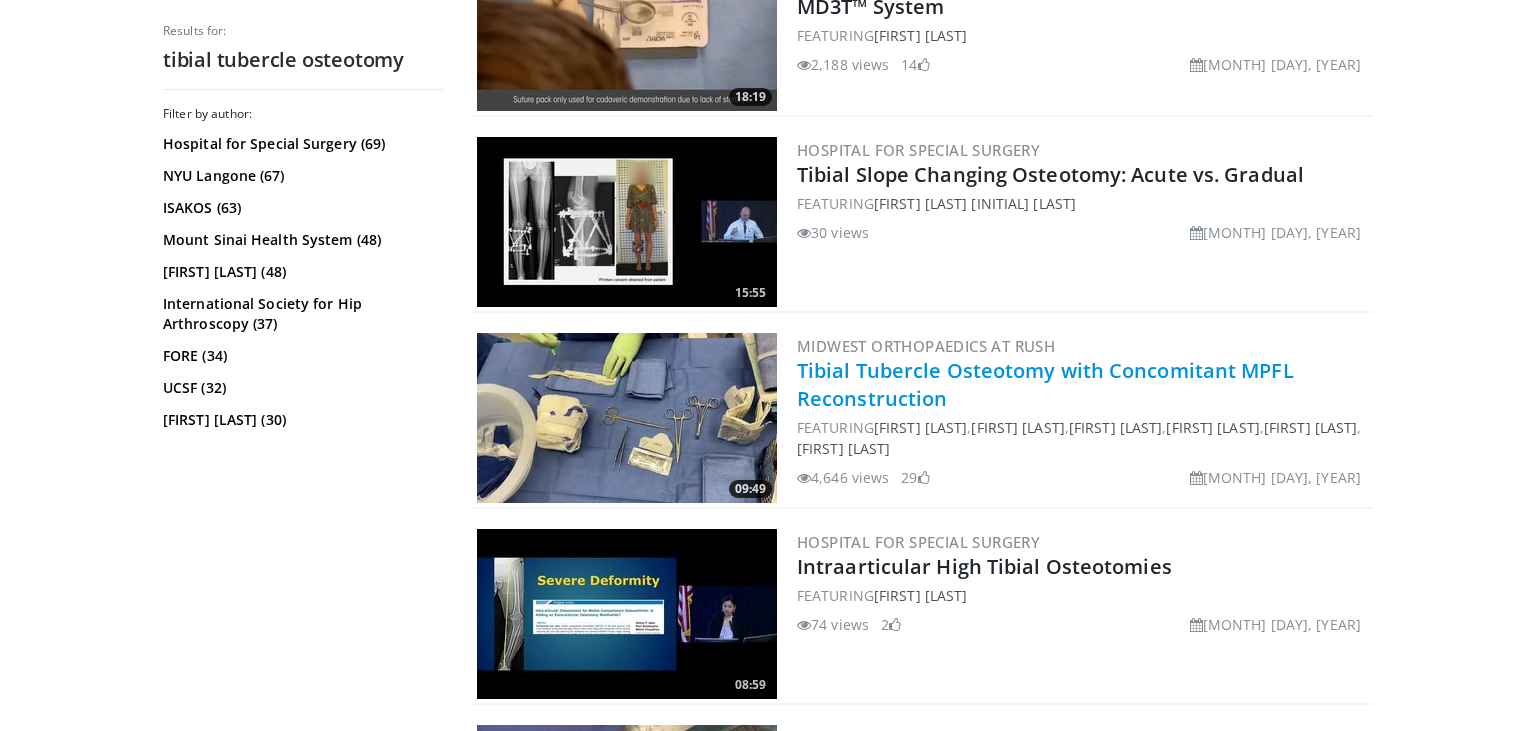 scroll, scrollTop: 1478, scrollLeft: 0, axis: vertical 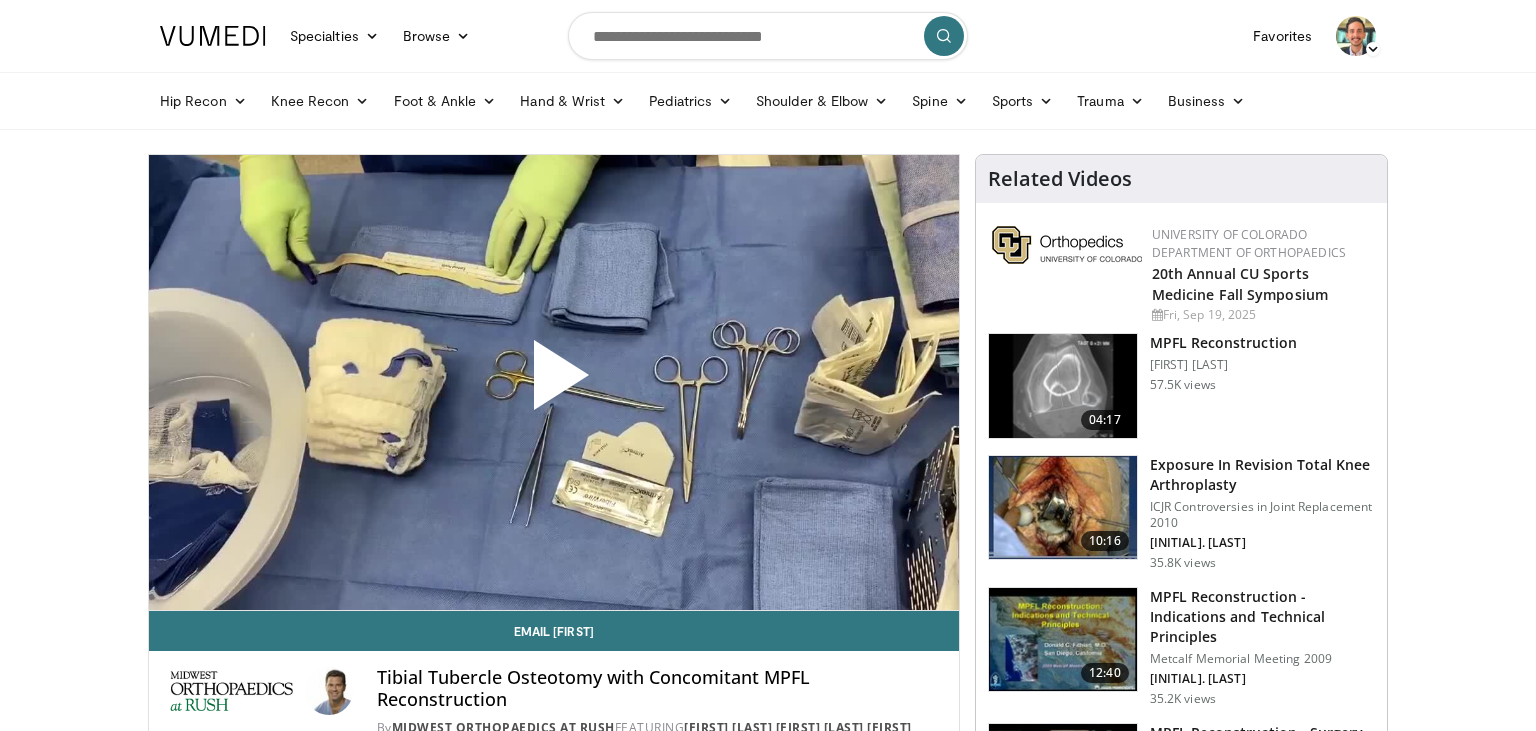 click at bounding box center (554, 383) 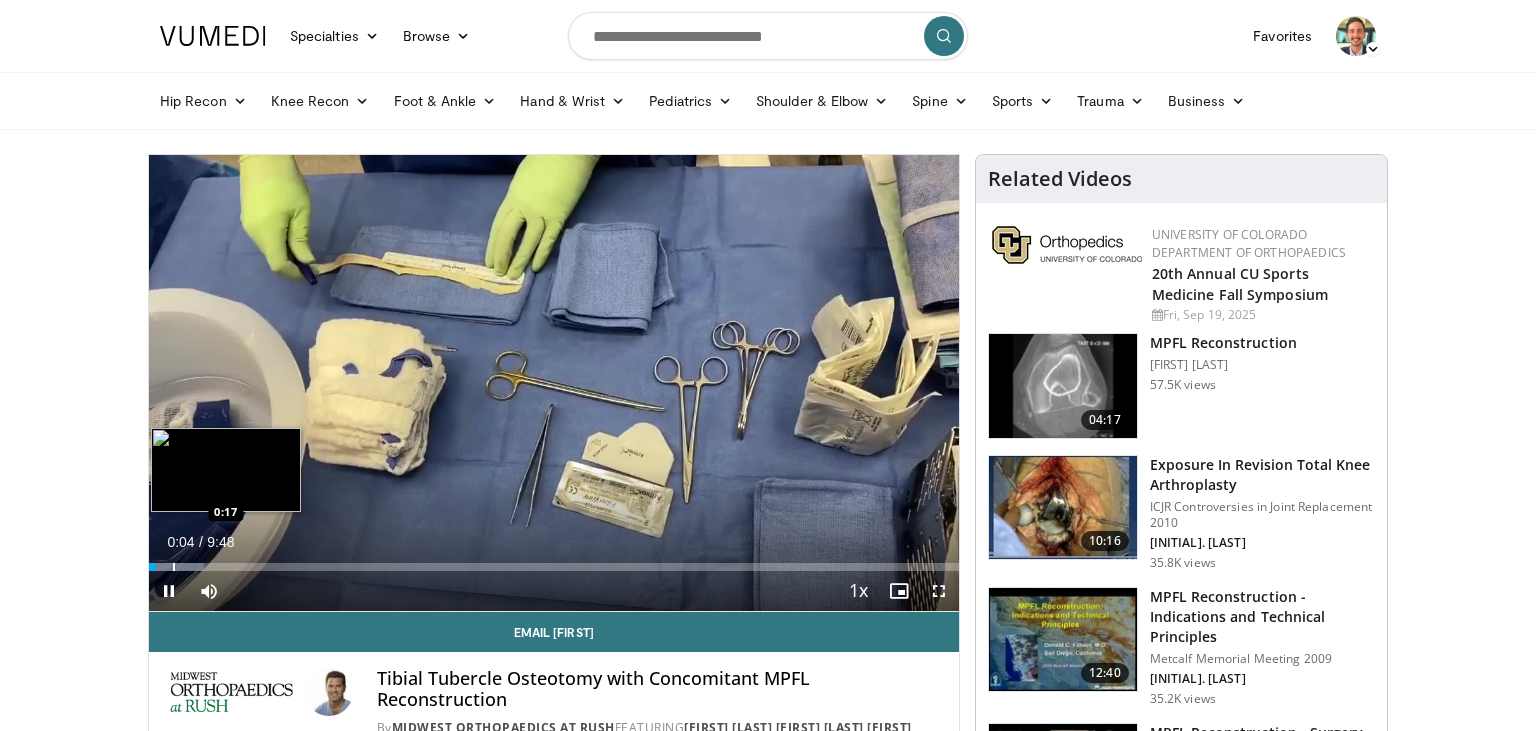drag, startPoint x: 173, startPoint y: 568, endPoint x: 186, endPoint y: 563, distance: 13.928389 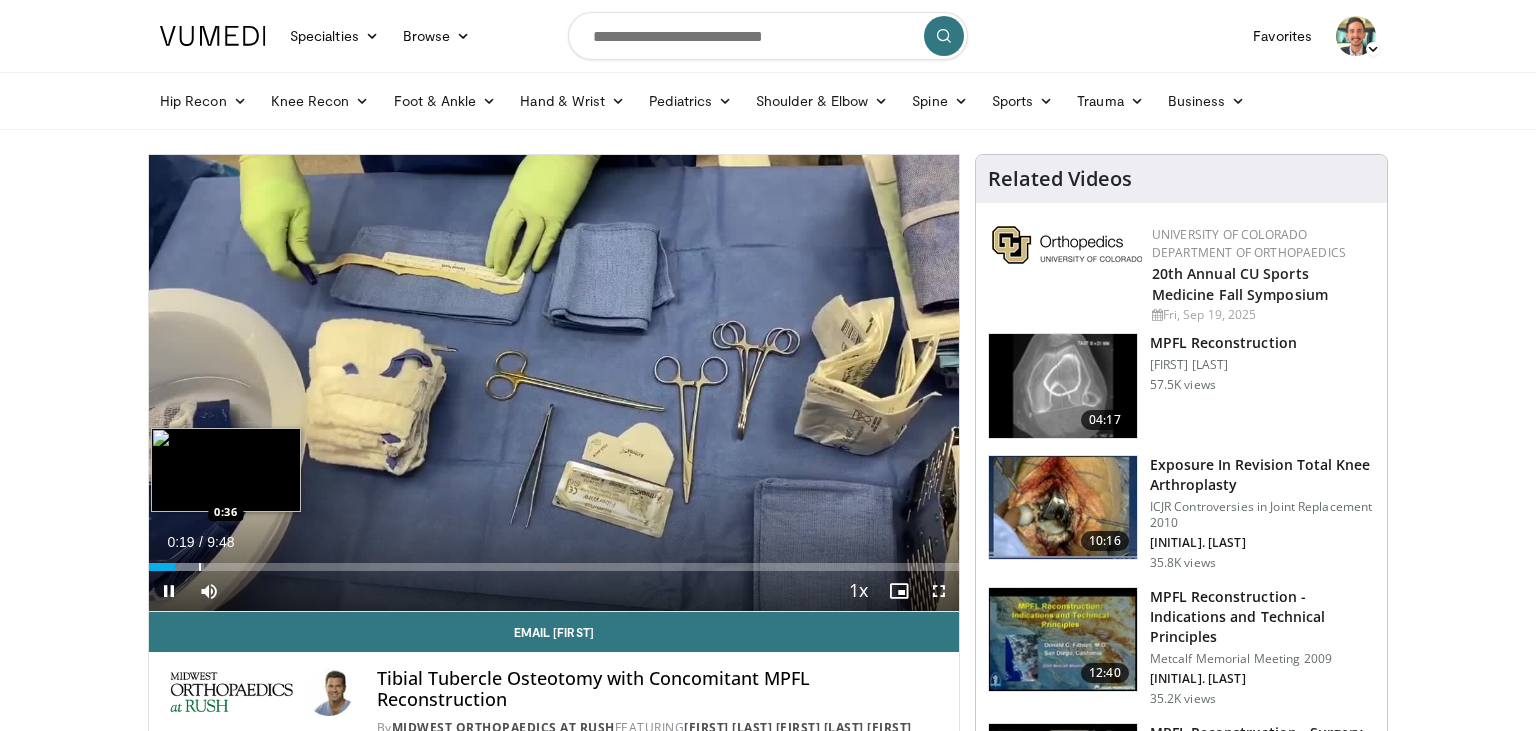 click on "Loaded :  6.81% 0:19 0:36" at bounding box center [554, 561] 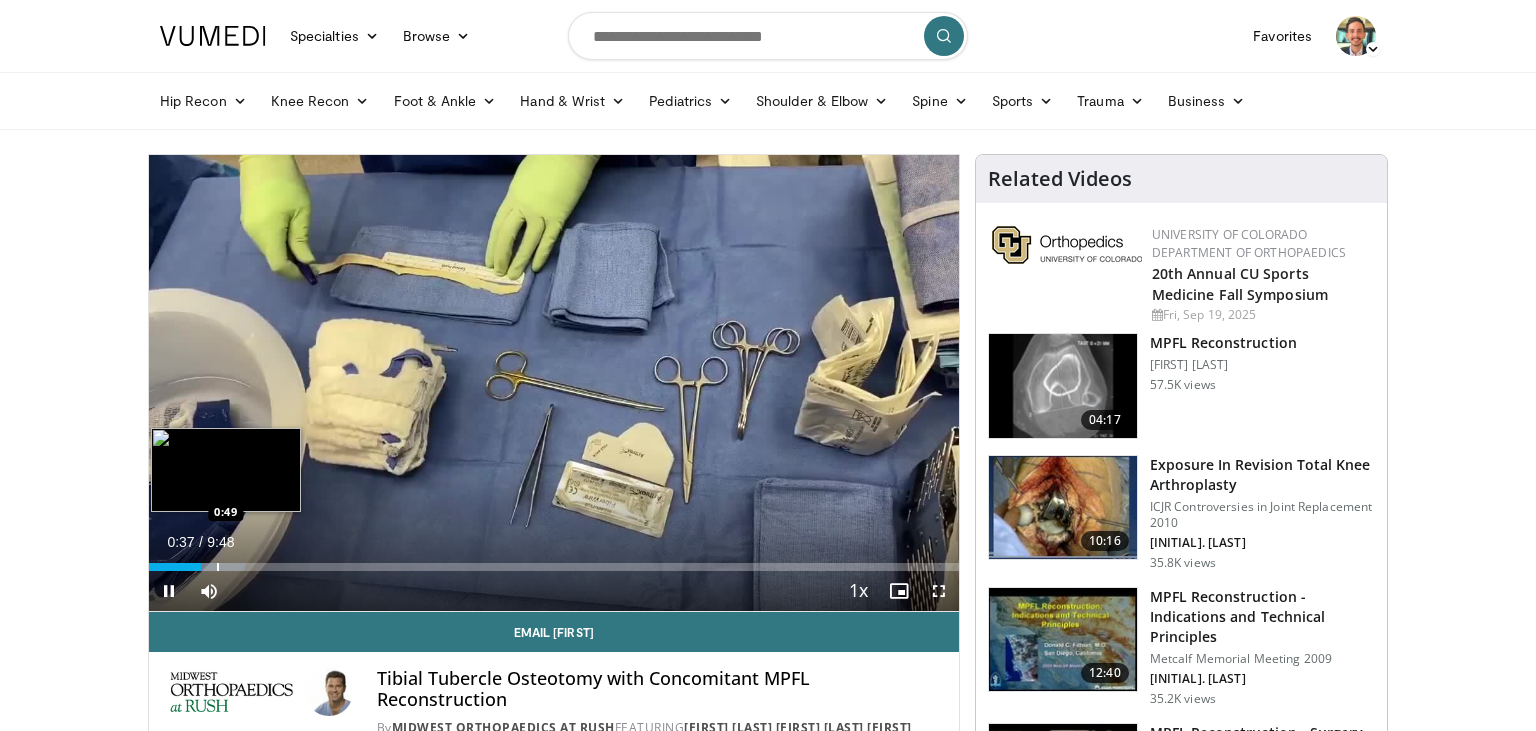 click on "Loaded :  11.91% 0:38 0:49" at bounding box center (554, 561) 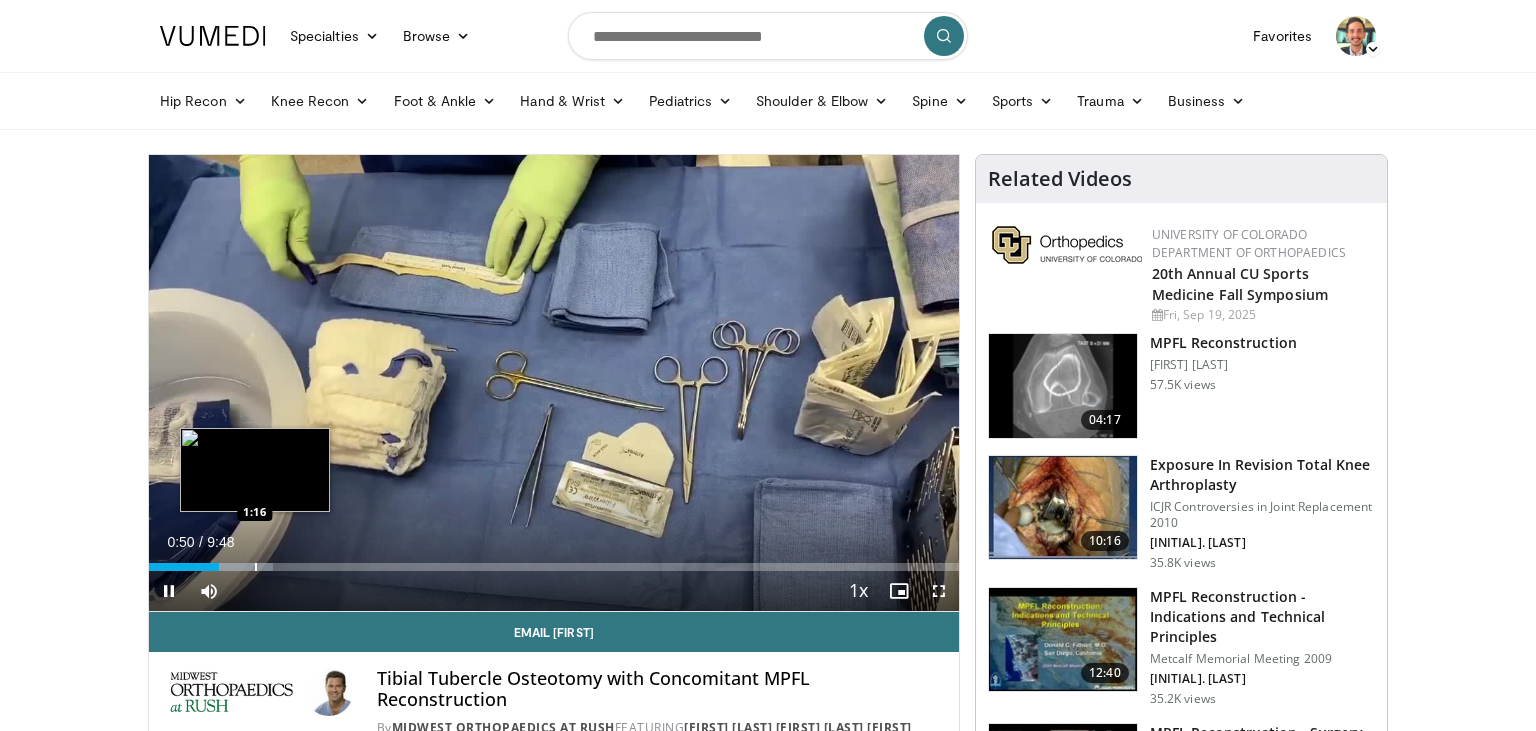 drag, startPoint x: 255, startPoint y: 568, endPoint x: 283, endPoint y: 566, distance: 28.071337 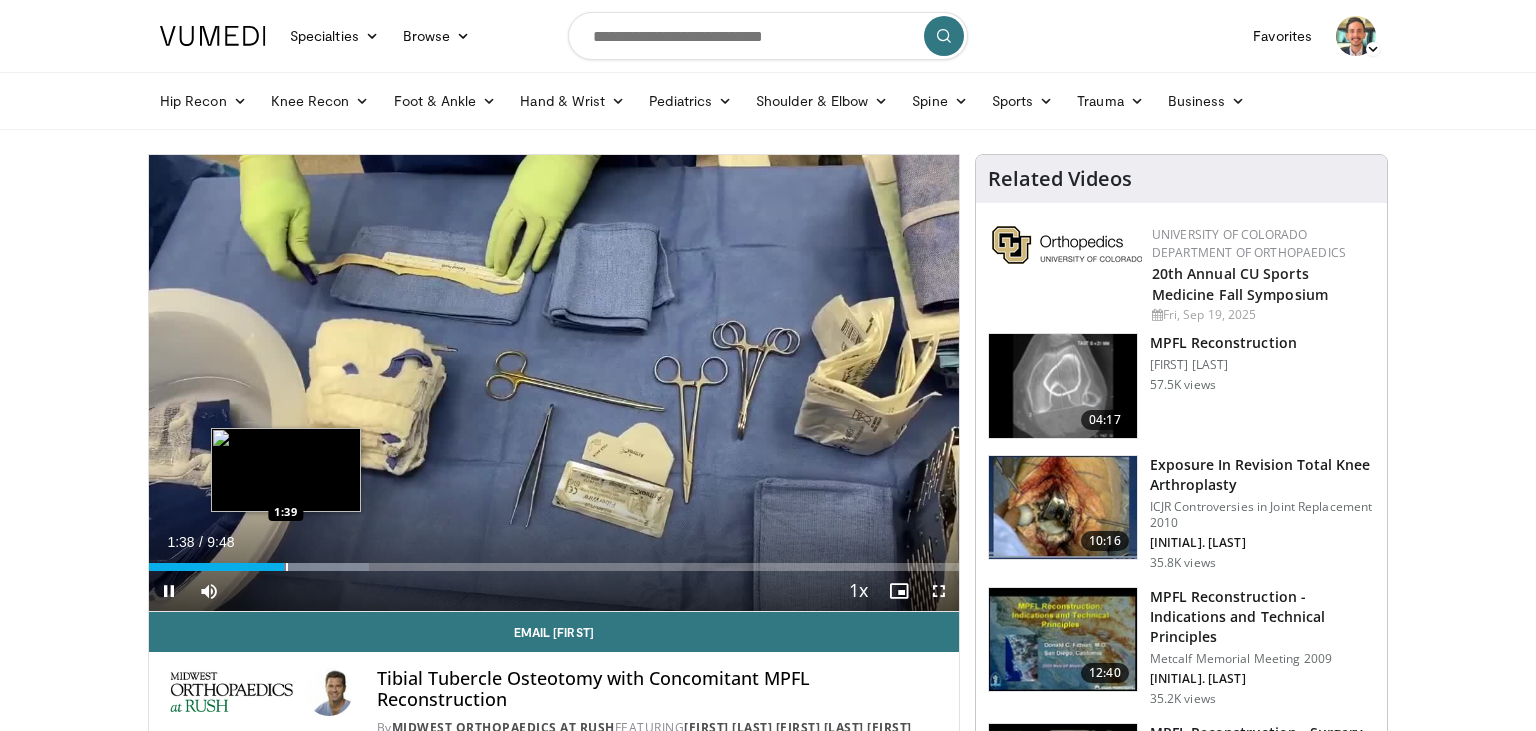 click on "Loaded :  27.14% 1:38 1:39" at bounding box center (554, 567) 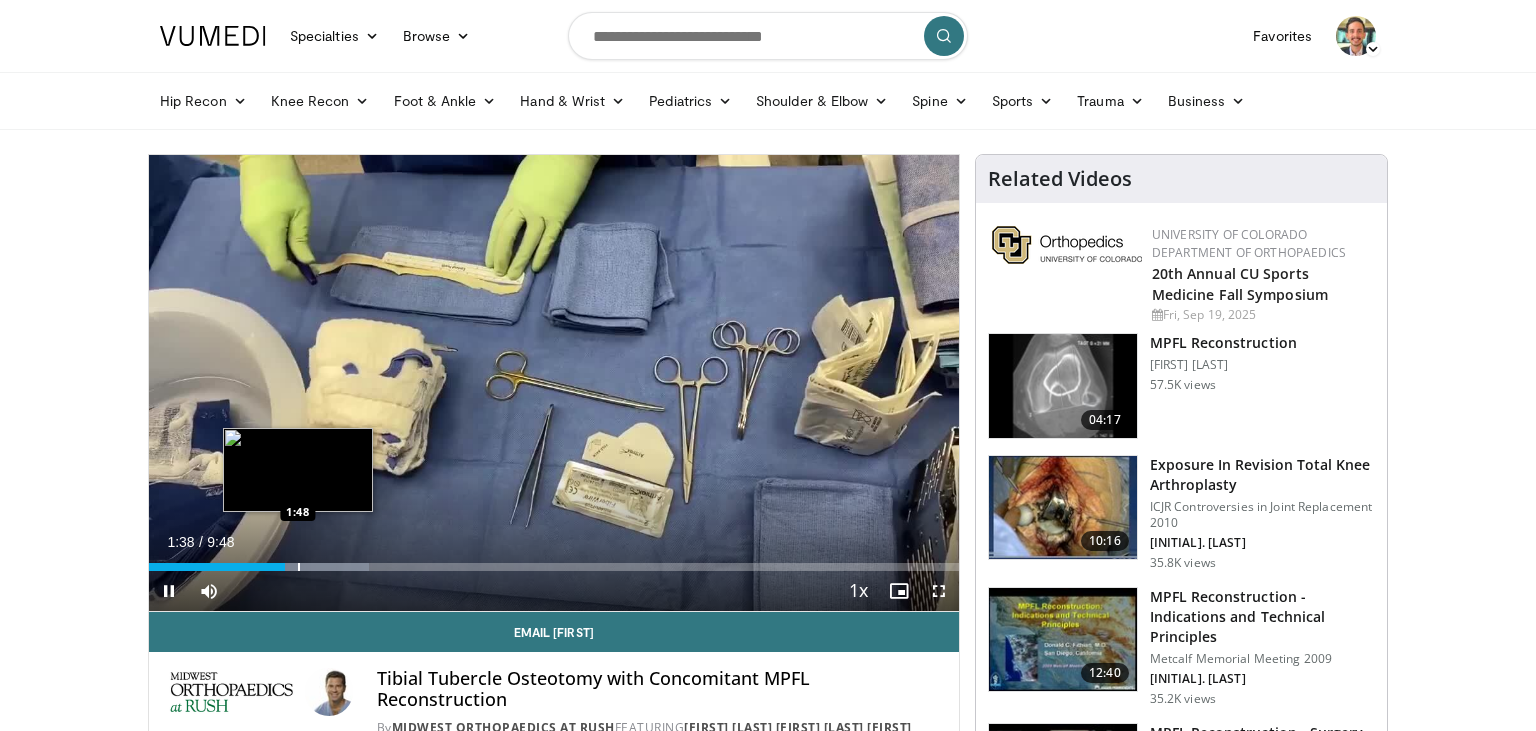 click at bounding box center (299, 567) 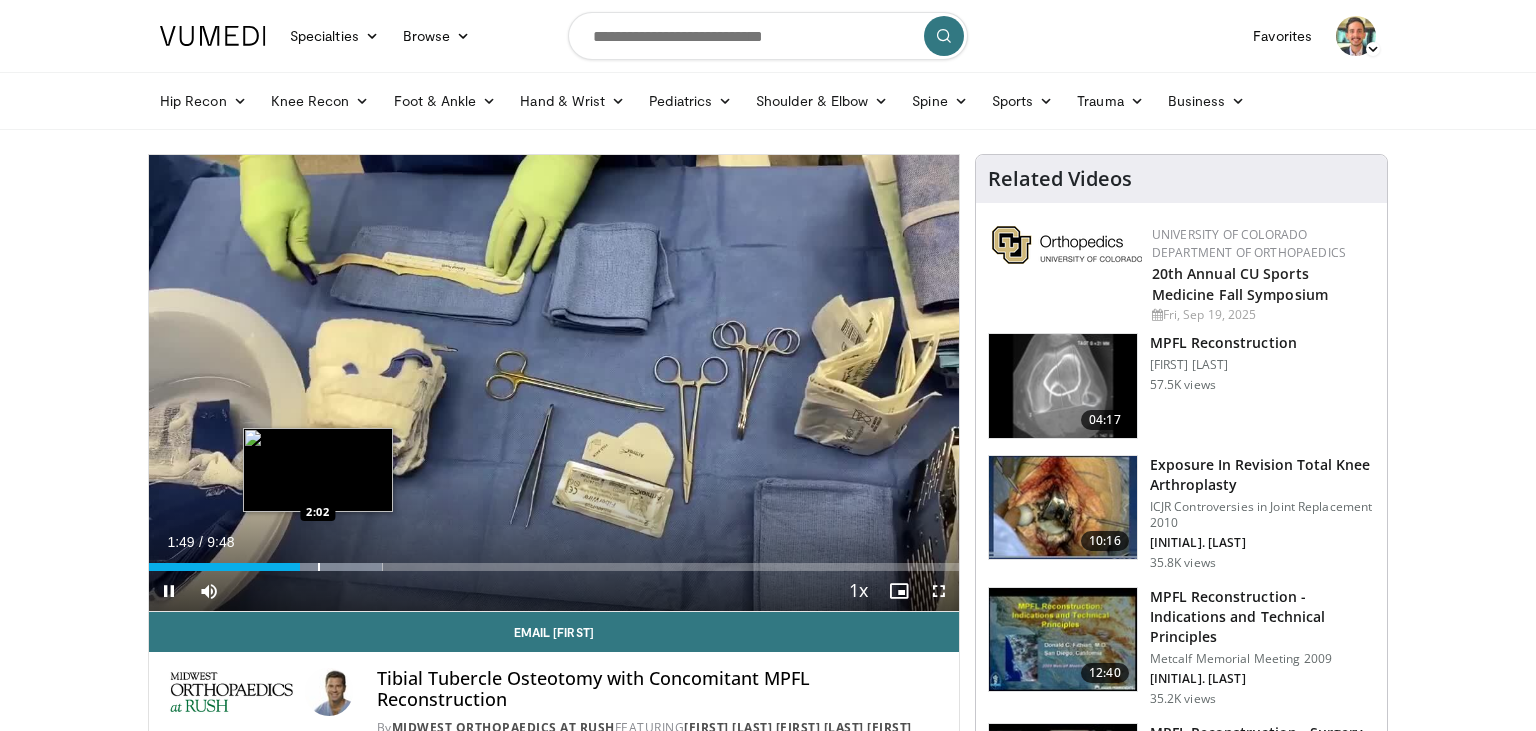 click at bounding box center (320, 567) 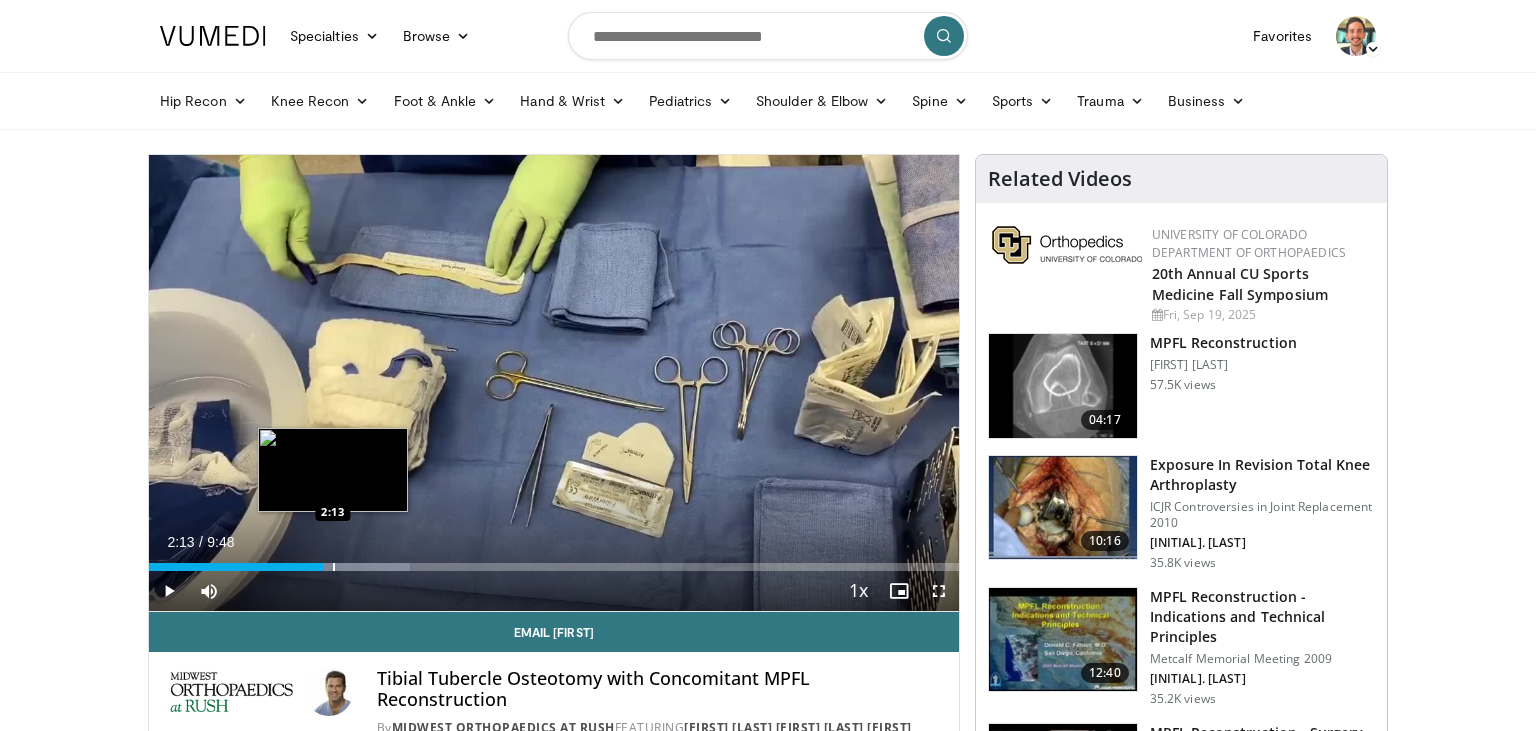 click at bounding box center [334, 567] 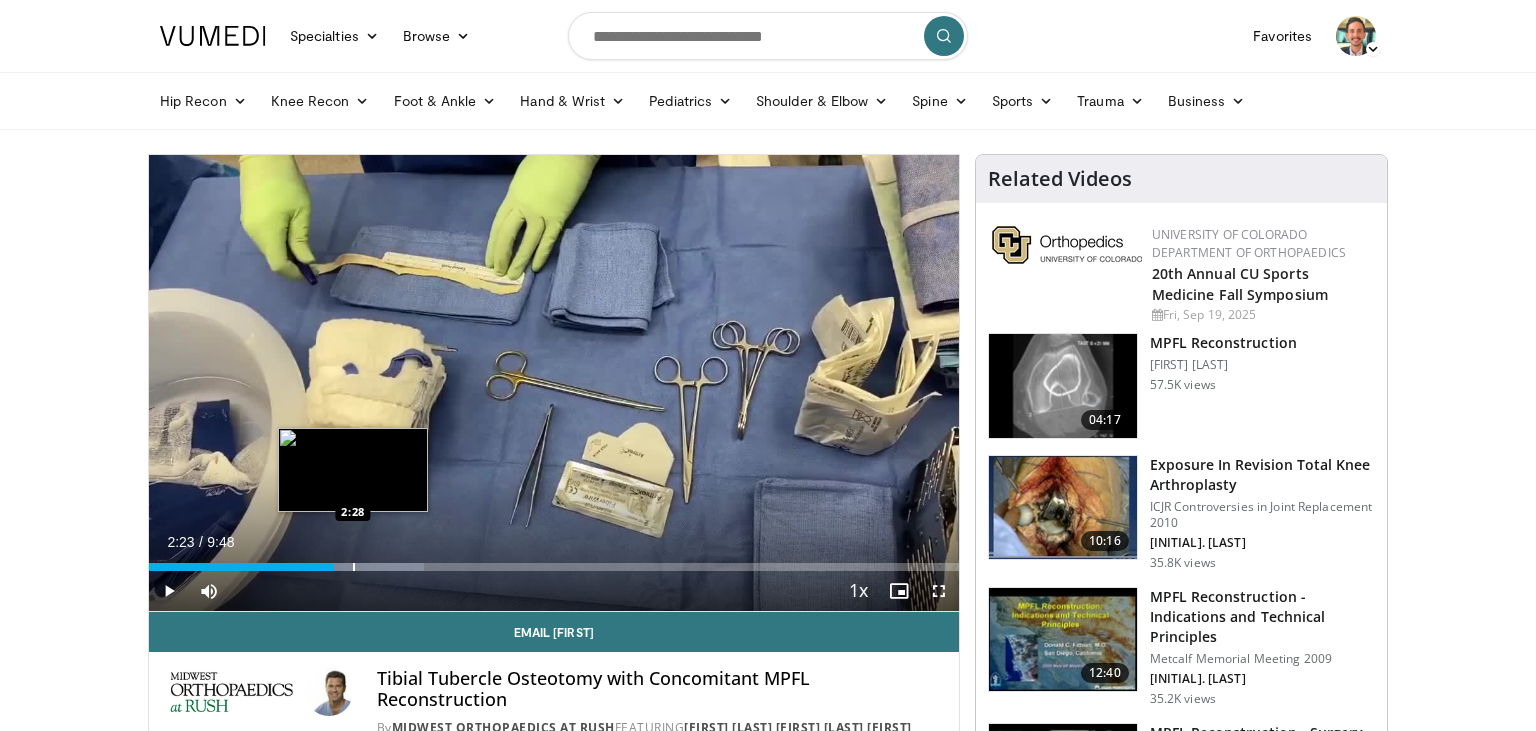 drag, startPoint x: 347, startPoint y: 566, endPoint x: 396, endPoint y: 568, distance: 49.0408 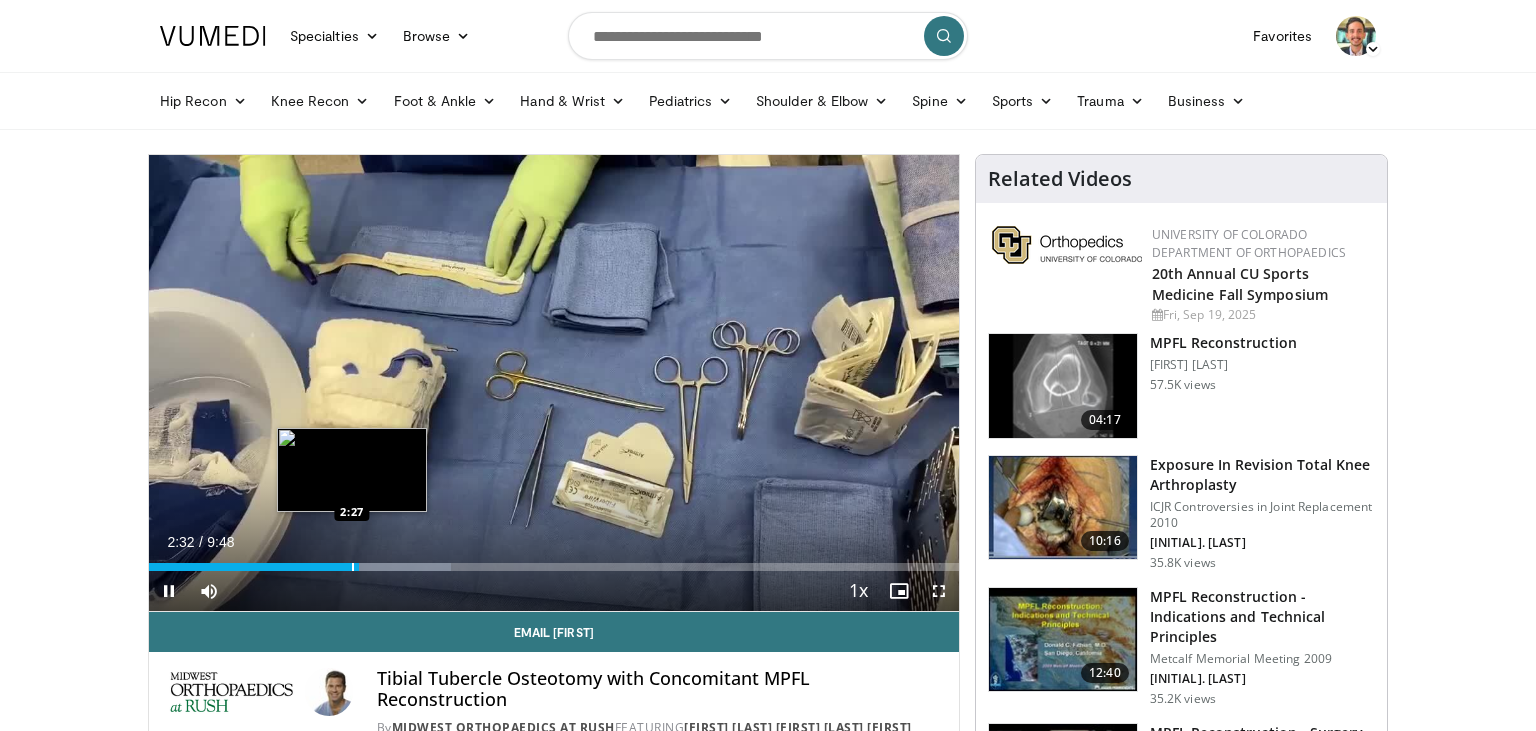 click at bounding box center [353, 567] 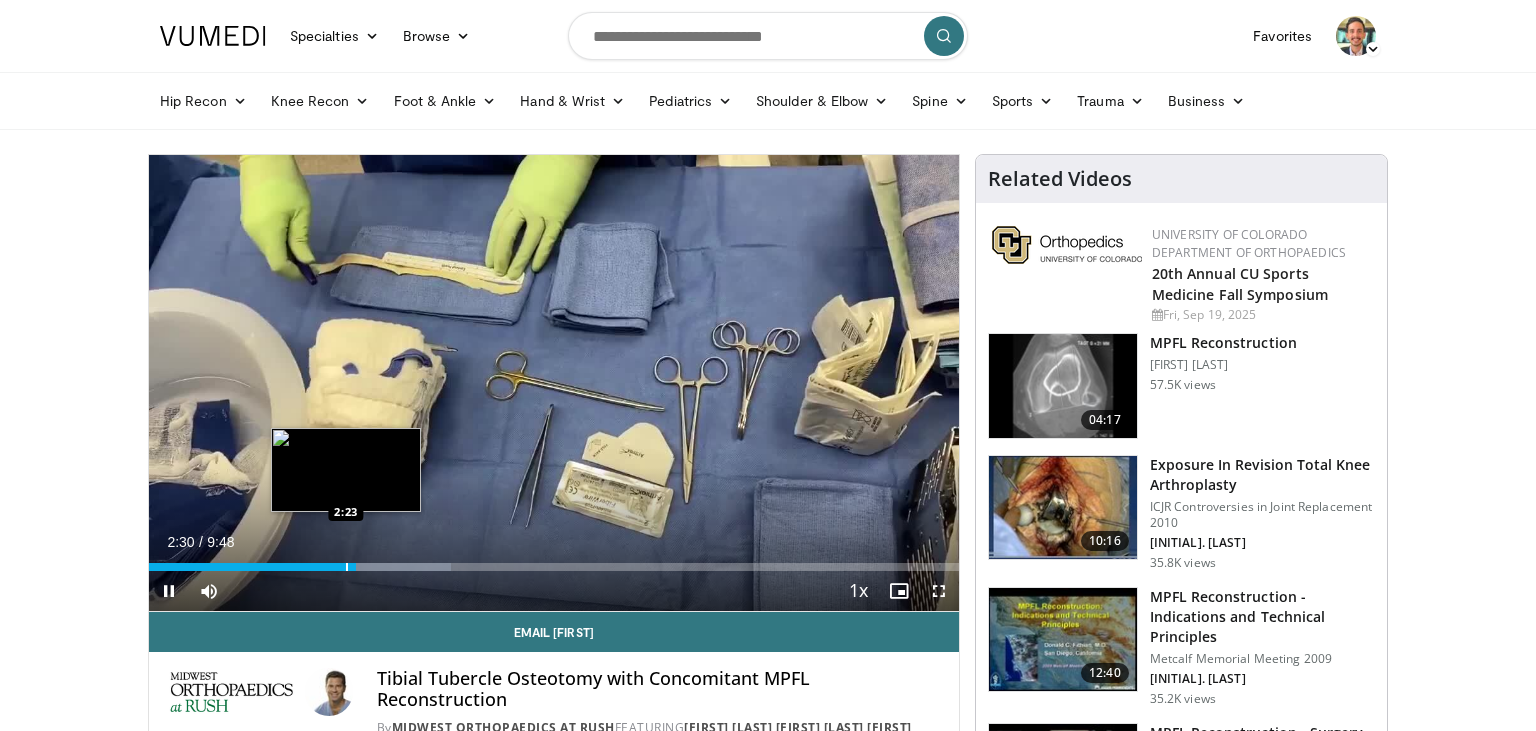 click on "2:30" at bounding box center [252, 567] 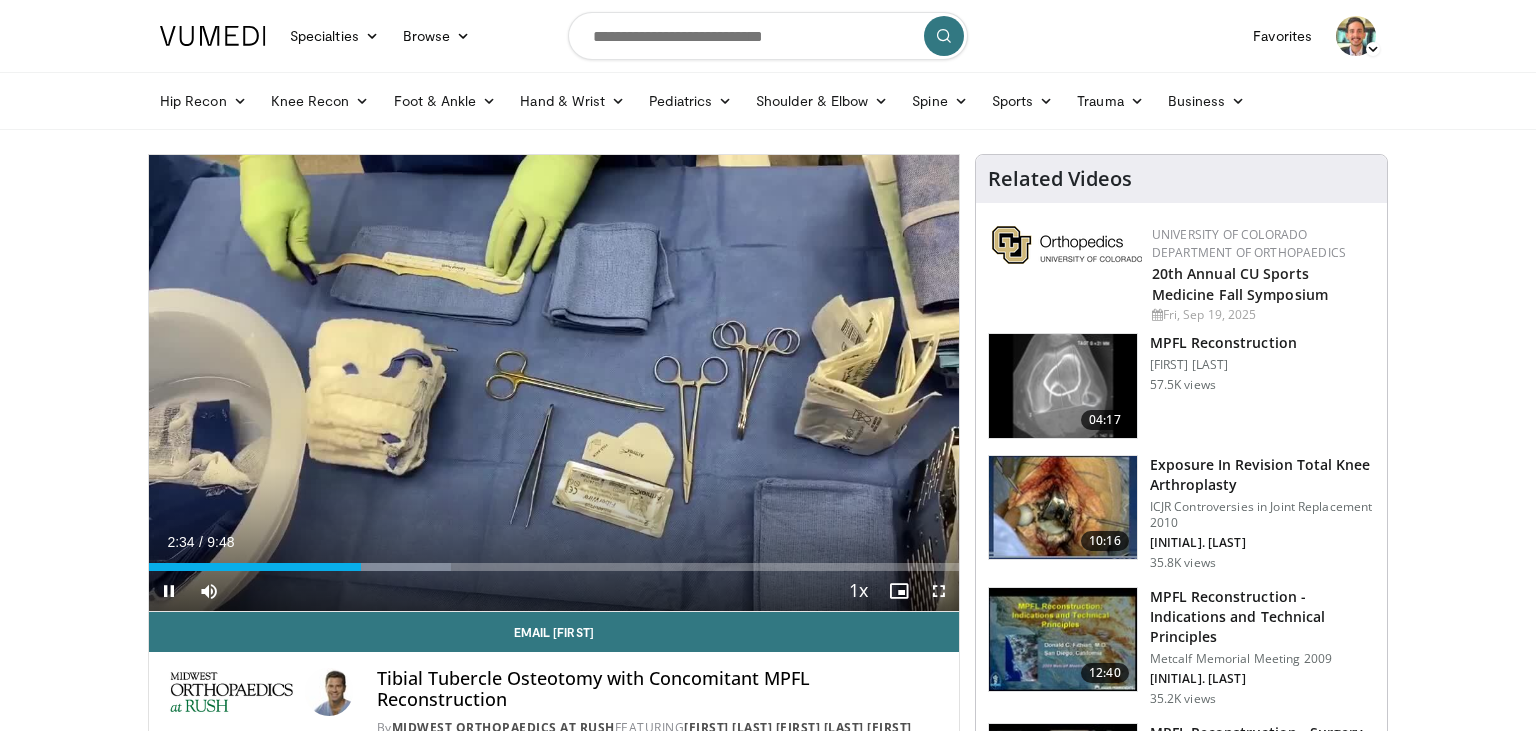 click at bounding box center (939, 591) 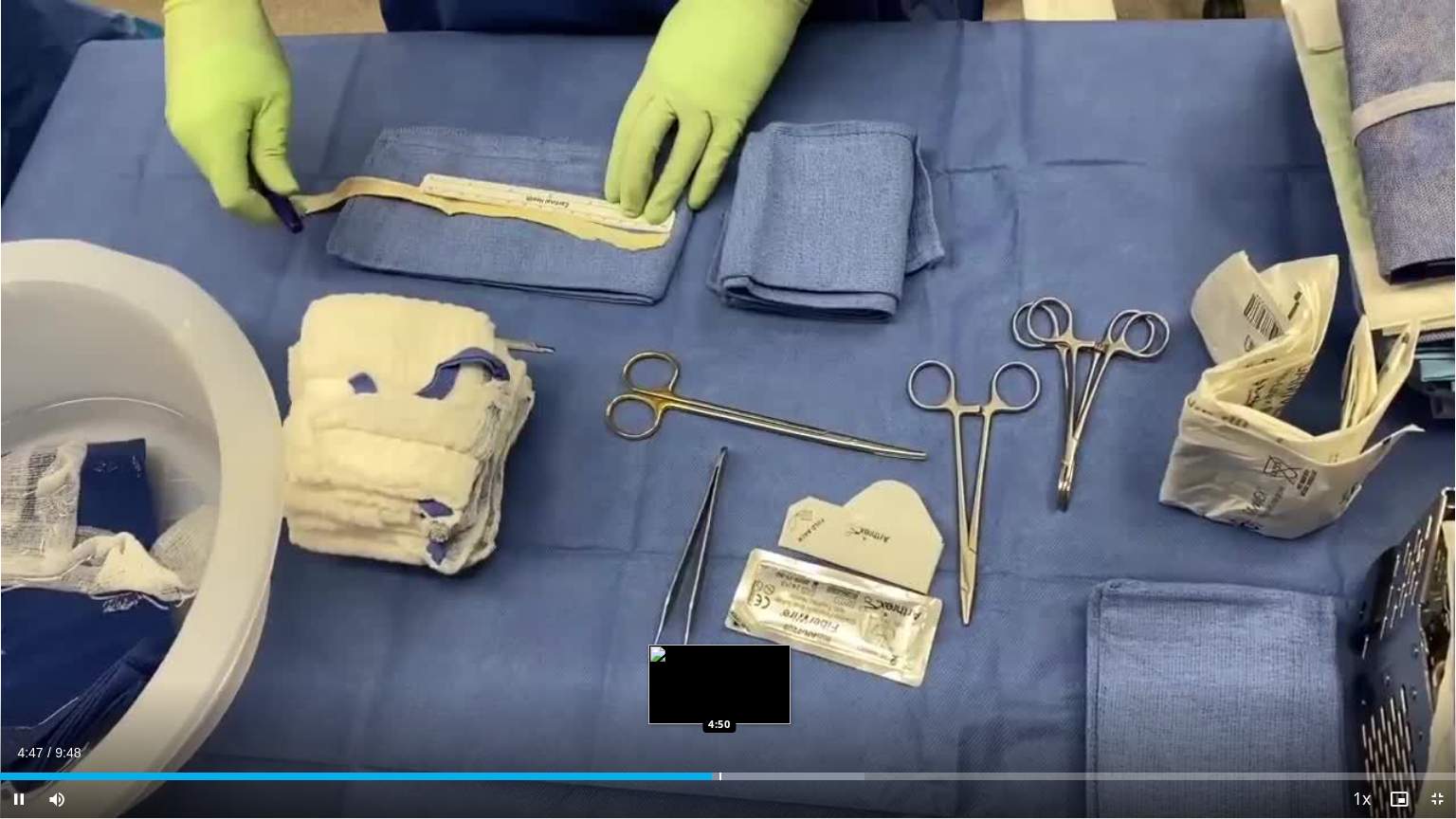 click on "Loaded :  59.38% 4:47 4:50" at bounding box center (728, 776) 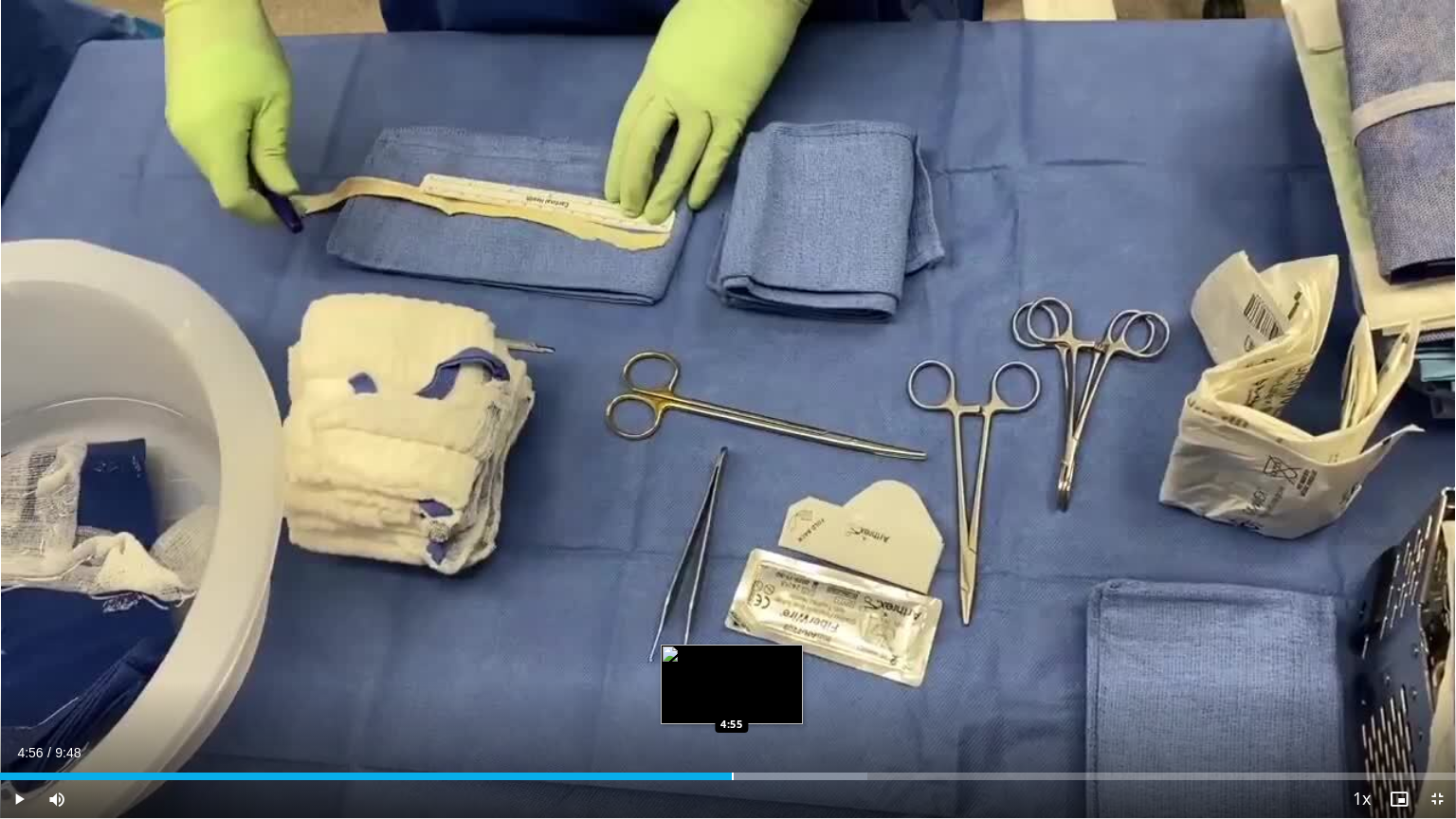 drag, startPoint x: 733, startPoint y: 773, endPoint x: 759, endPoint y: 770, distance: 26.172505 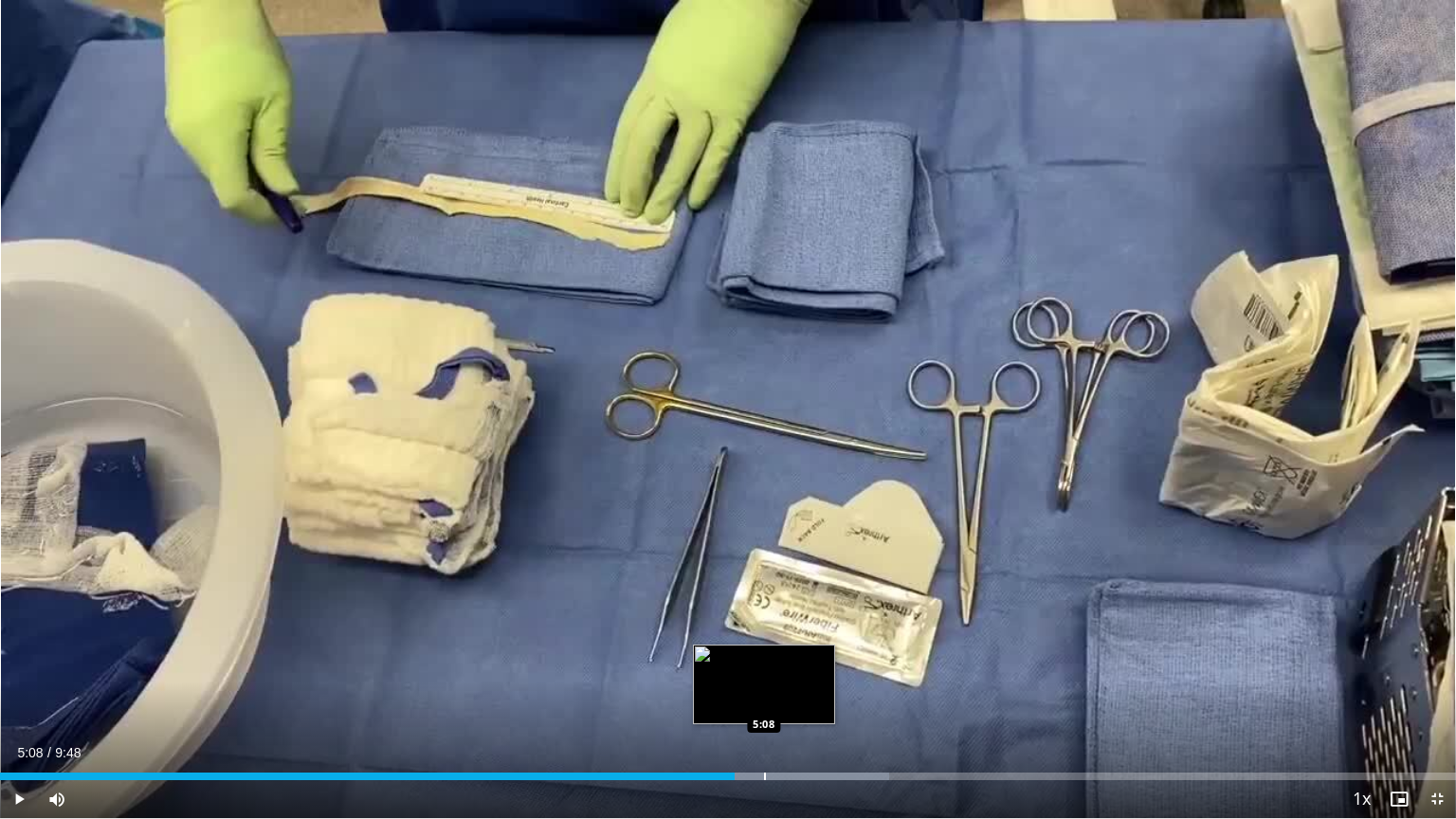 click on "Loaded :  61.08% 4:56 5:08" at bounding box center [728, 771] 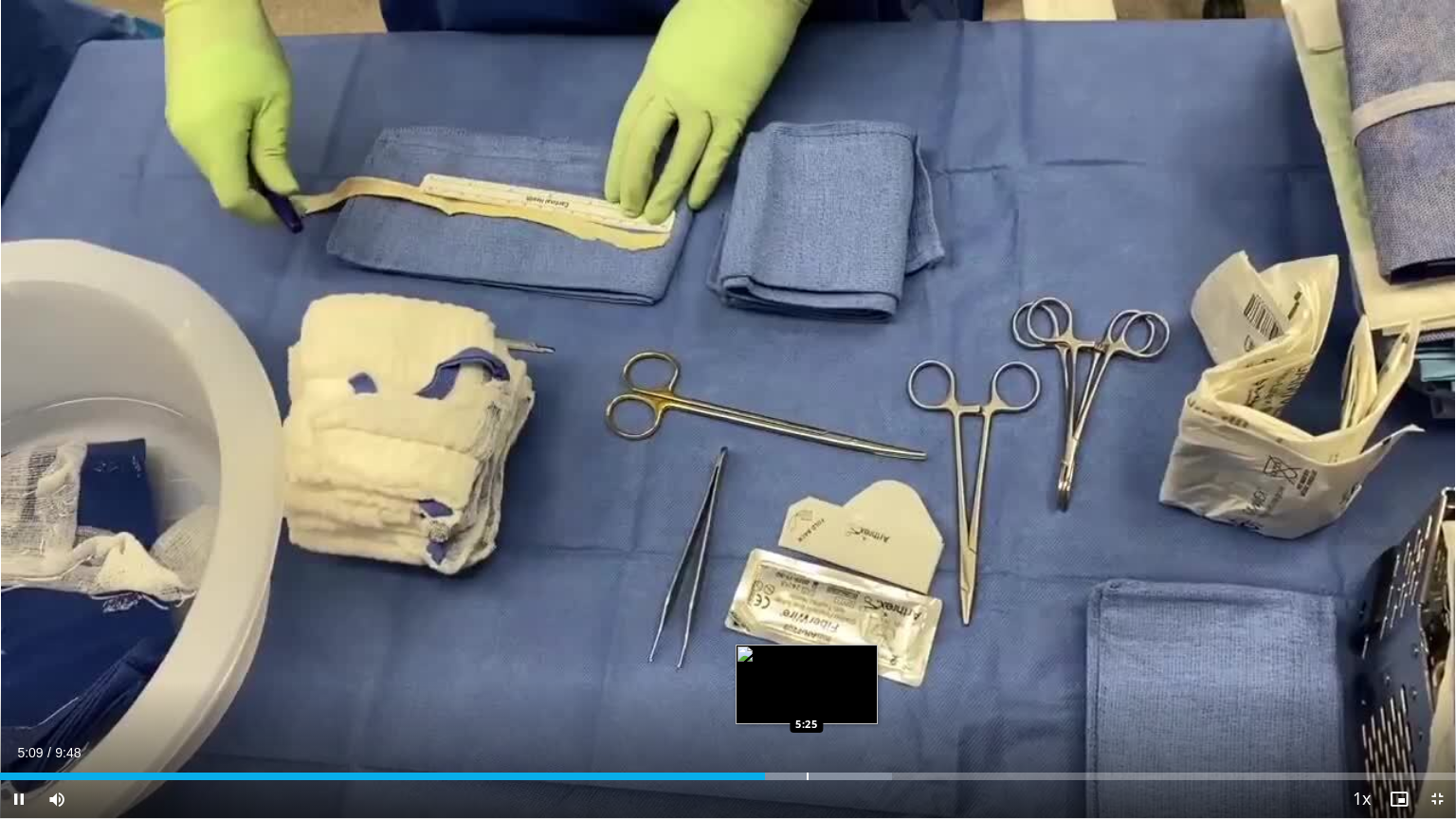 click on "Loaded :  61.25% 5:09 5:25" at bounding box center [728, 771] 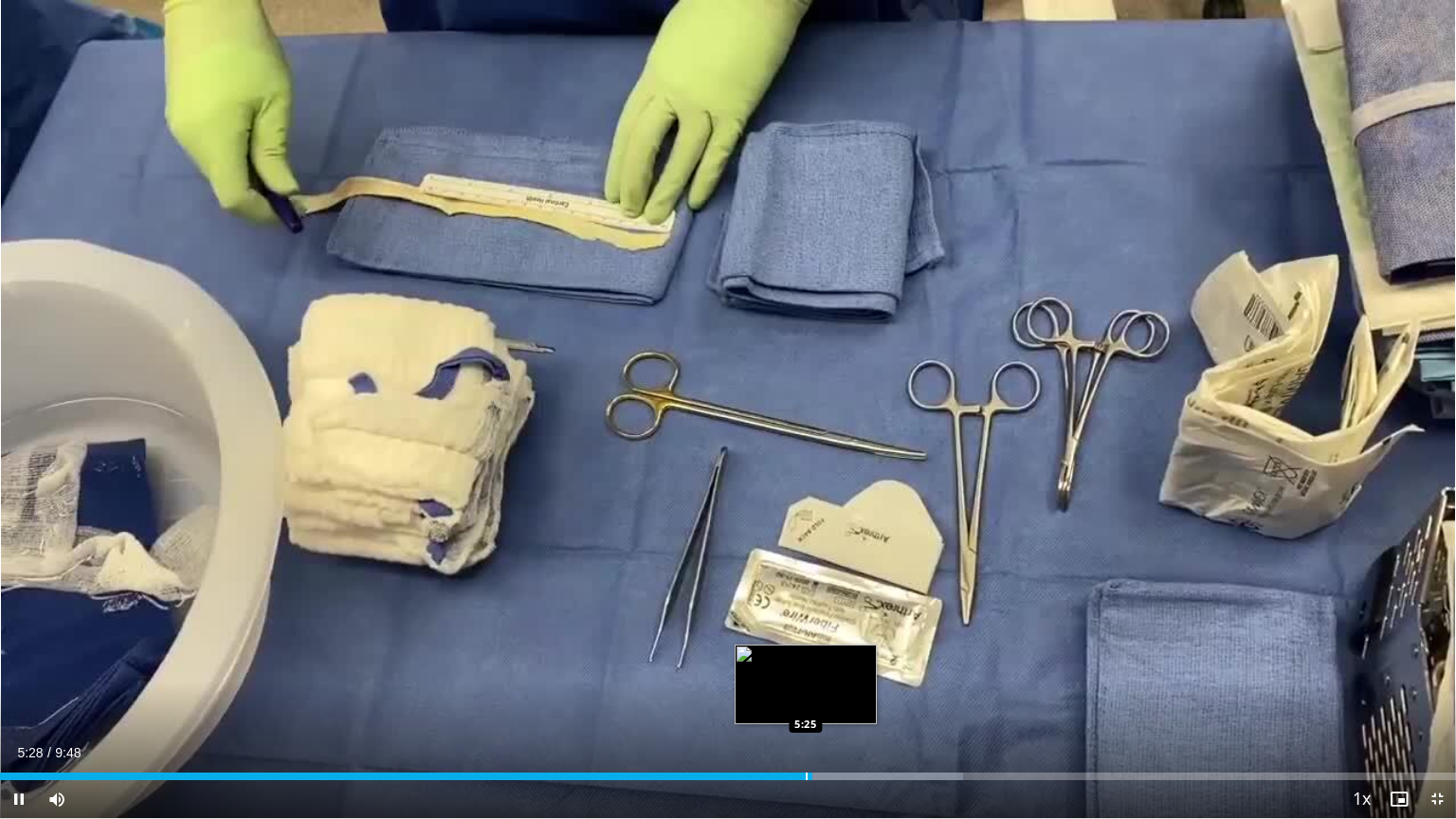 click at bounding box center [807, 776] 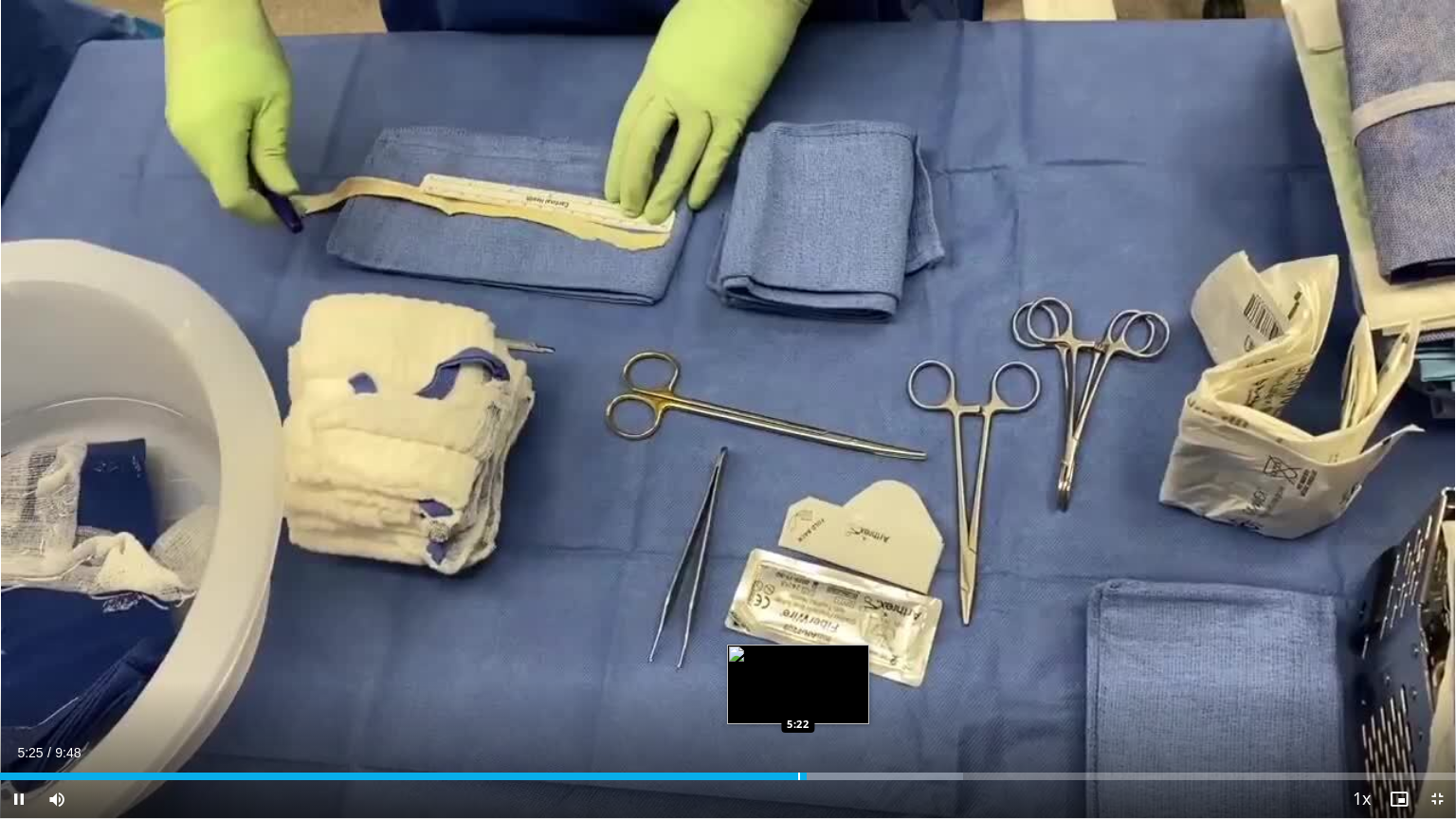 click on "5:25" at bounding box center (403, 776) 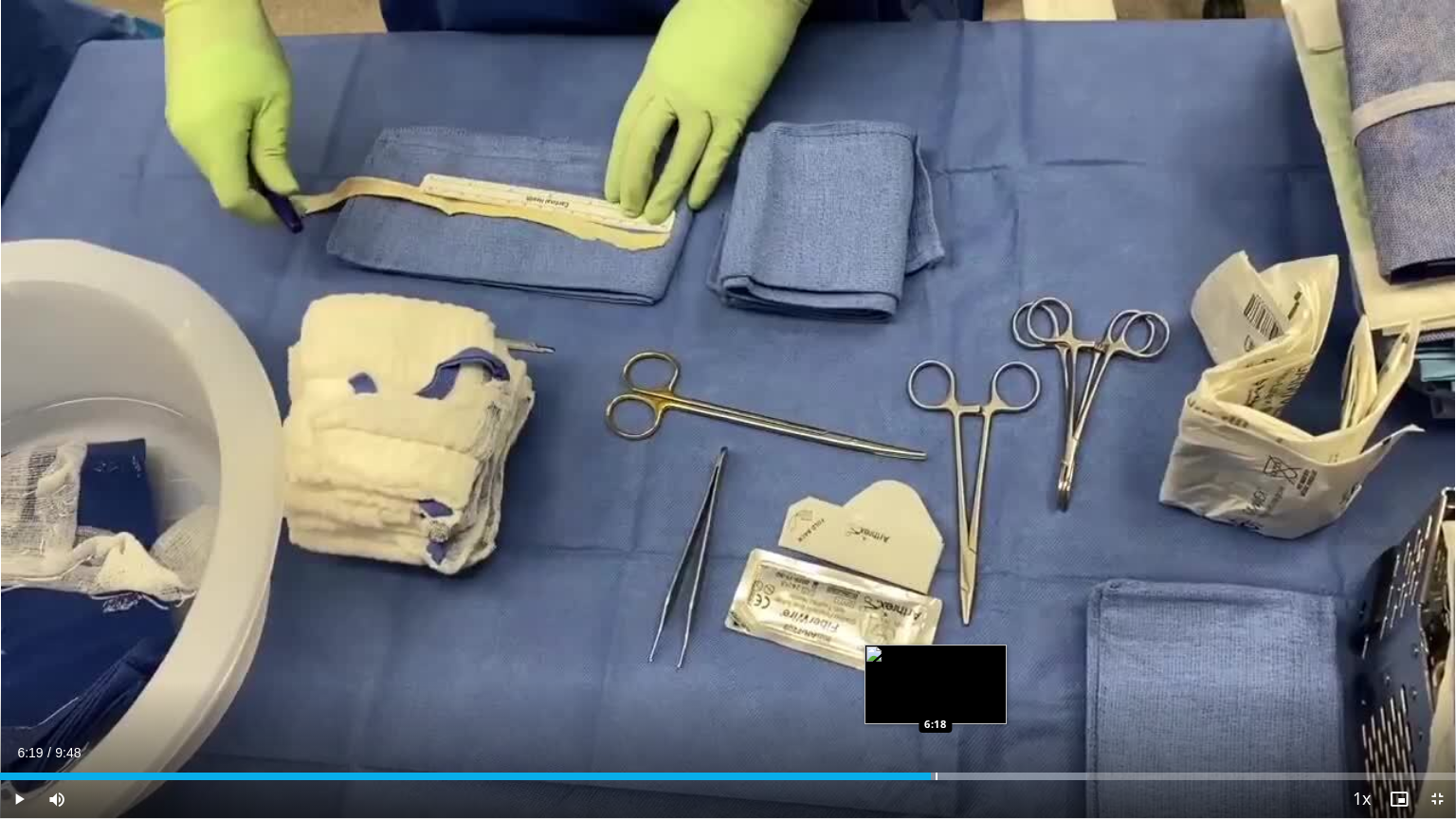 click at bounding box center [966, 776] 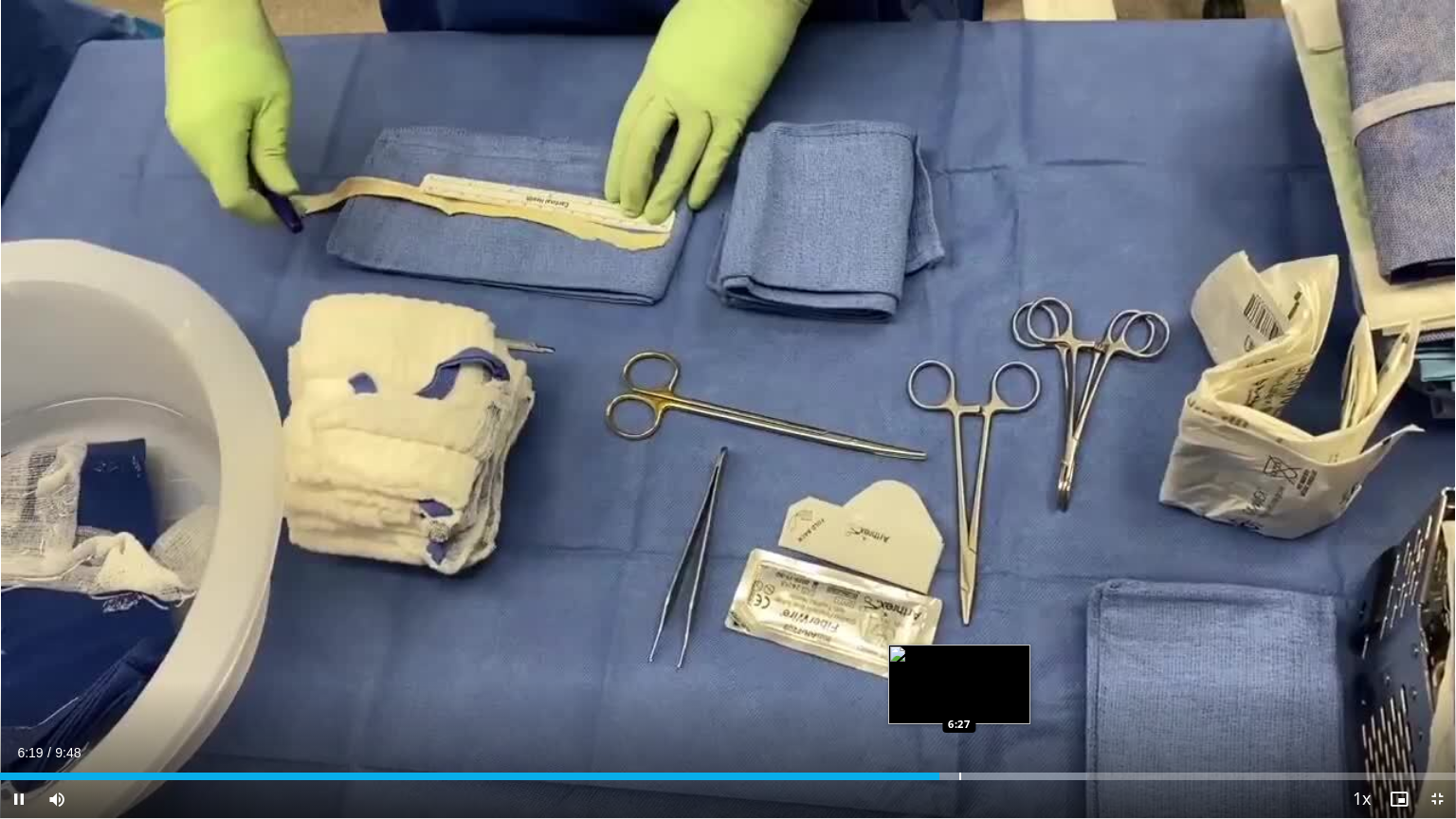click on "Loaded :  74.65% 6:19 6:27" at bounding box center [728, 771] 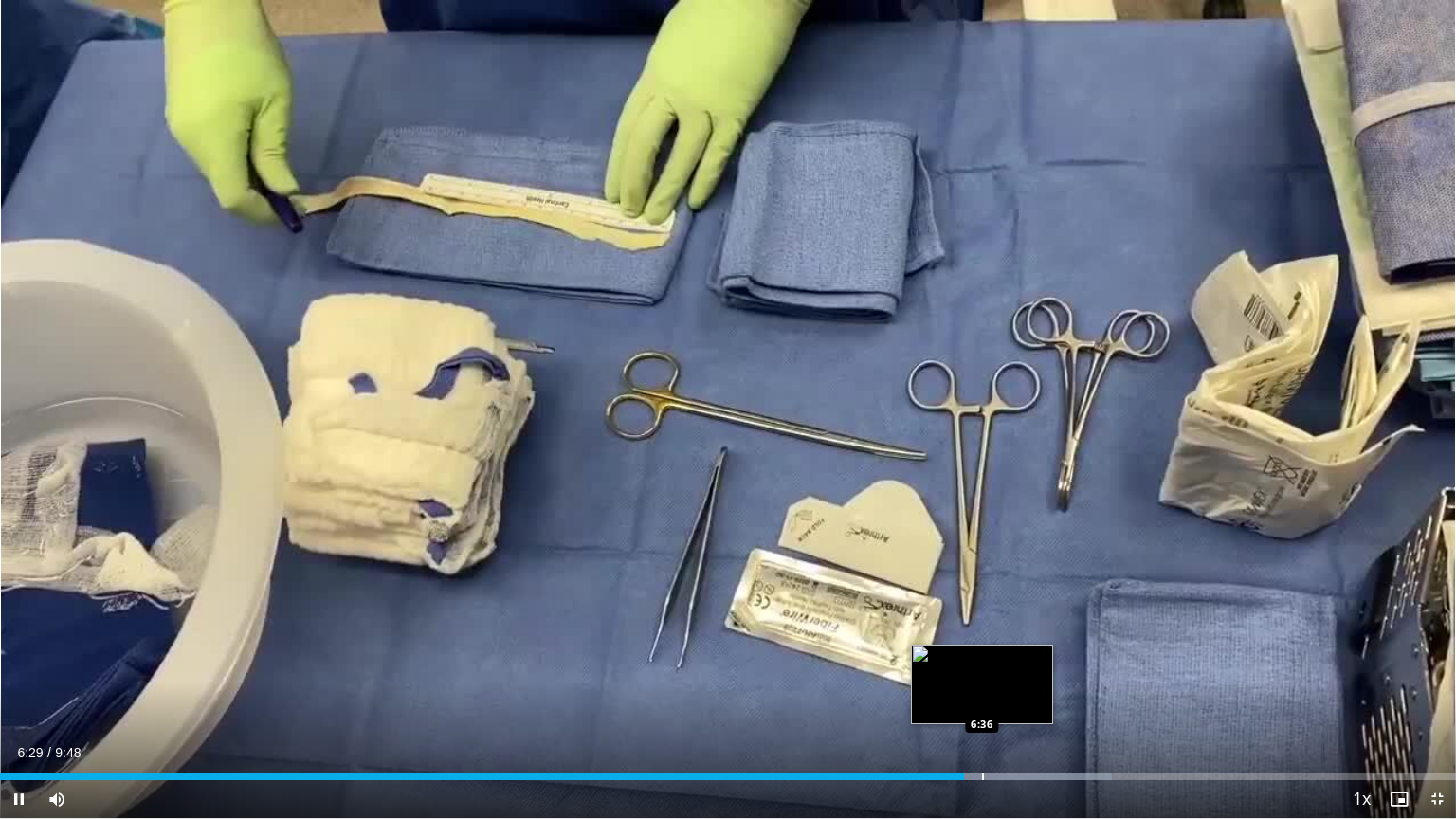 click at bounding box center (983, 776) 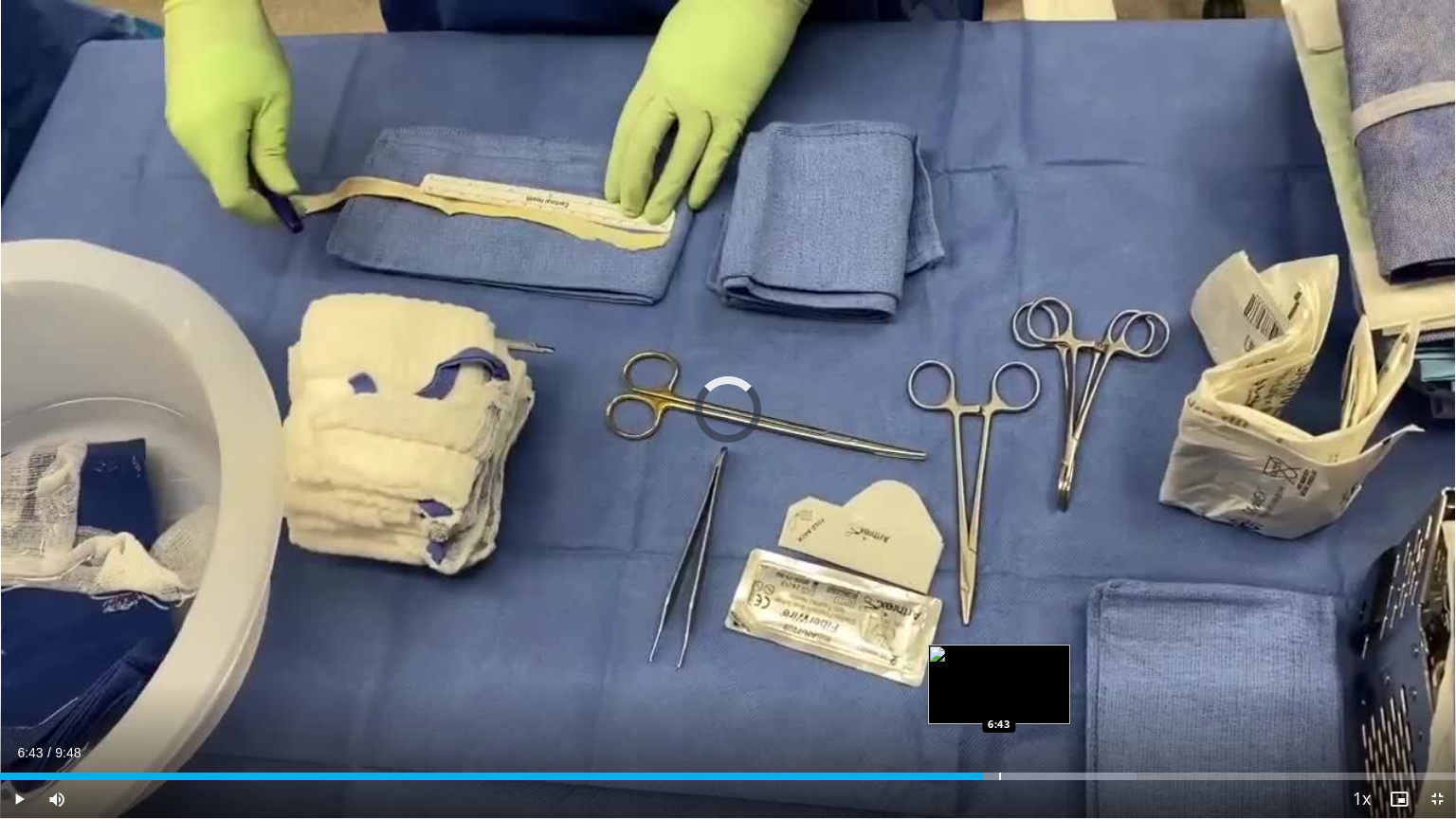 drag, startPoint x: 999, startPoint y: 775, endPoint x: 1018, endPoint y: 775, distance: 19 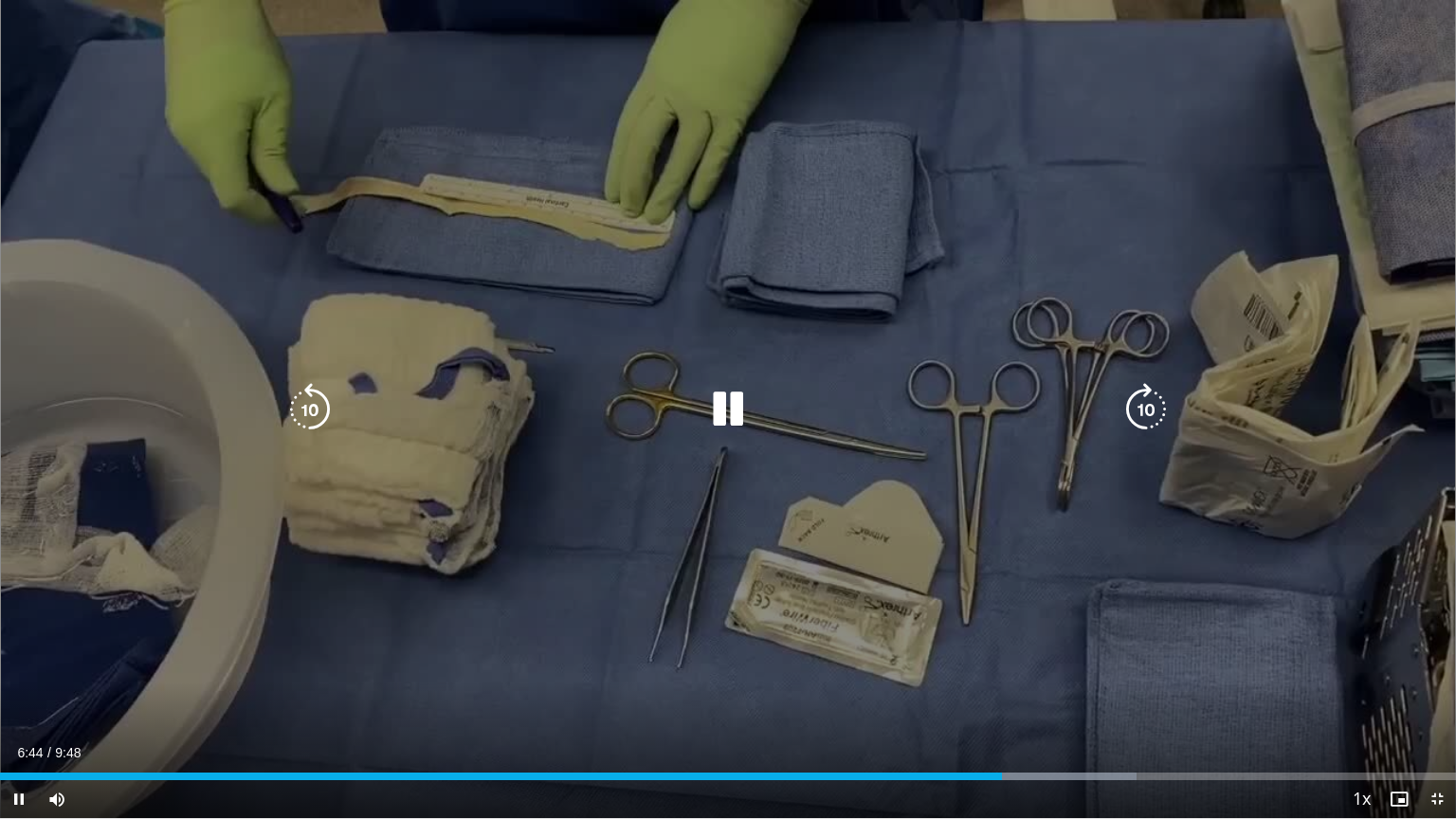 drag, startPoint x: 1026, startPoint y: 775, endPoint x: 1041, endPoint y: 775, distance: 15 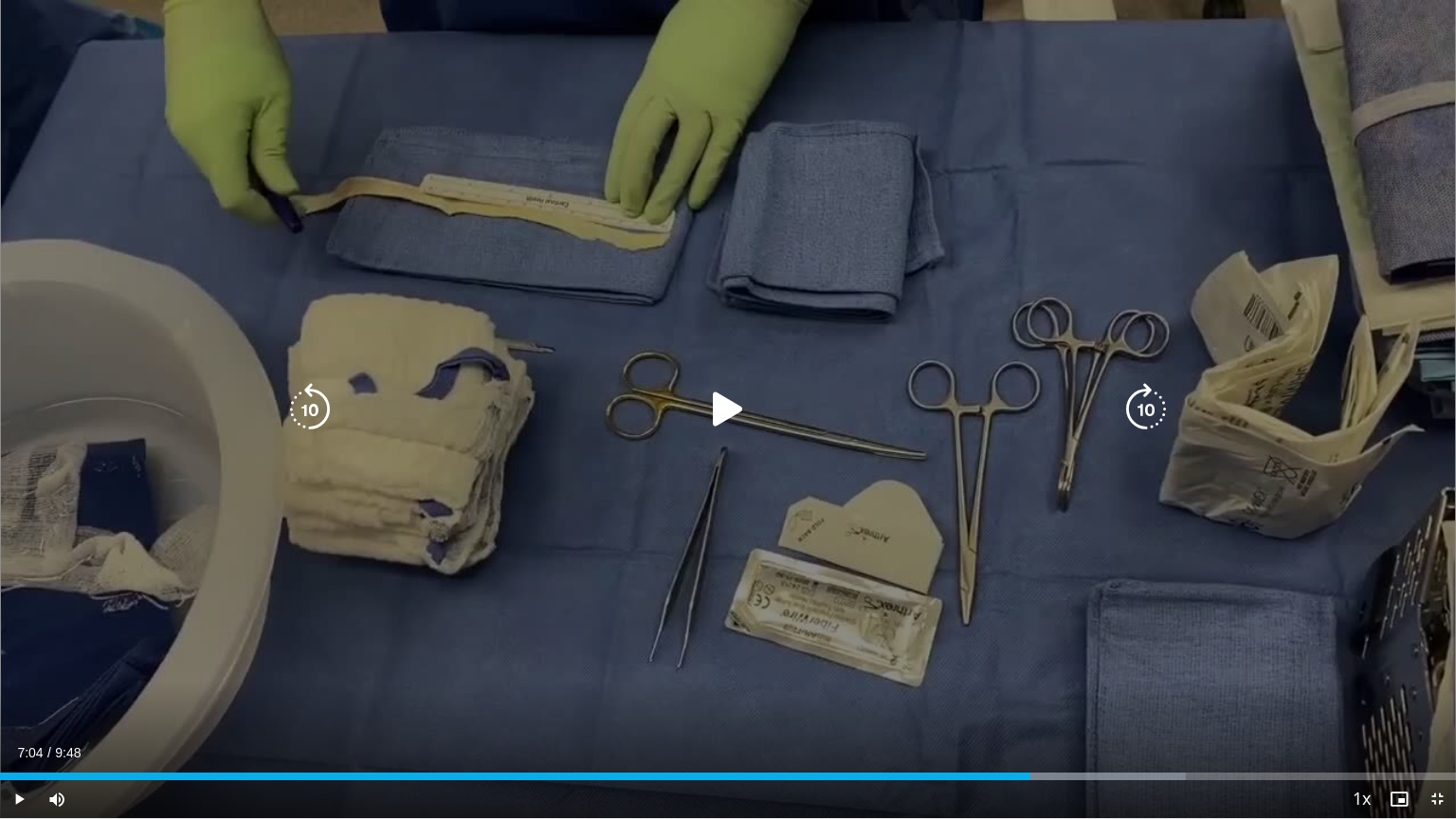 click at bounding box center (1071, 776) 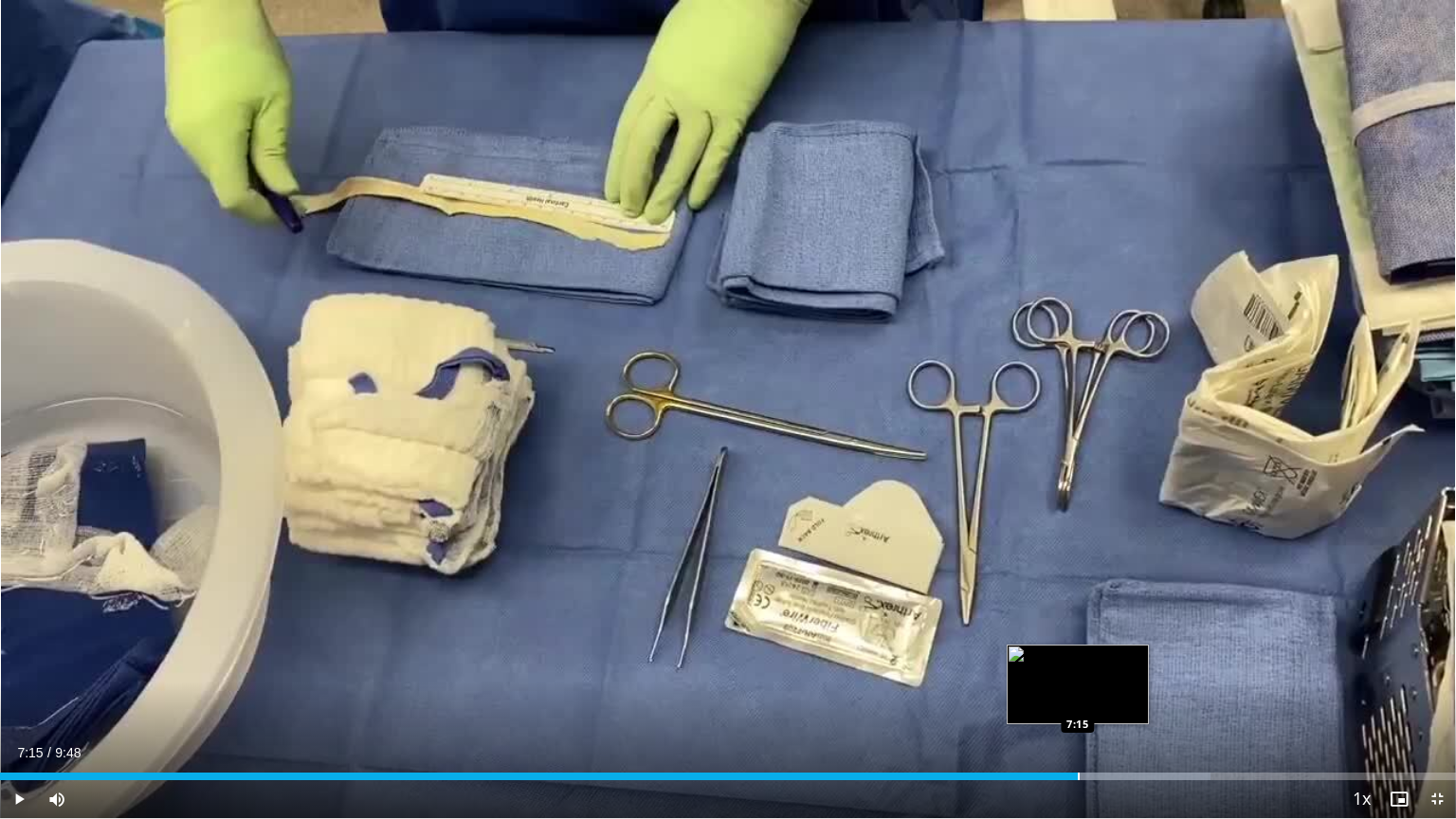 drag, startPoint x: 1079, startPoint y: 777, endPoint x: 1104, endPoint y: 779, distance: 25.079872 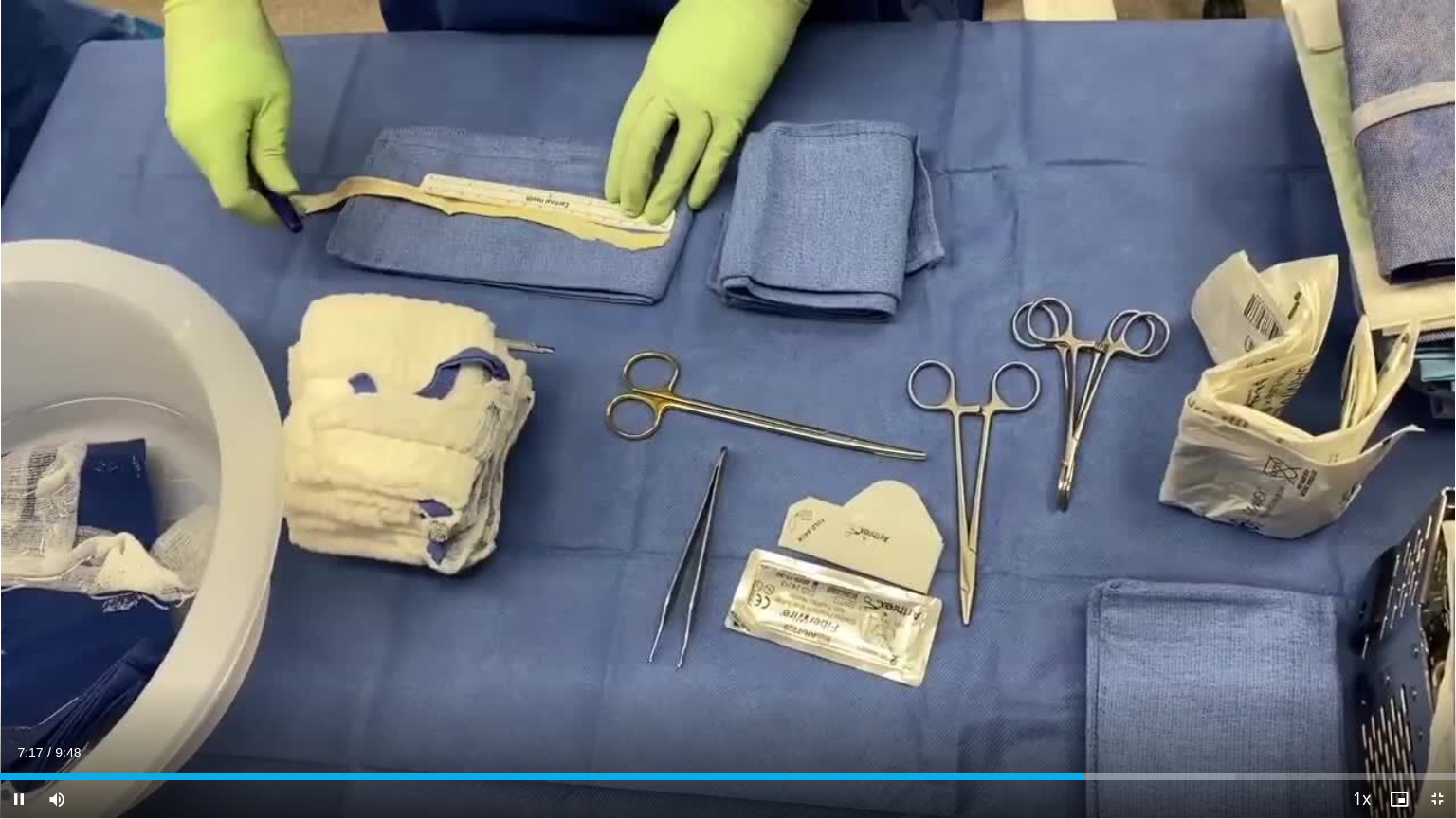 click on "Current Time  7:17 / Duration  9:48 Pause Skip Backward Skip Forward Mute 98% Loaded :  84.84% 7:17 7:25 Stream Type  LIVE Seek to live, currently behind live LIVE   1x Playback Rate 0.5x 0.75x 1x , selected 1.25x 1.5x 1.75x 2x Chapters Chapters Descriptions descriptions off , selected Captions captions settings , opens captions settings dialog captions off , selected Audio Track en (Main) , selected Exit Fullscreen Enable picture-in-picture mode" at bounding box center (728, 799) 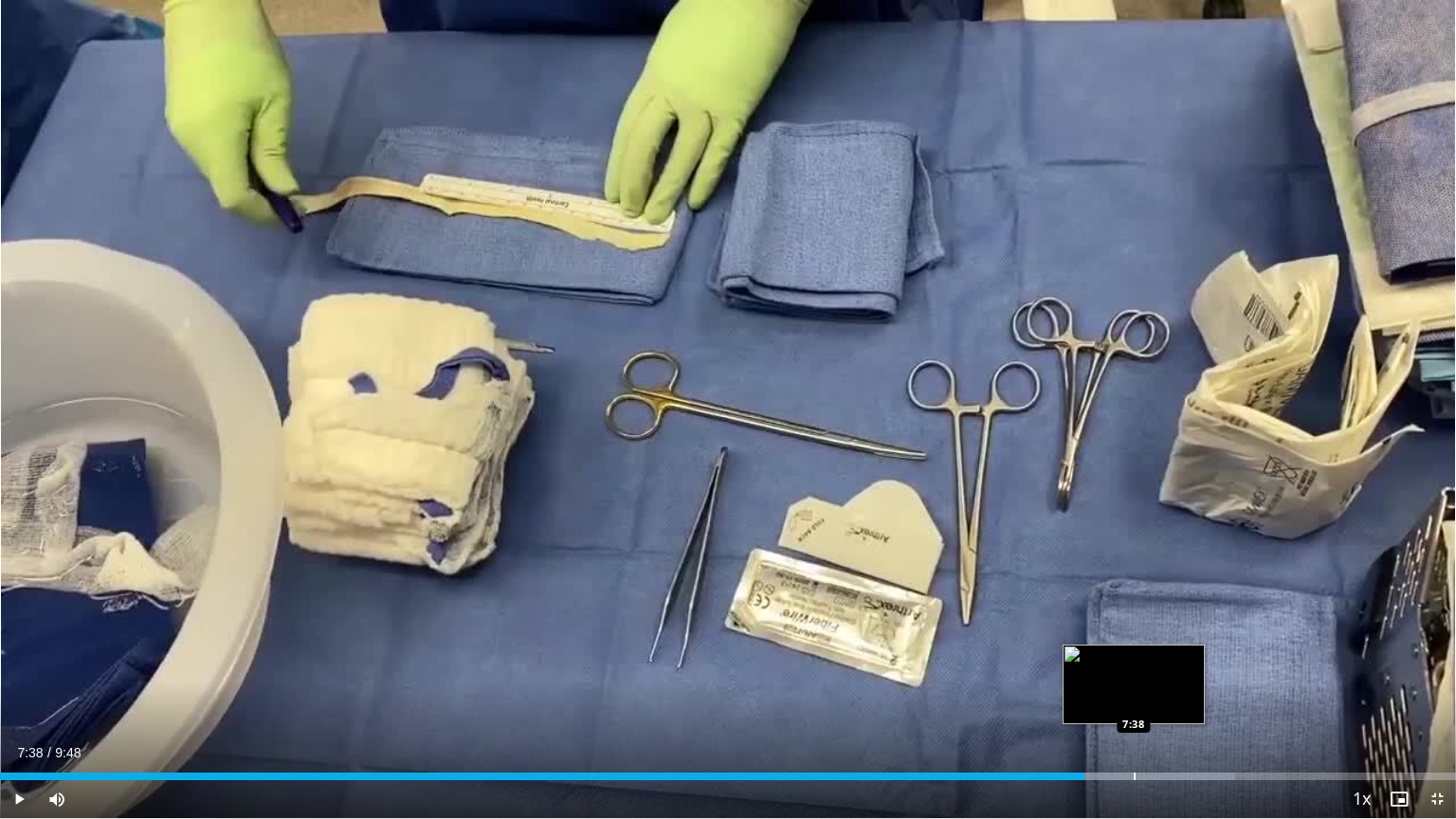 click on "Loaded :  84.84% 7:18 7:38" at bounding box center (728, 771) 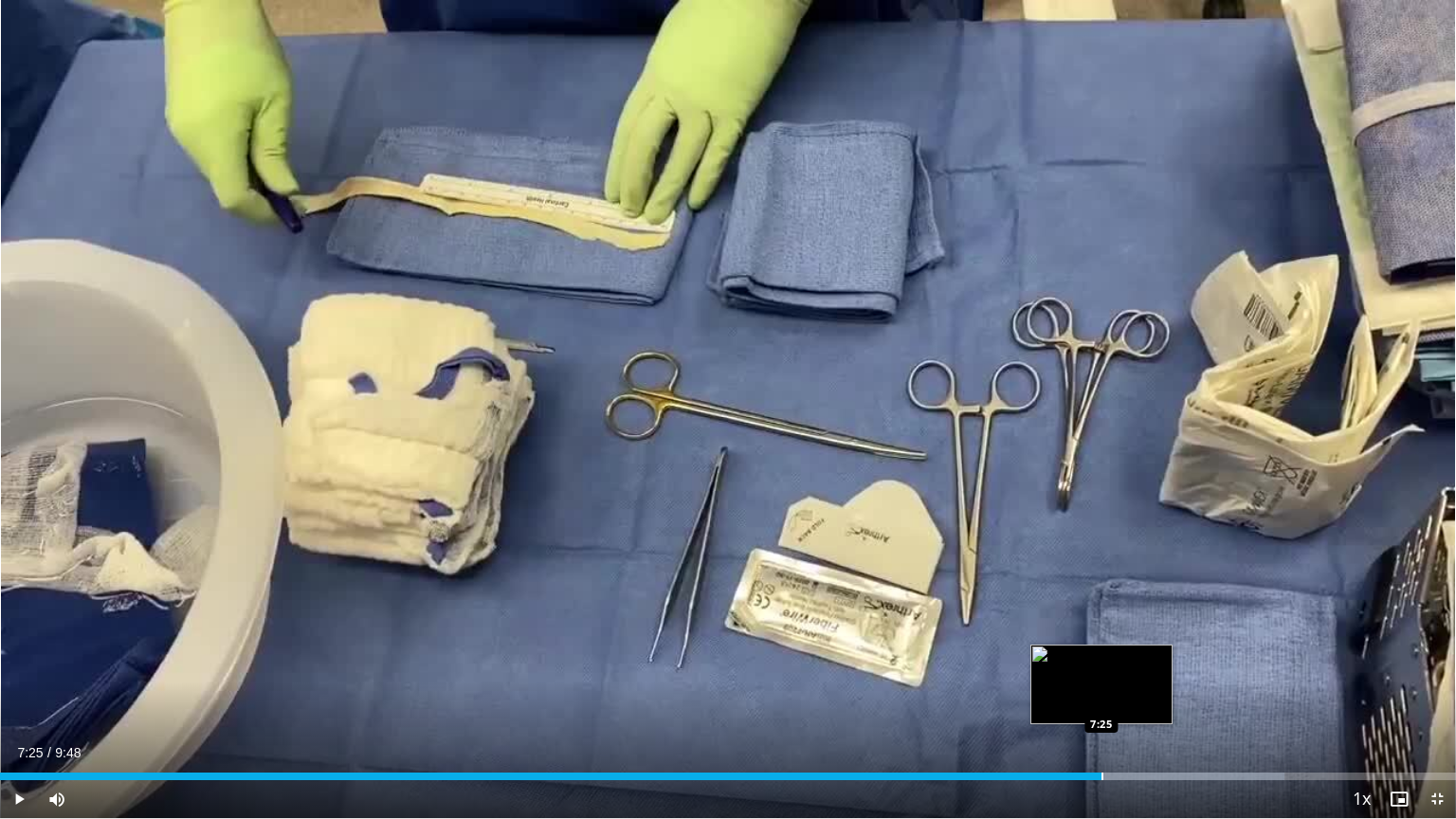 click on "Loaded :  88.23% 7:25 7:25" at bounding box center [728, 771] 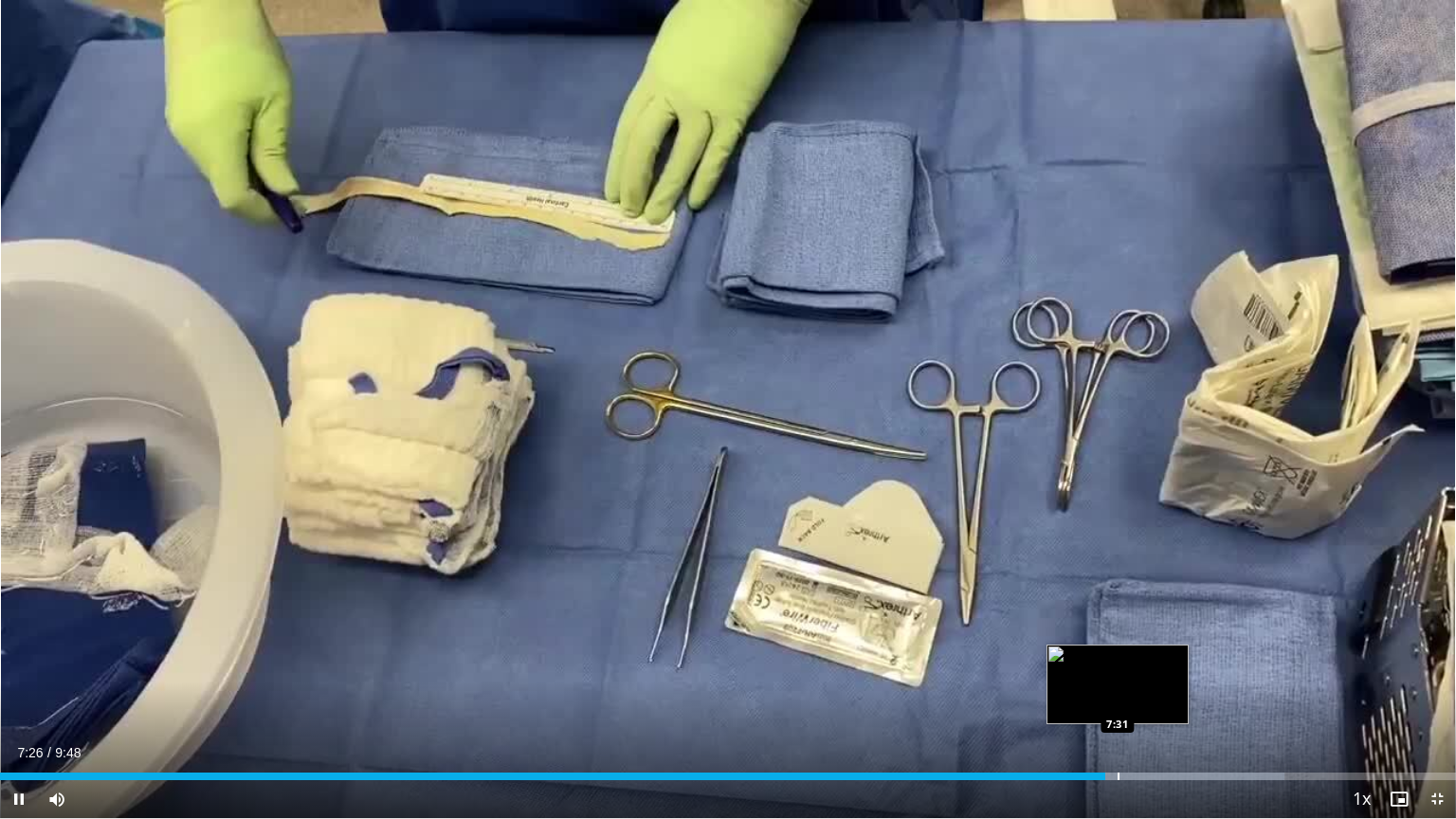 click on "Loaded :  88.23% 7:26 7:31" at bounding box center [728, 771] 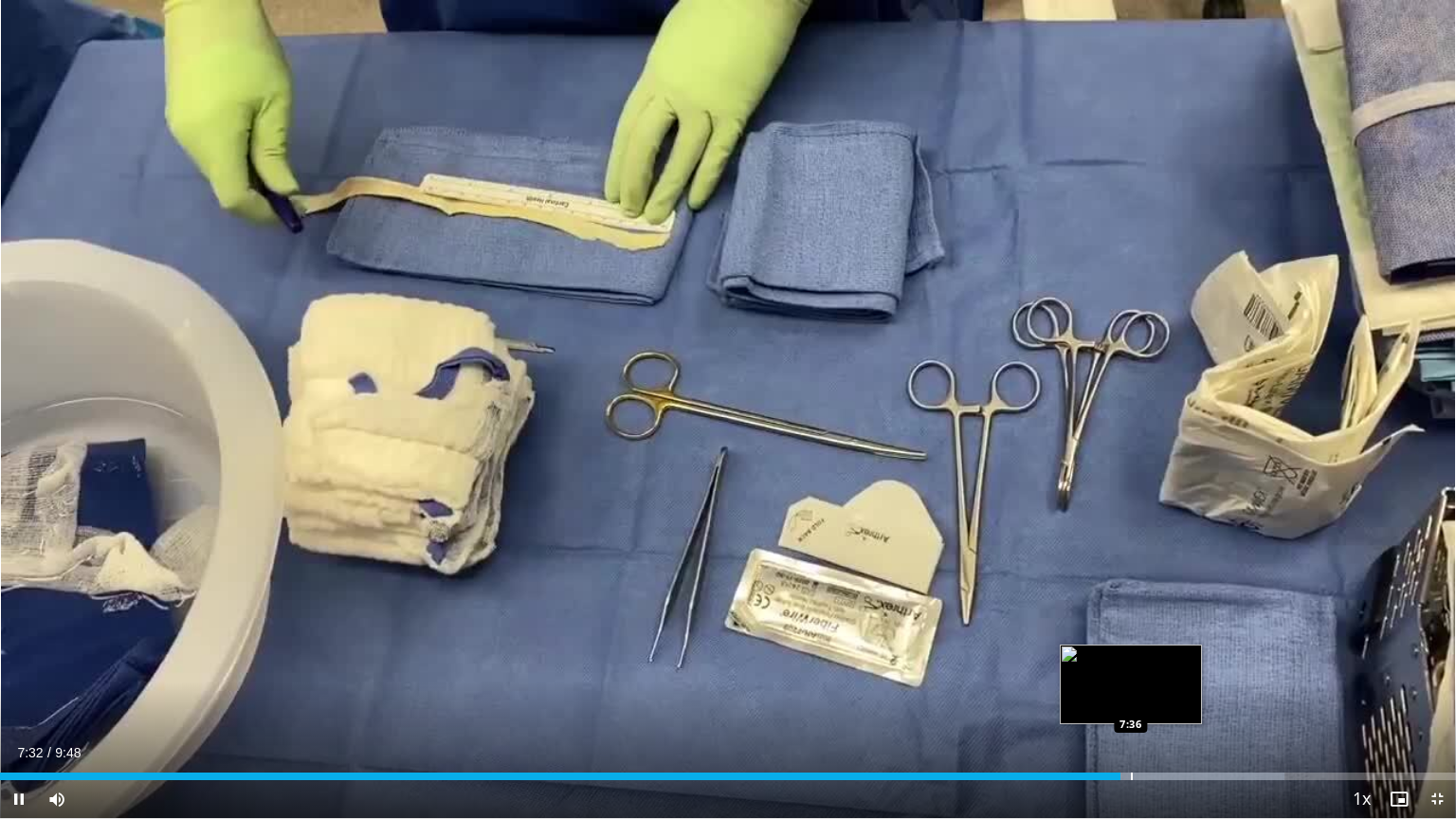 click on "Loaded :  88.23% 7:32 7:36" at bounding box center (728, 771) 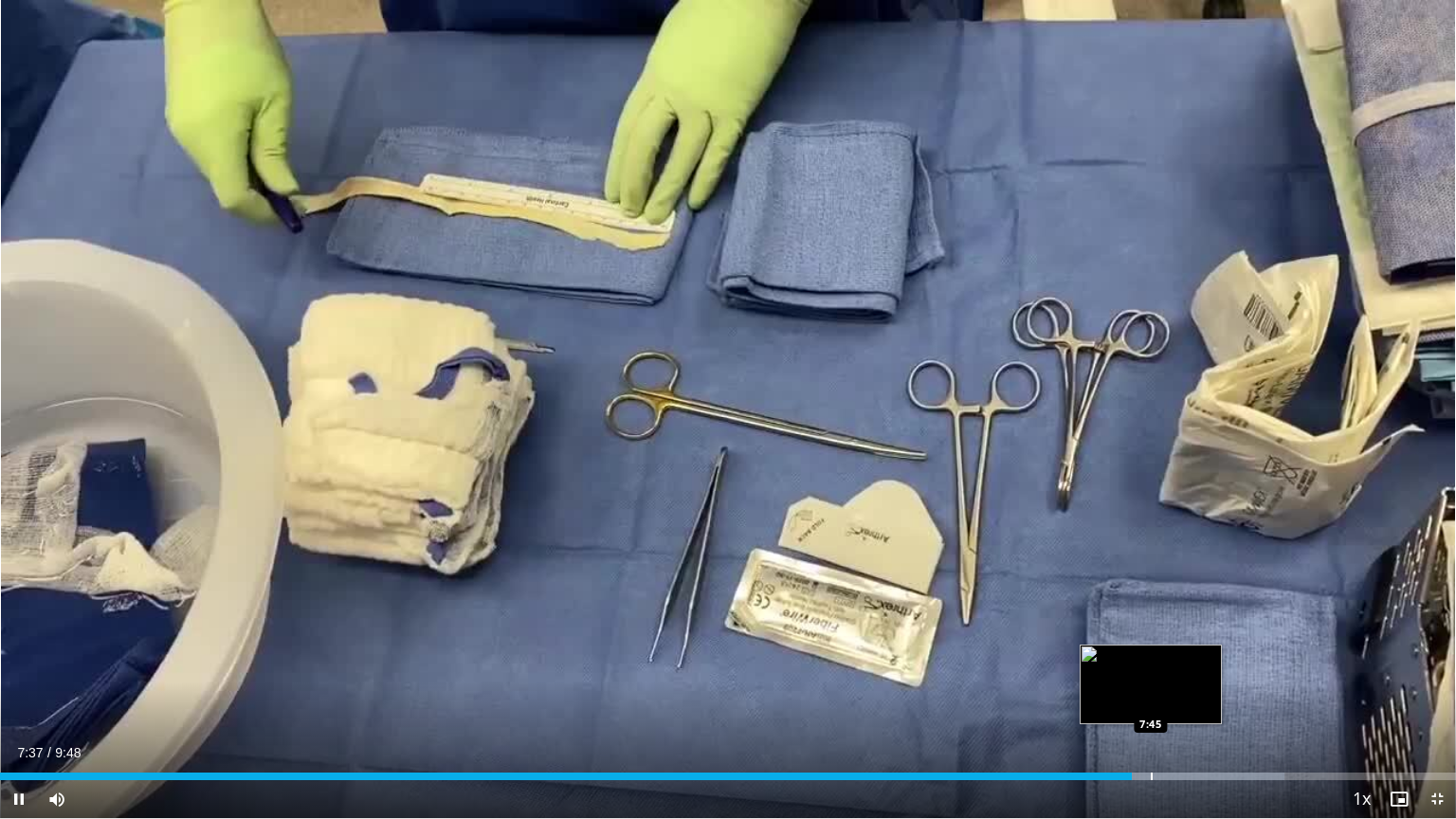 click on "Loaded :  88.23% 7:37 7:45" at bounding box center [728, 776] 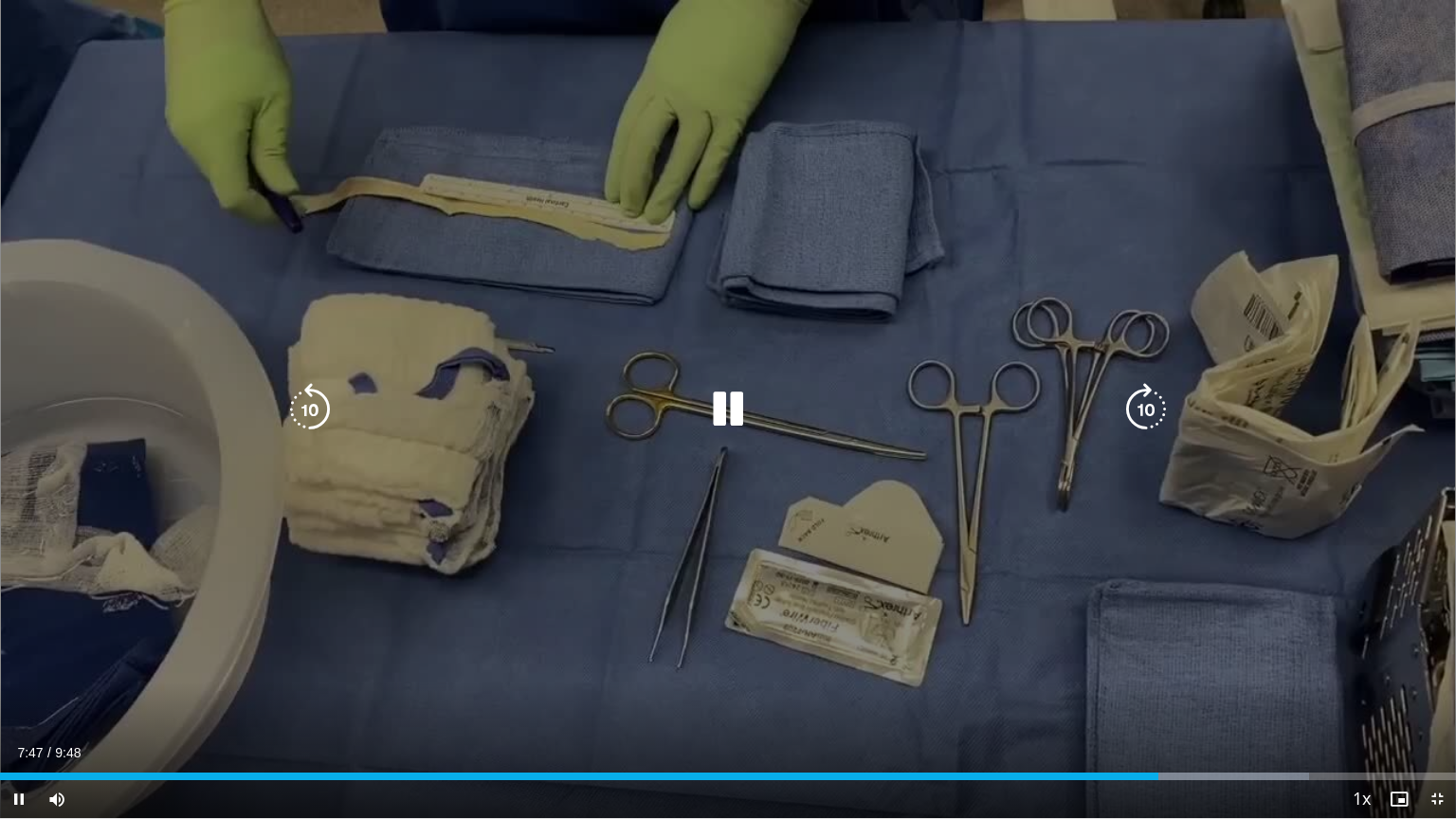click at bounding box center (728, 410) 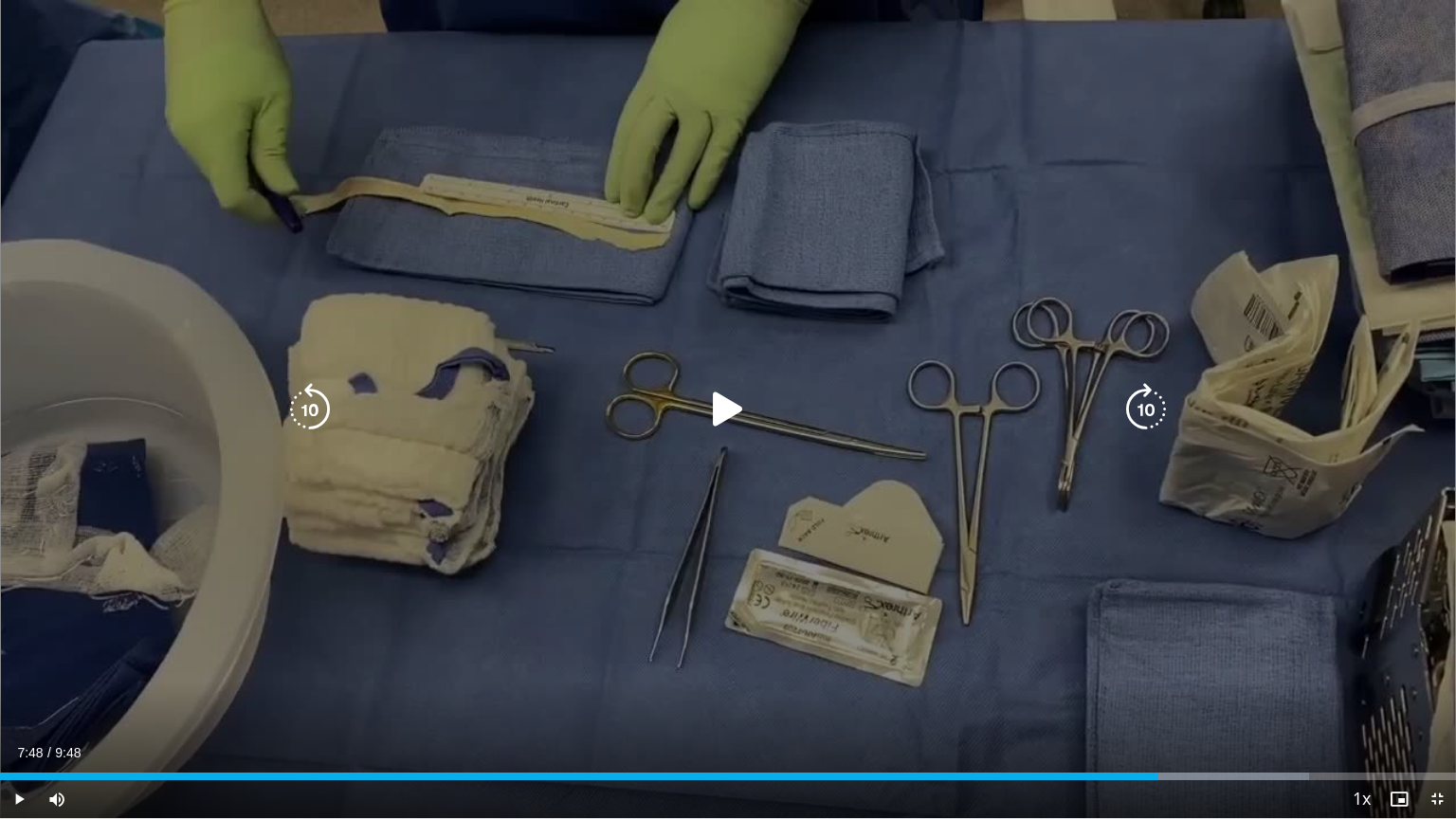click at bounding box center (728, 410) 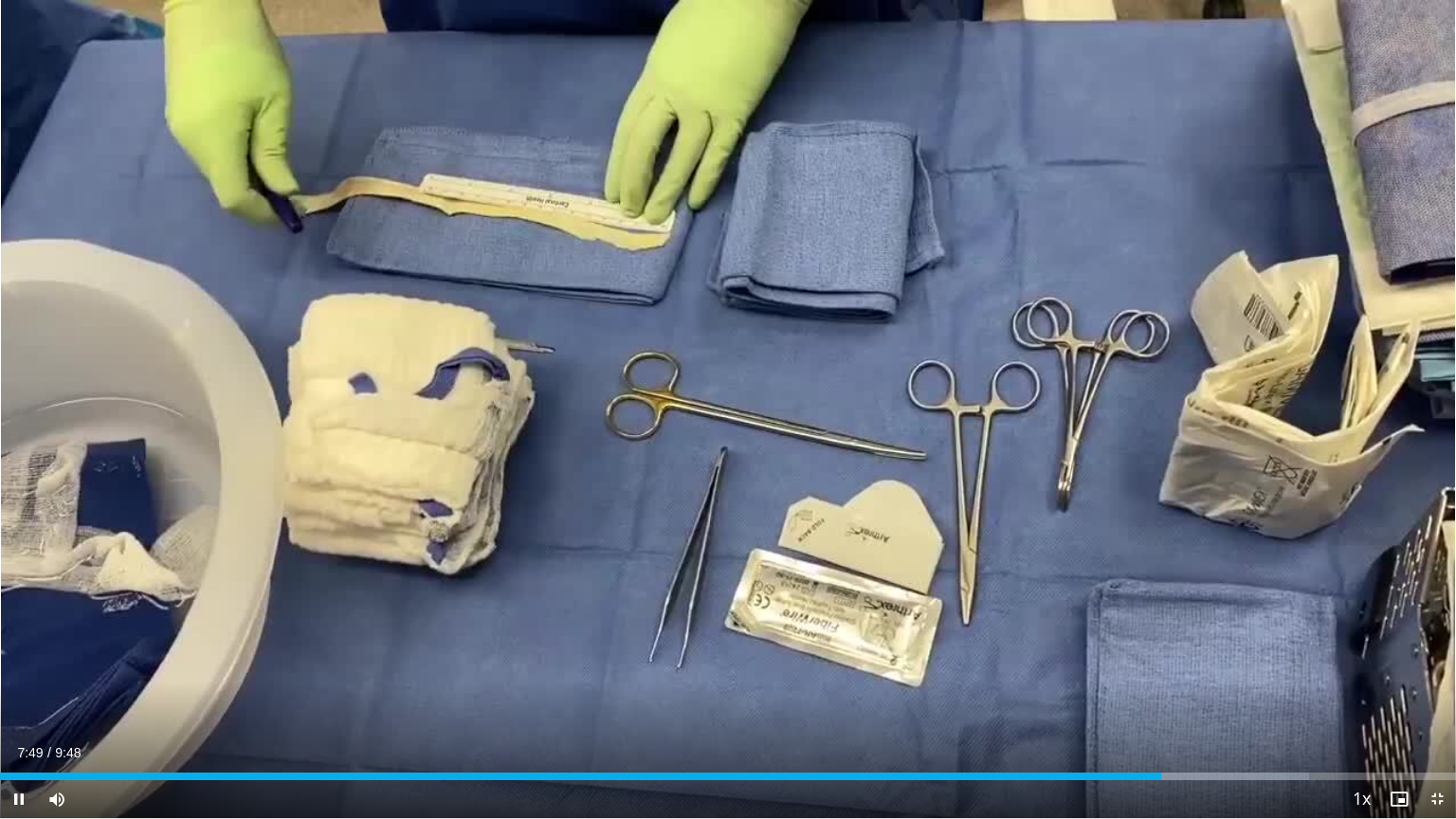 click on "Current Time  7:49 / Duration  9:48 Pause Skip Backward Skip Forward Mute 98% Loaded :  89.93% 7:49 7:54 Stream Type  LIVE Seek to live, currently behind live LIVE   1x Playback Rate 0.5x 0.75x 1x , selected 1.25x 1.5x 1.75x 2x Chapters Chapters Descriptions descriptions off , selected Captions captions settings , opens captions settings dialog captions off , selected Audio Track en (Main) , selected Exit Fullscreen Enable picture-in-picture mode" at bounding box center (728, 799) 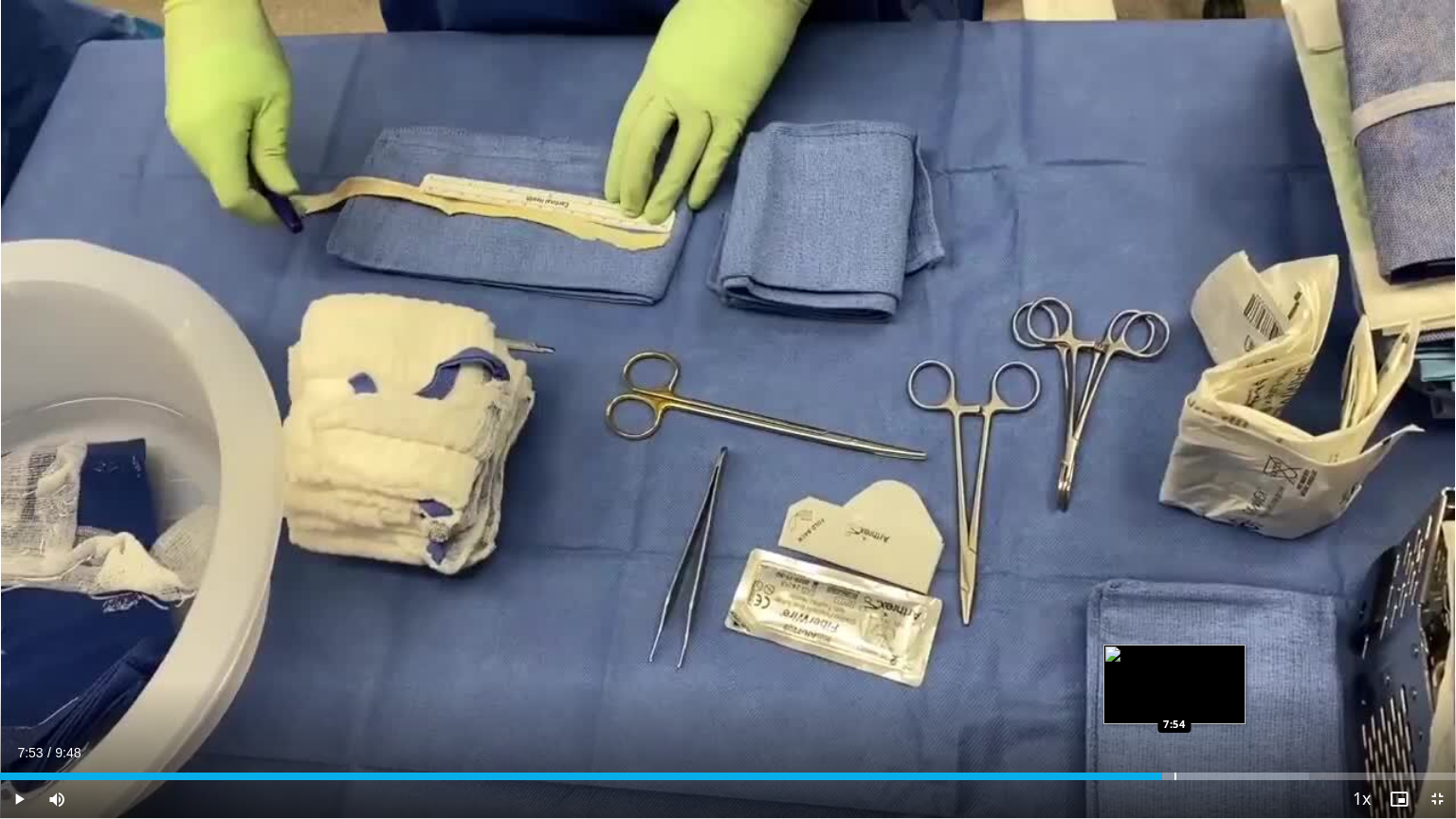 drag, startPoint x: 1174, startPoint y: 775, endPoint x: 1185, endPoint y: 774, distance: 11.045361 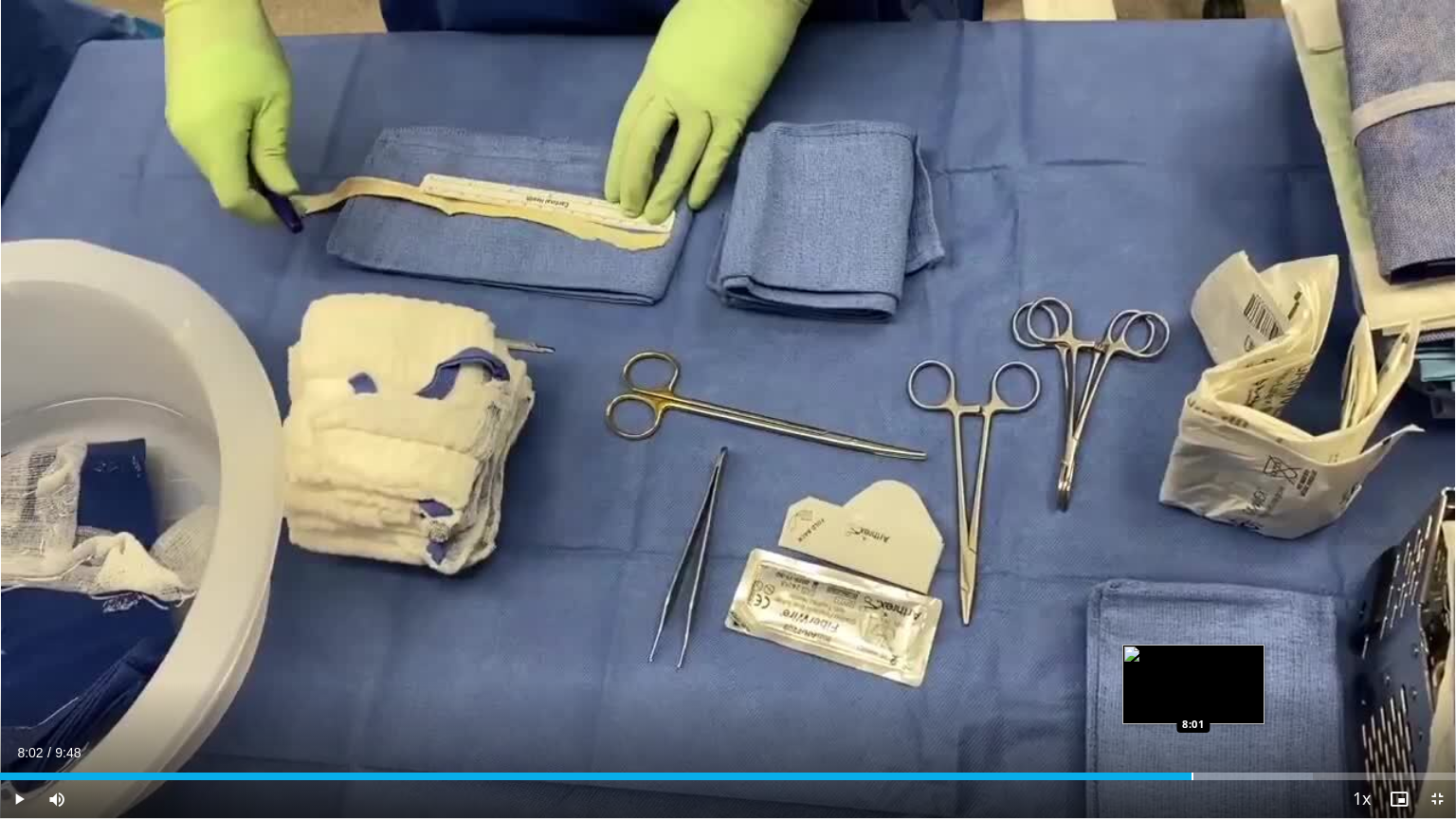 drag, startPoint x: 1193, startPoint y: 773, endPoint x: 1204, endPoint y: 772, distance: 11.045361 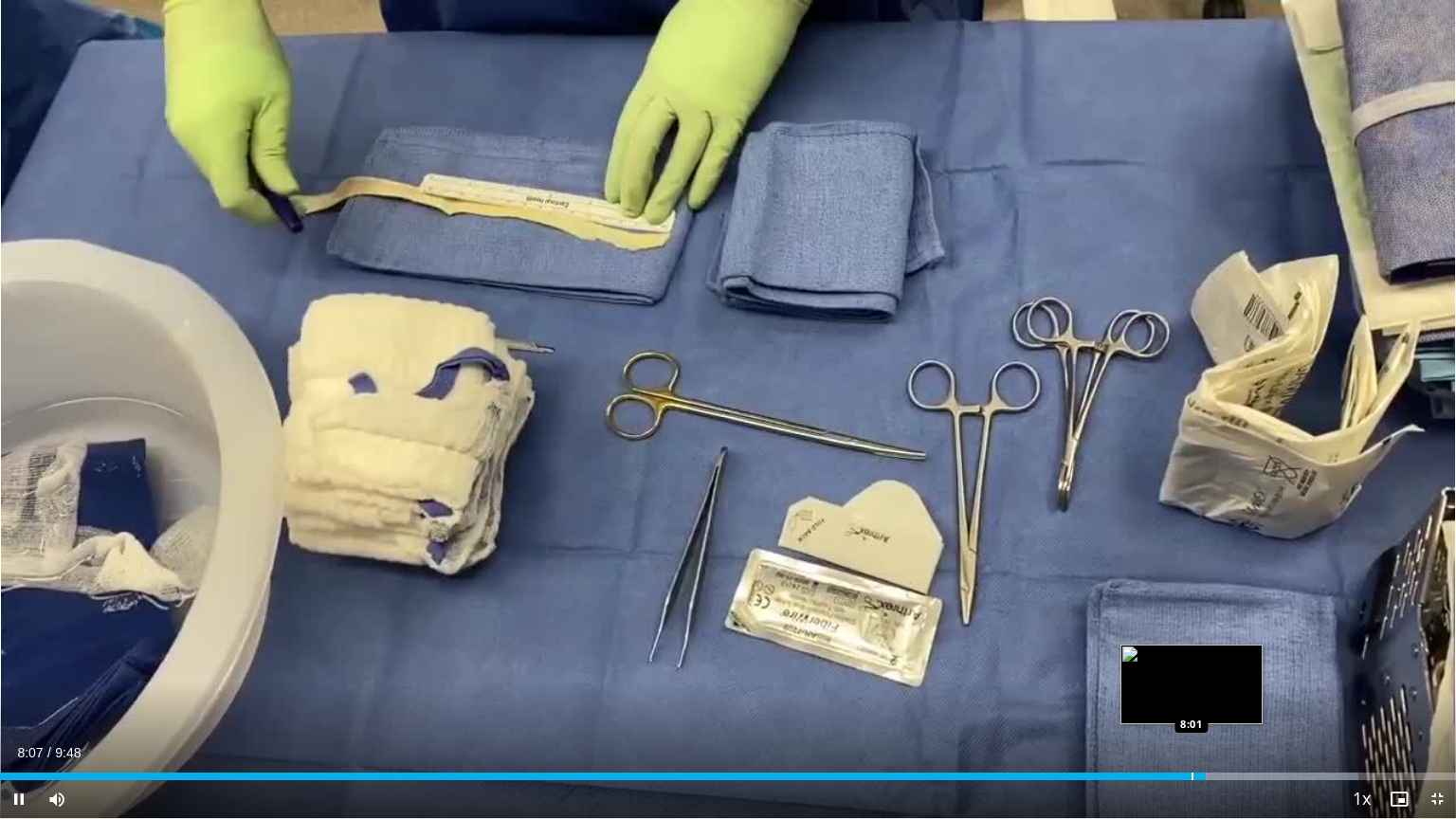click on "Loaded :  93.32% 8:07 8:01" at bounding box center (728, 771) 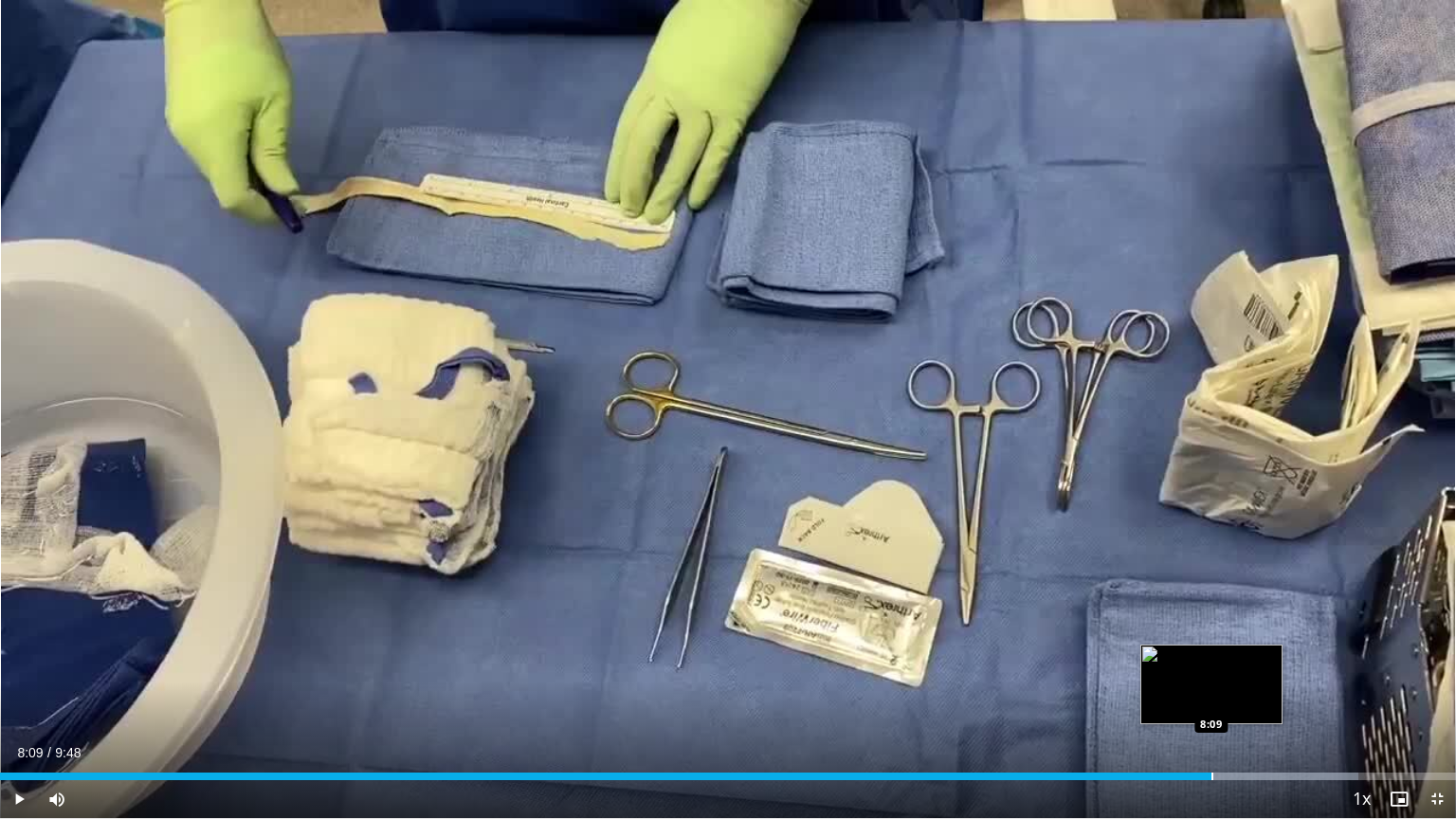 click at bounding box center (1212, 776) 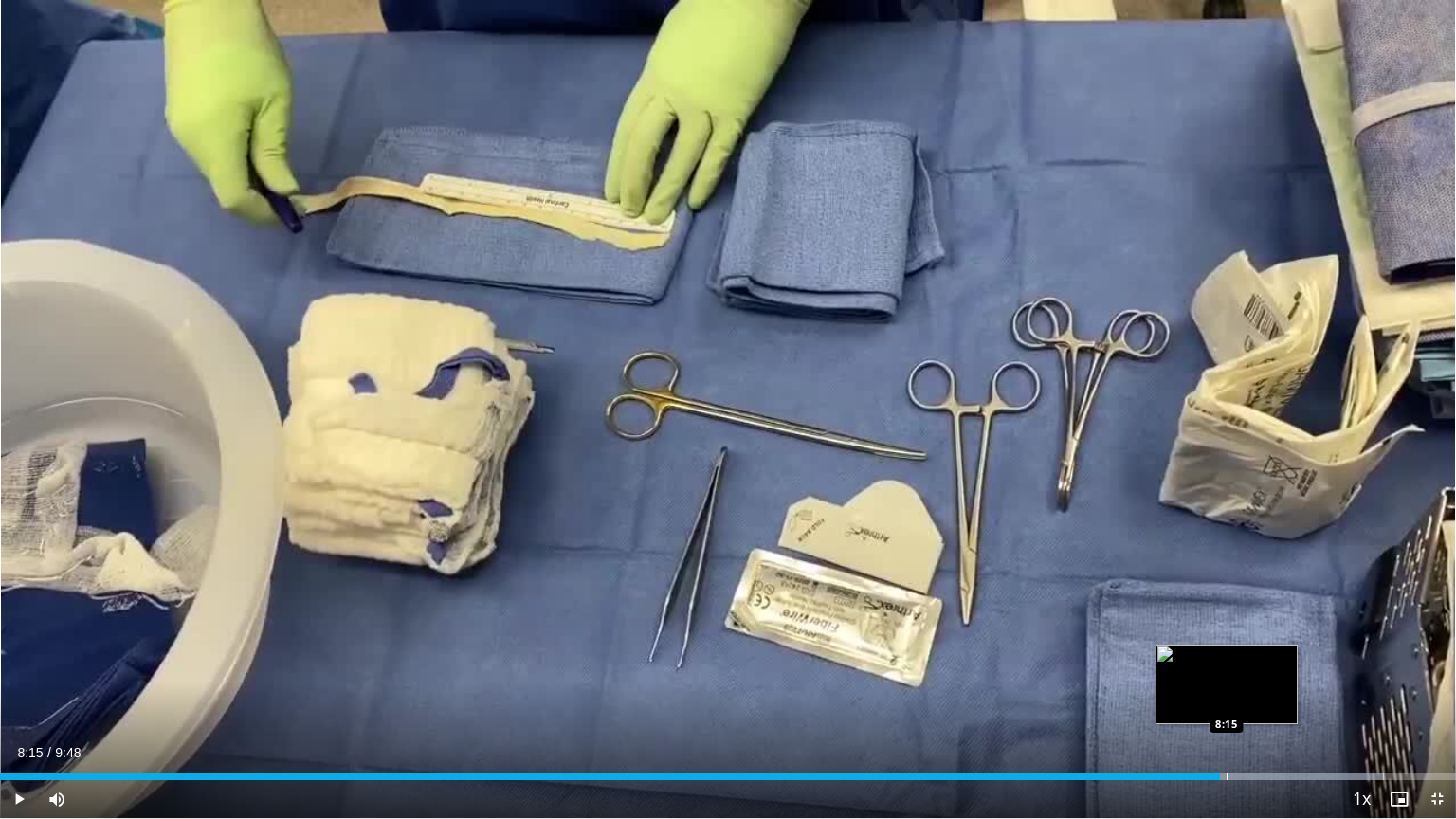 click at bounding box center [1228, 776] 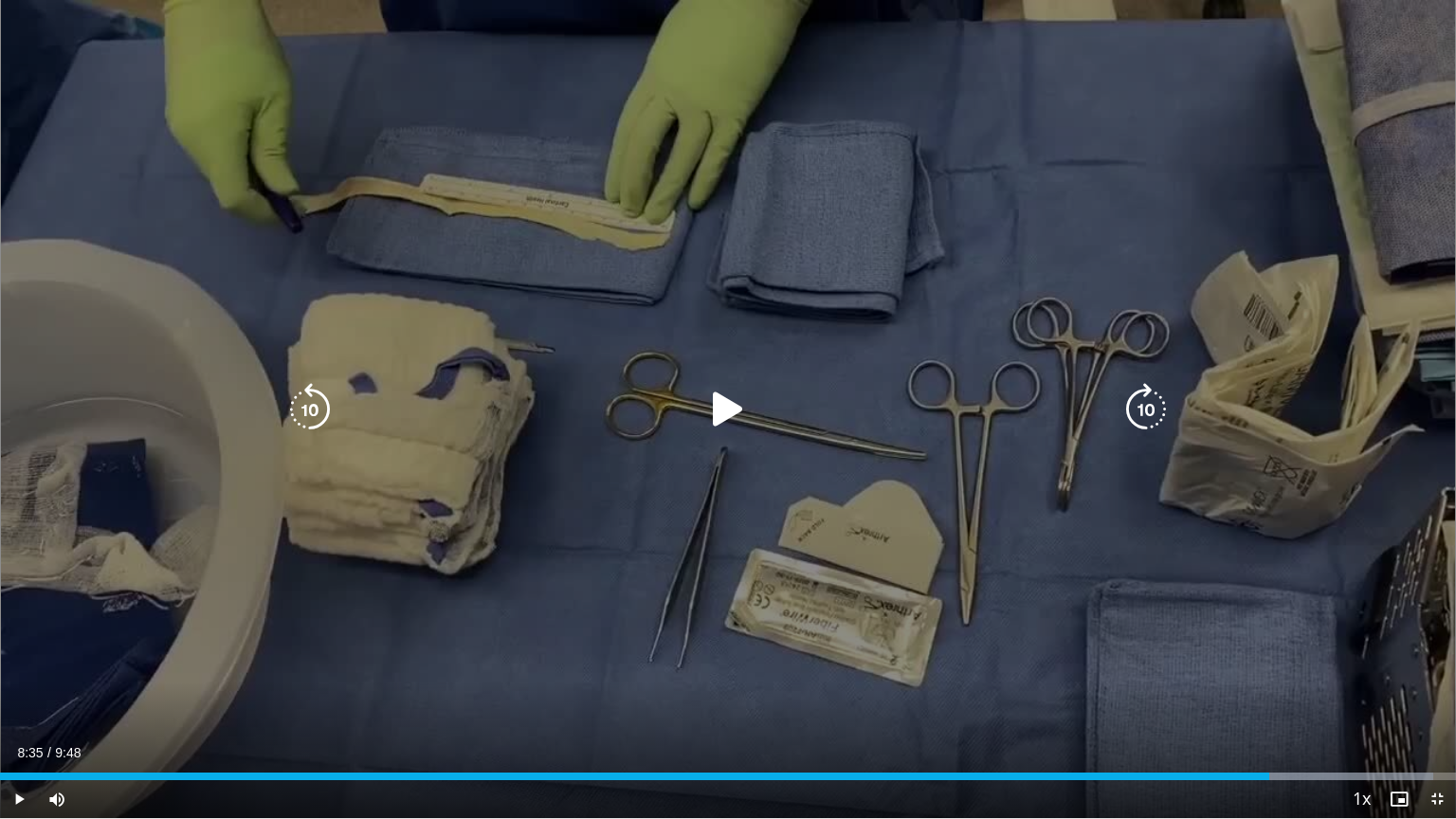 drag, startPoint x: 1276, startPoint y: 772, endPoint x: 1292, endPoint y: 772, distance: 16 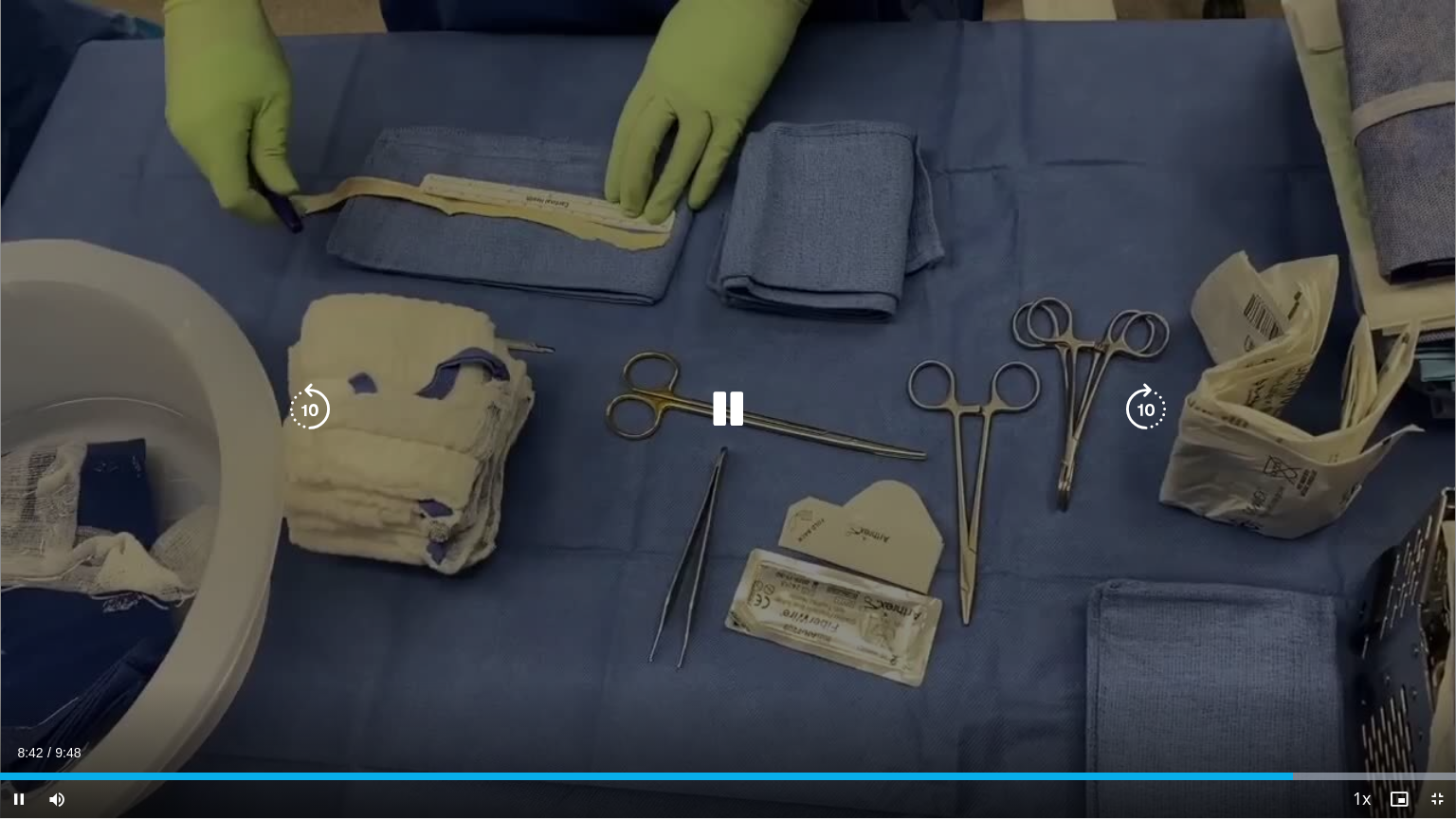 click at bounding box center (728, 410) 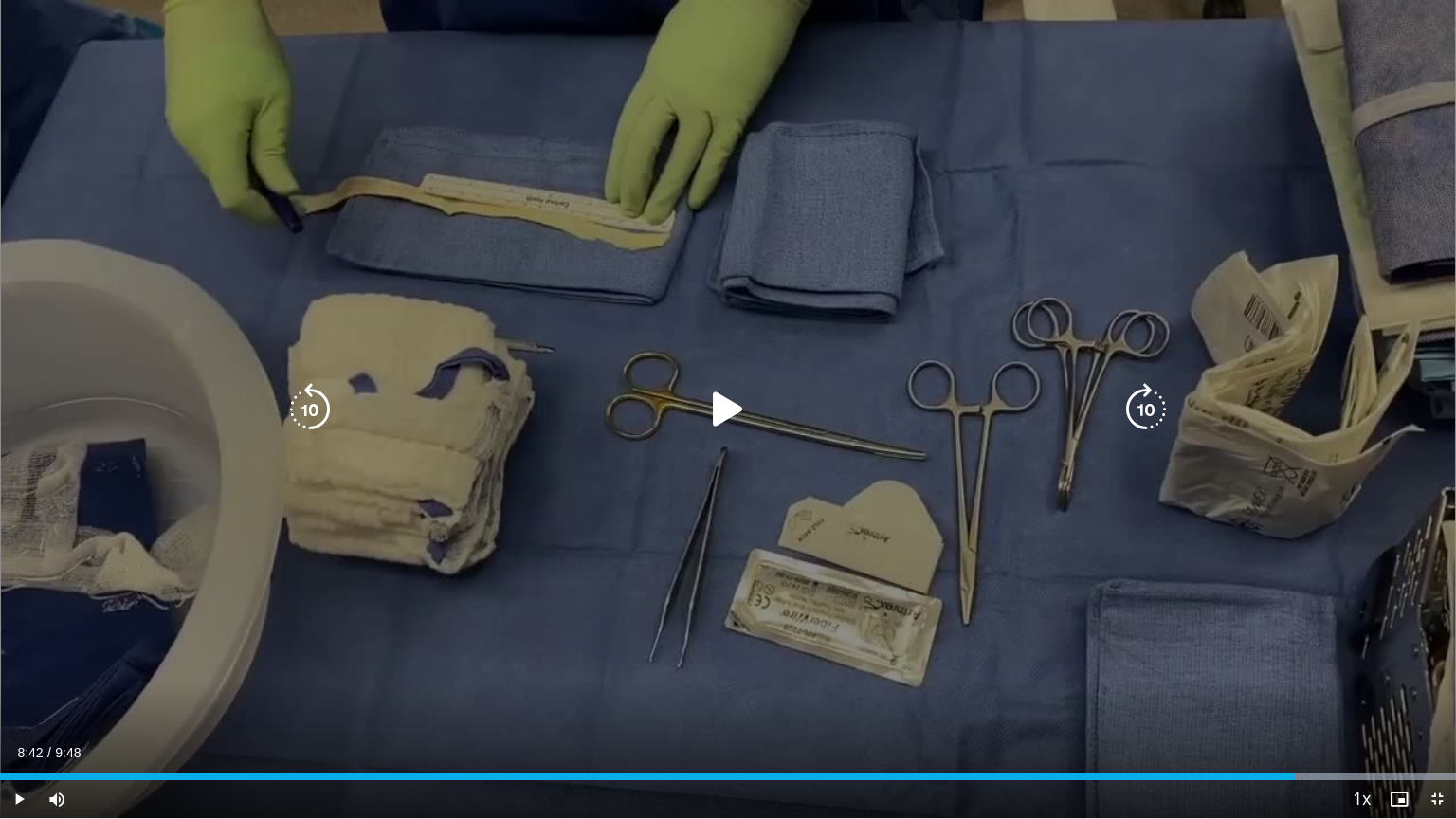 click at bounding box center (728, 410) 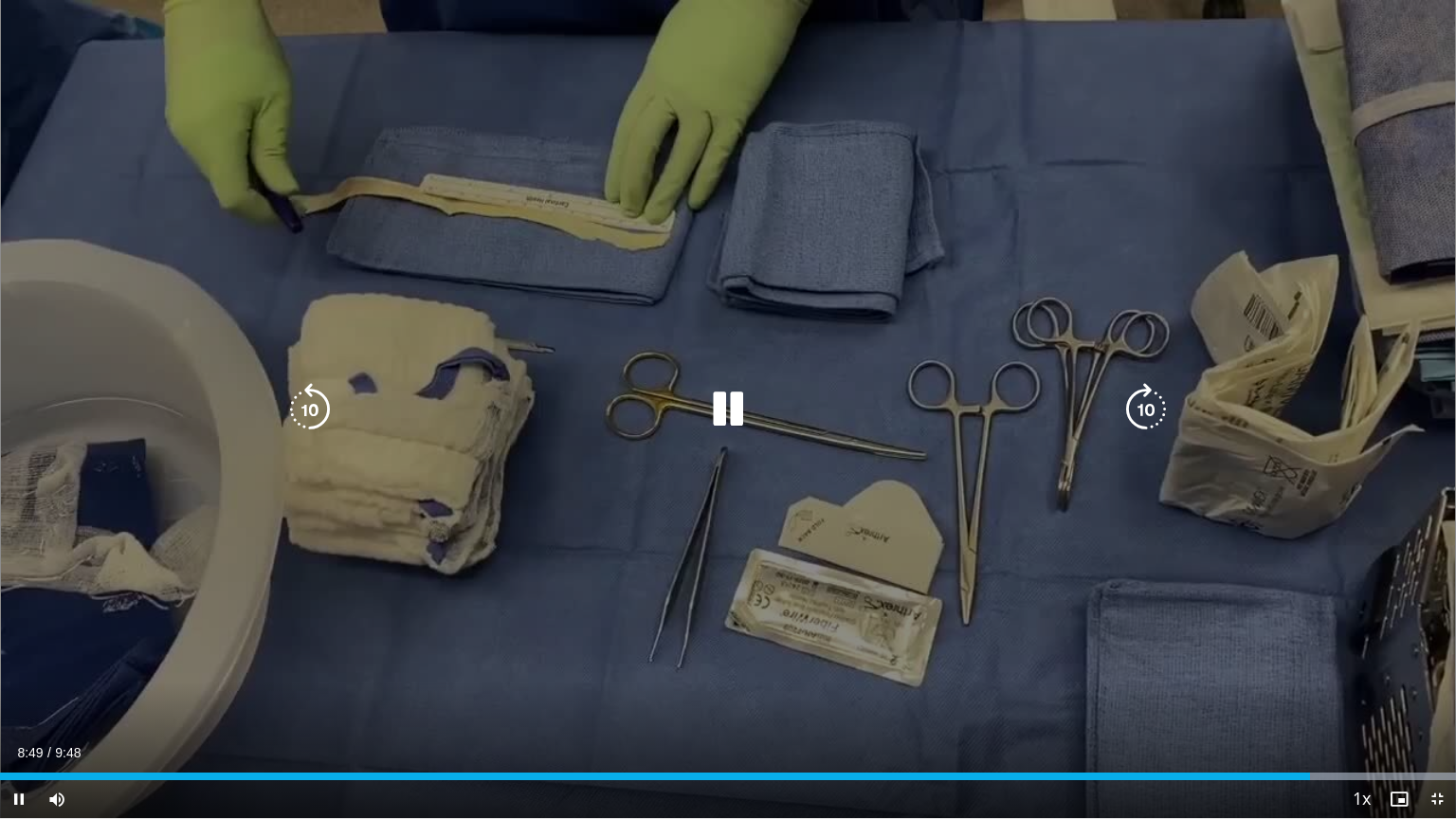 click at bounding box center [728, 410] 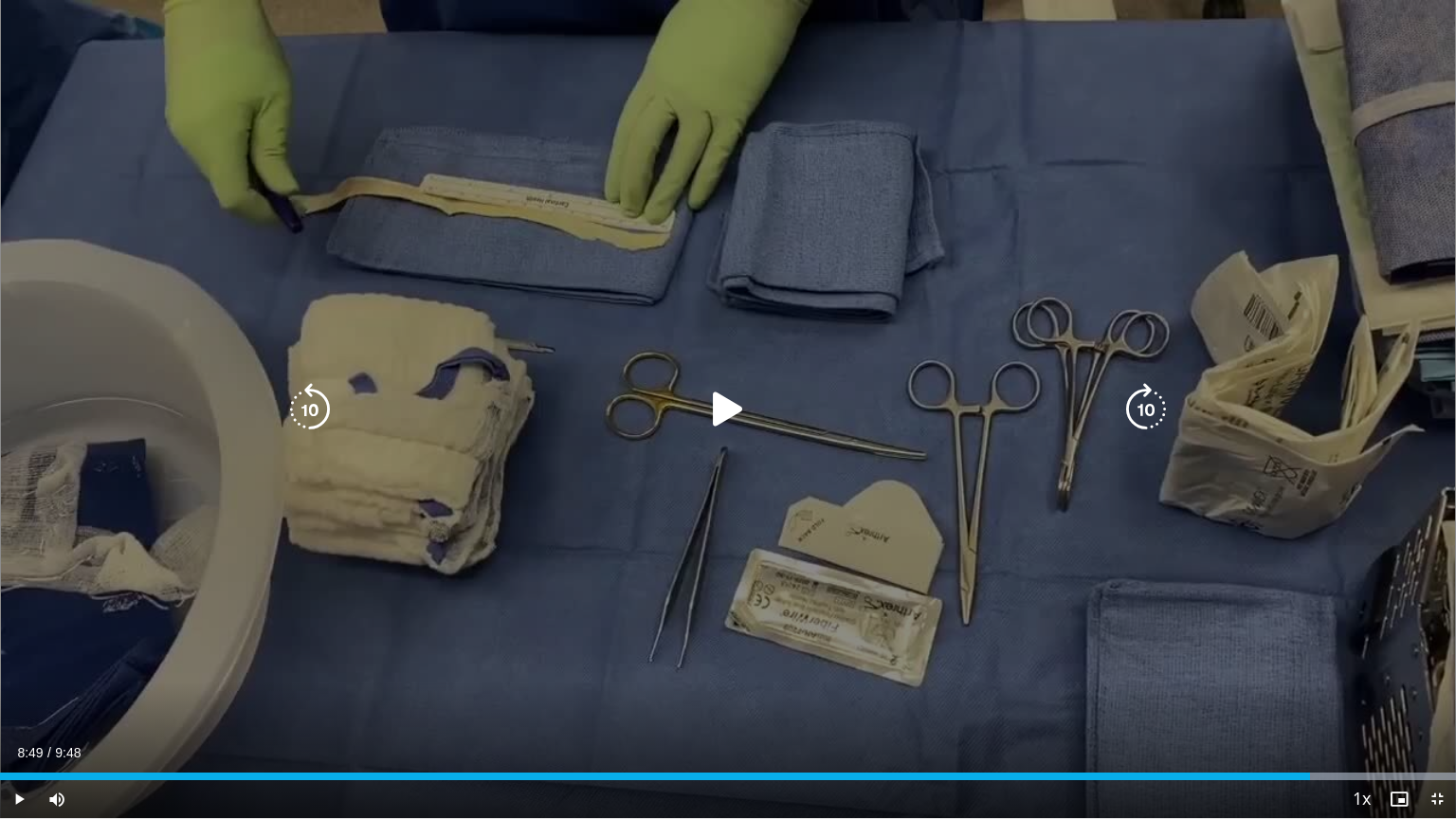 click at bounding box center [728, 410] 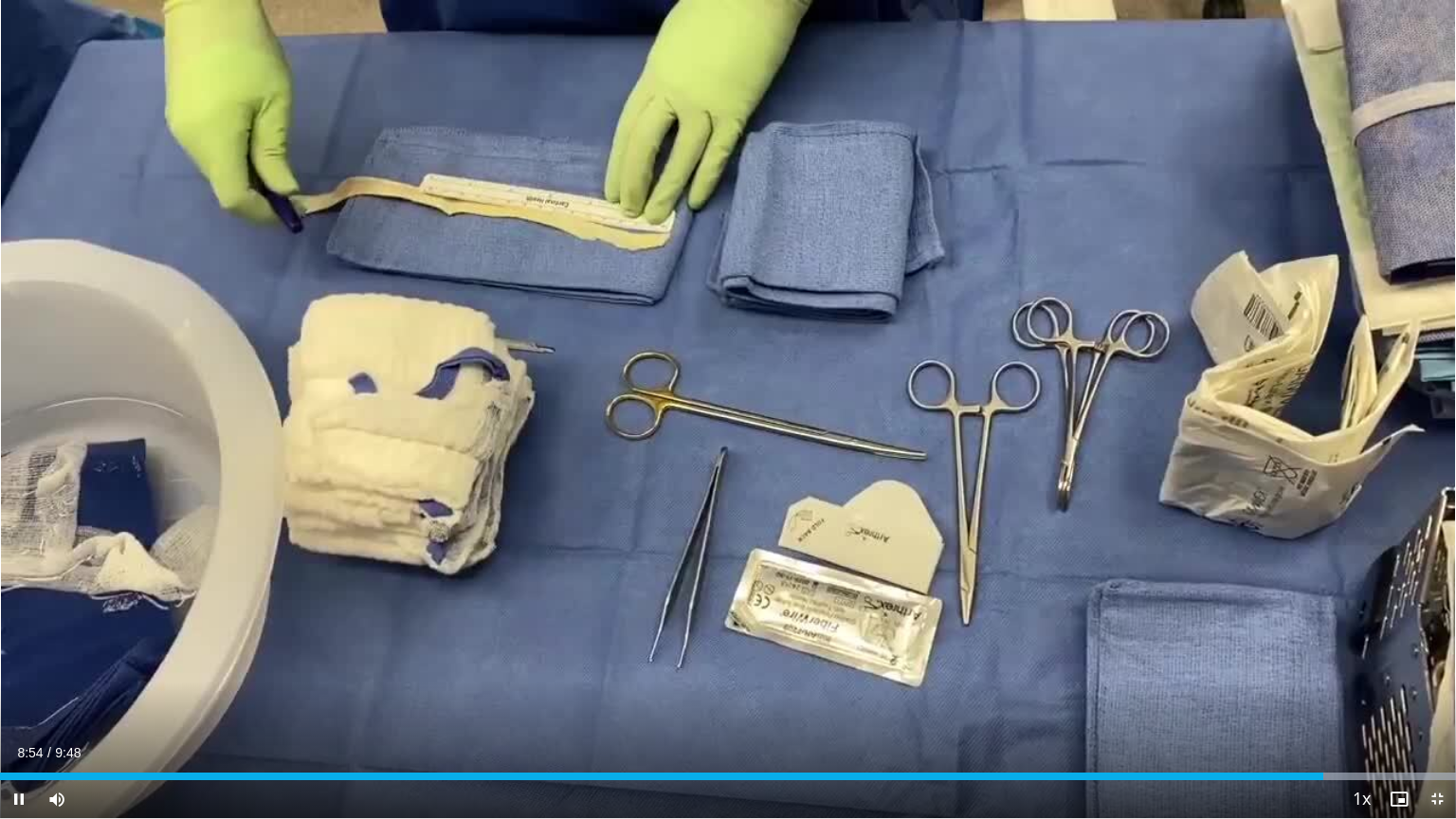 click at bounding box center [1437, 799] 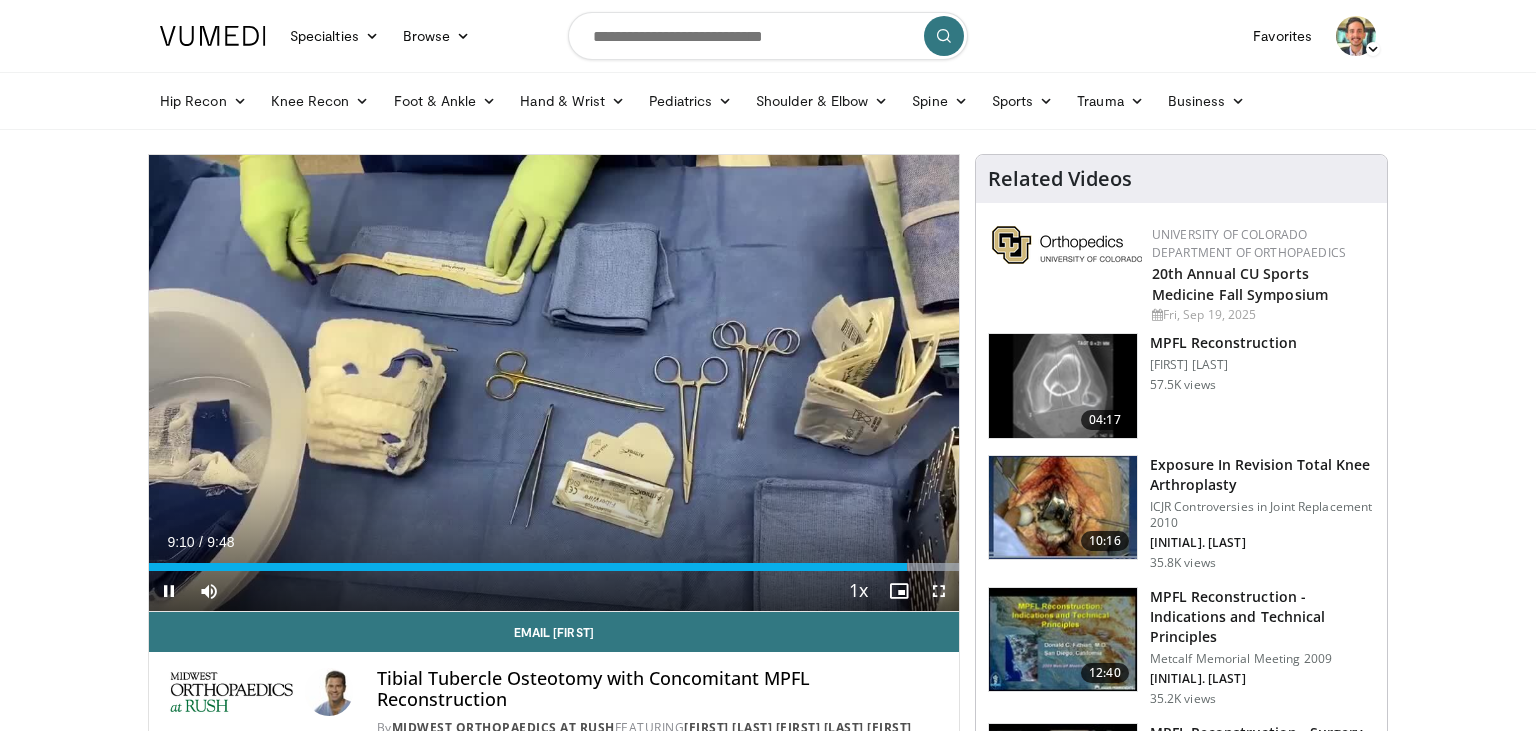 click at bounding box center (939, 591) 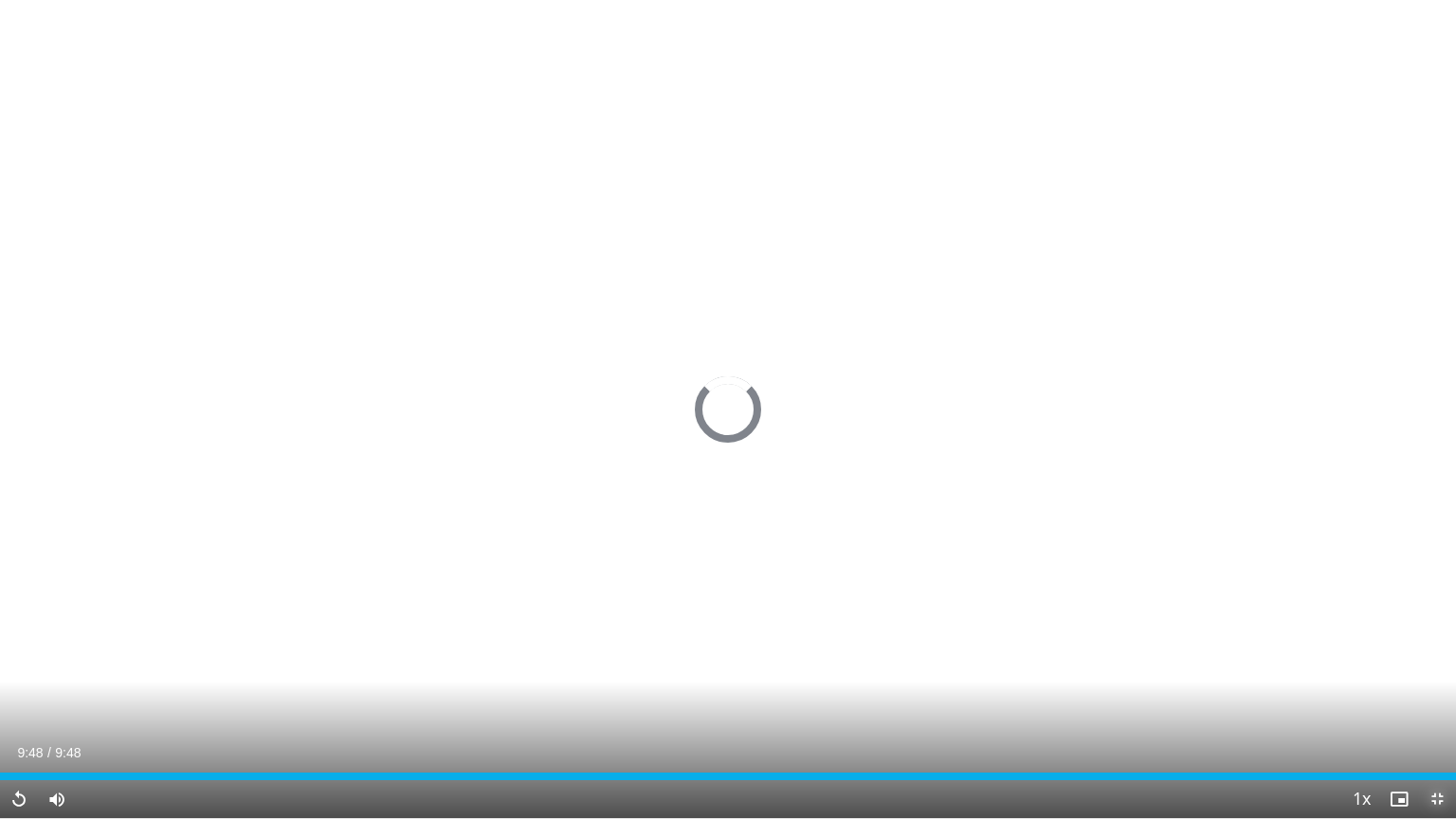 click at bounding box center (1437, 799) 